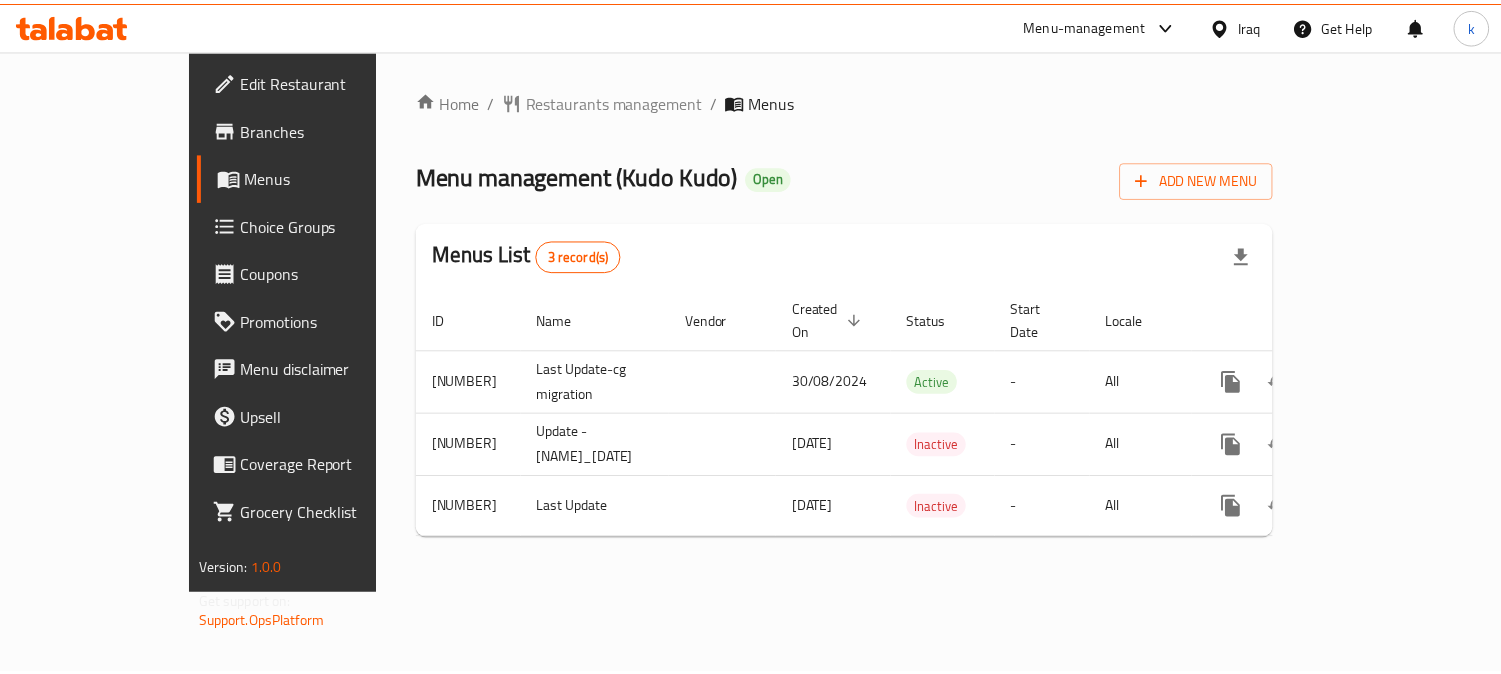 scroll, scrollTop: 0, scrollLeft: 0, axis: both 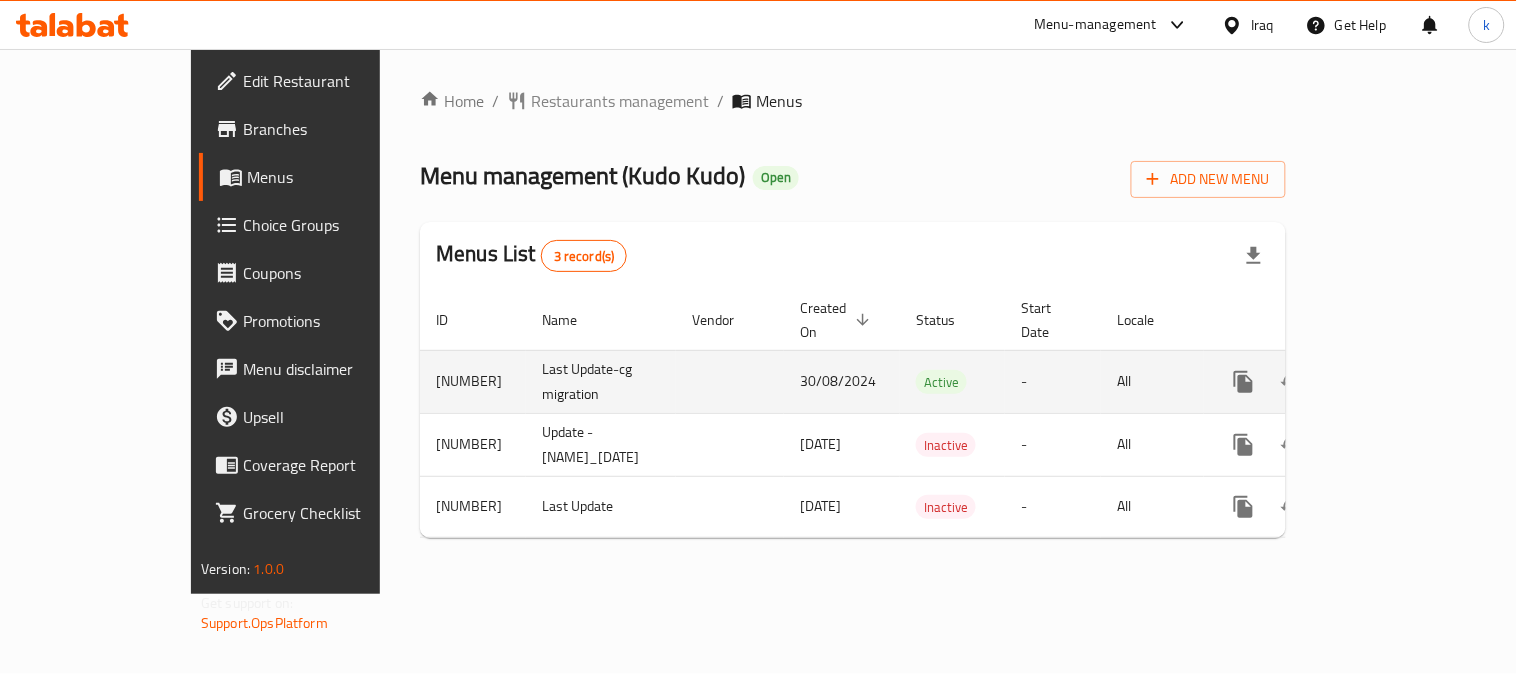 click 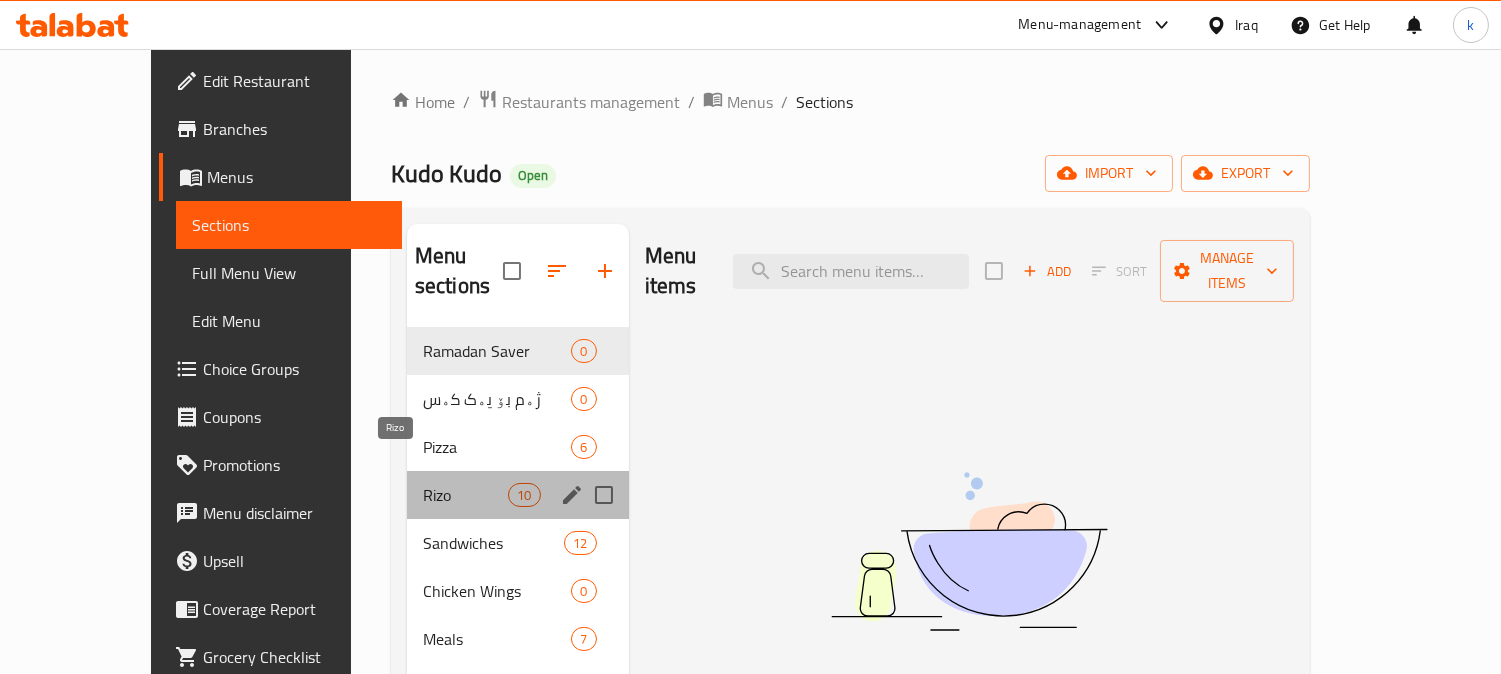 click on "Rizo" at bounding box center (465, 495) 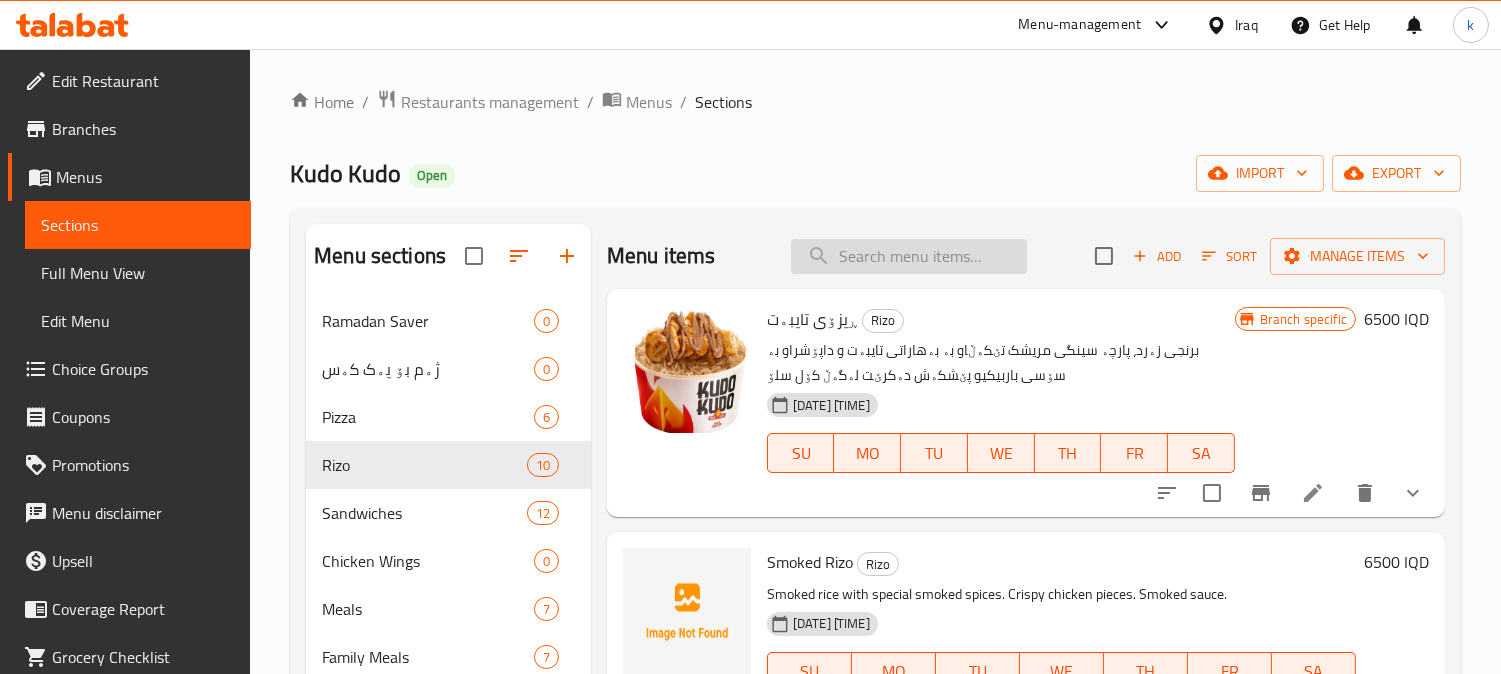 click at bounding box center (909, 256) 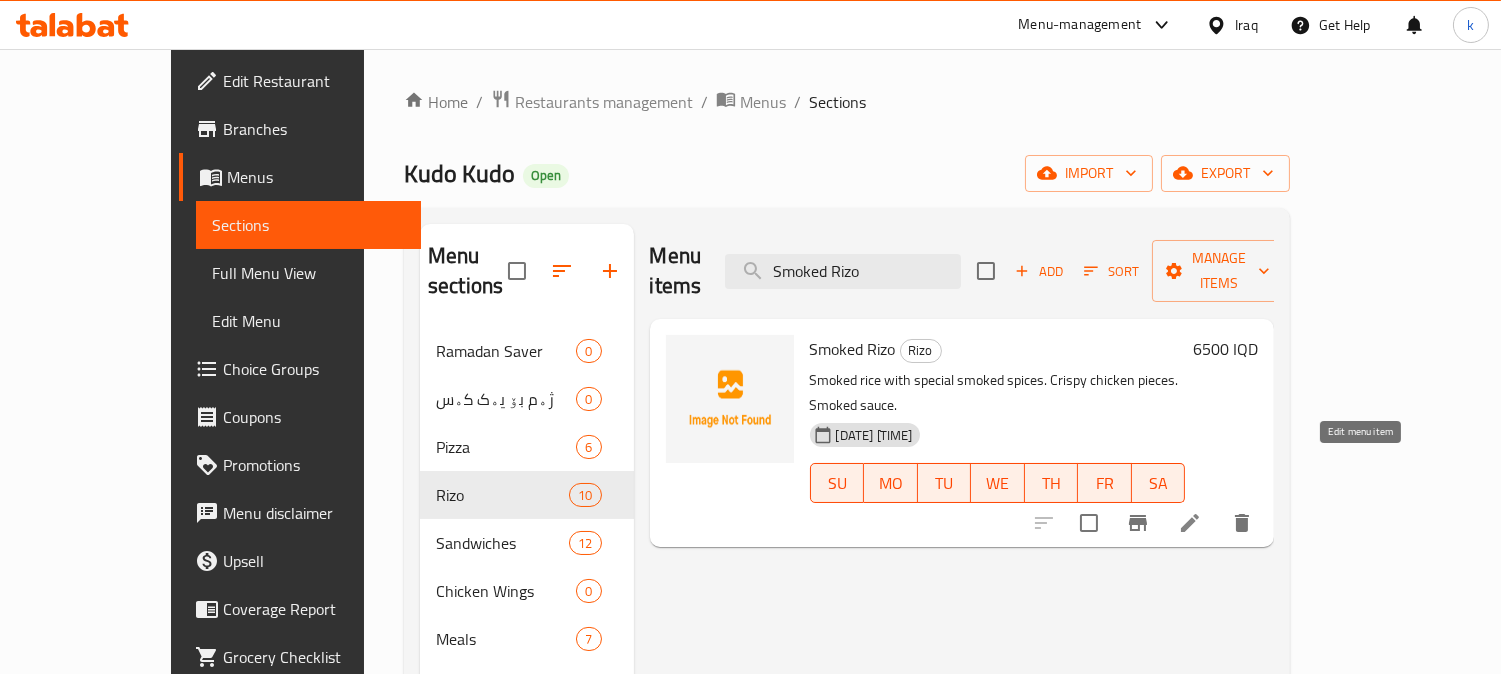 type on "Smoked Rizo" 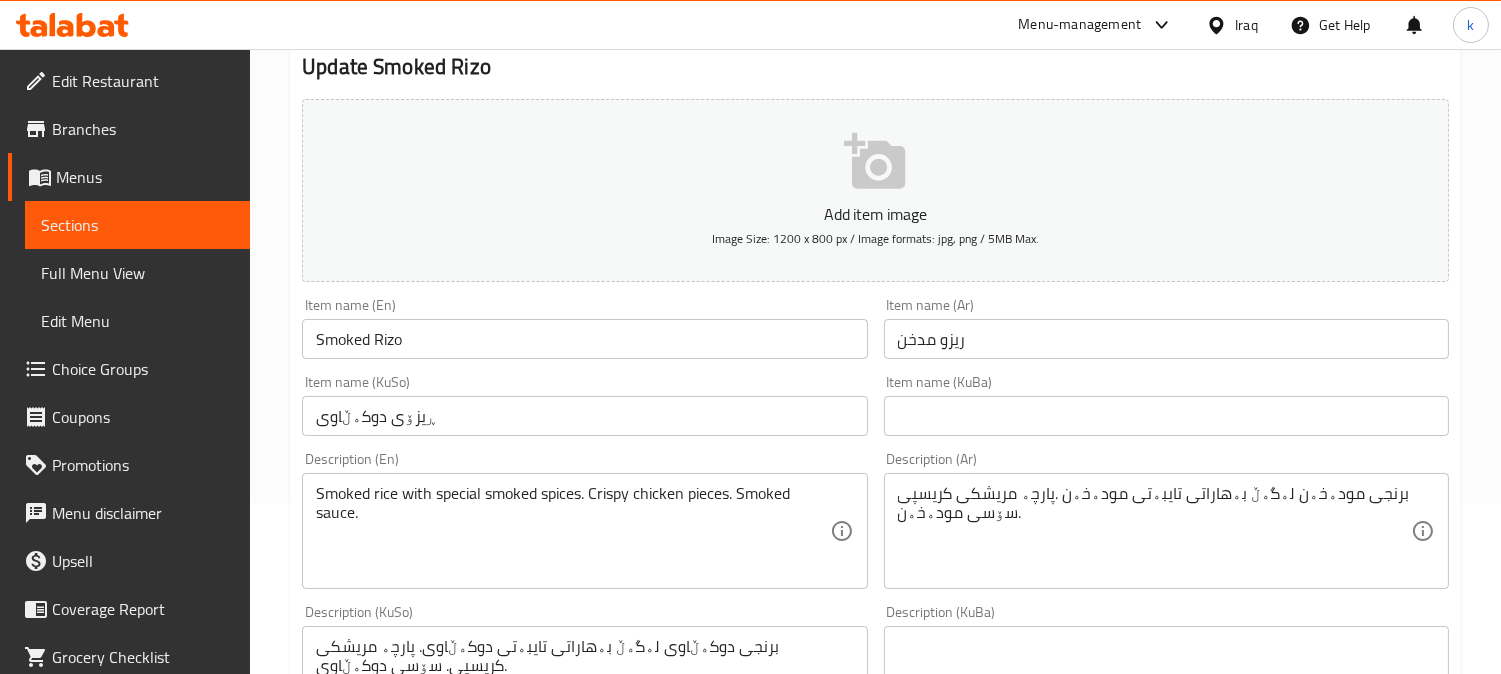 scroll, scrollTop: 185, scrollLeft: 0, axis: vertical 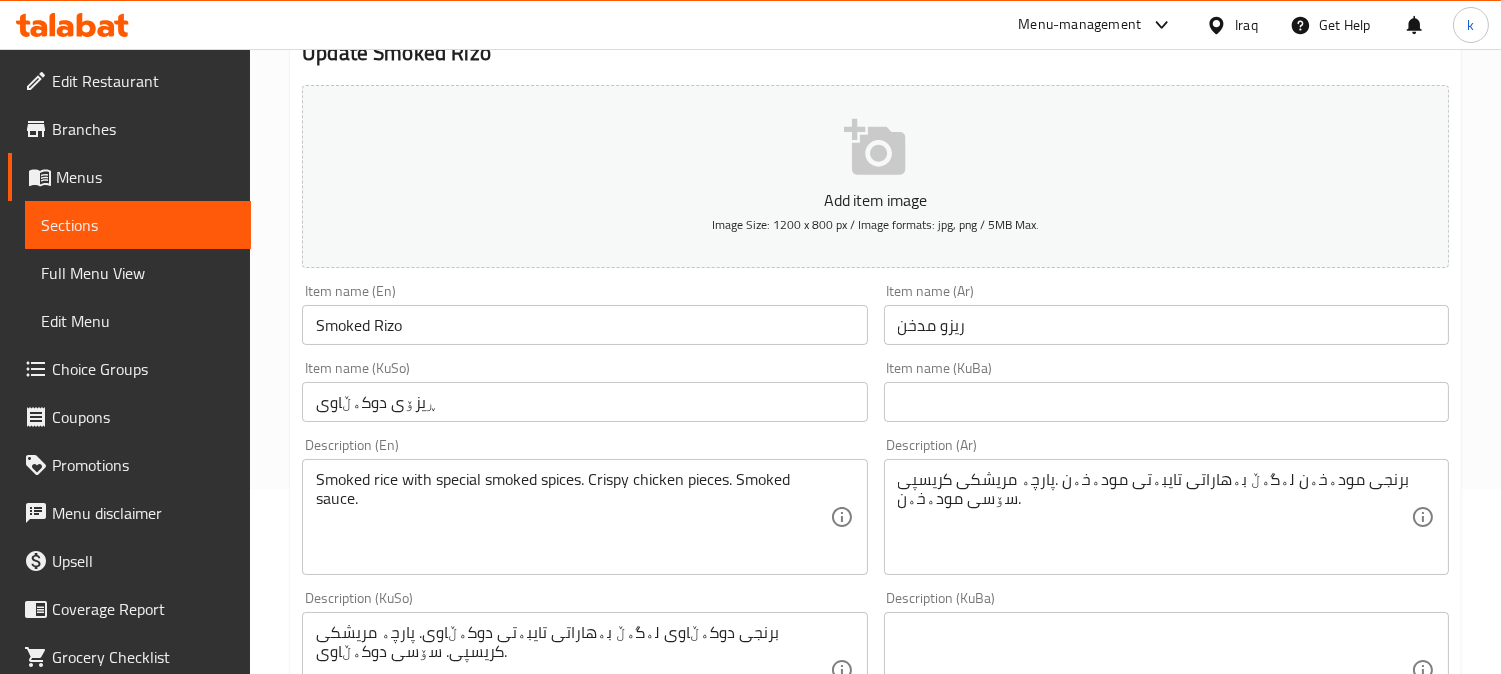 drag, startPoint x: 586, startPoint y: 480, endPoint x: 595, endPoint y: 486, distance: 10.816654 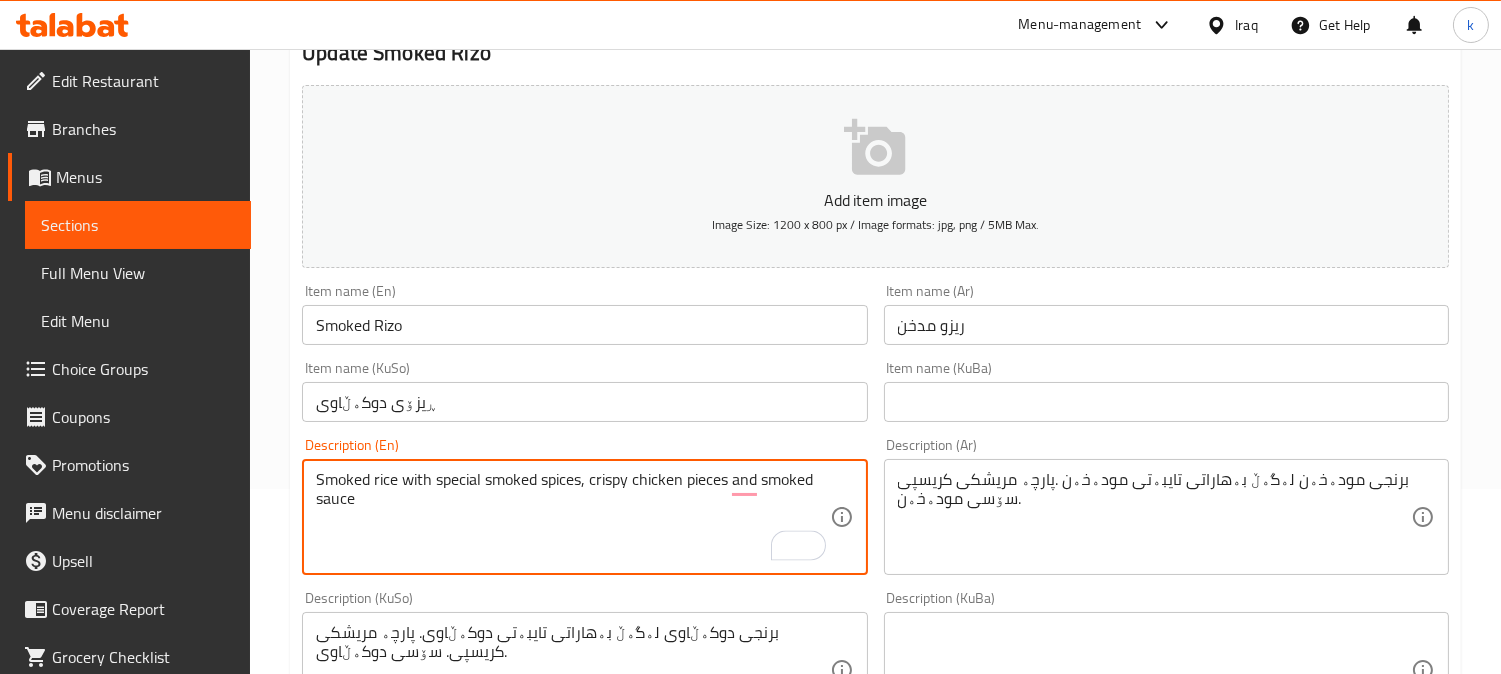 click on "Smoked rice with special smoked spices, crispy chicken pieces and smoked sauce" at bounding box center (572, 517) 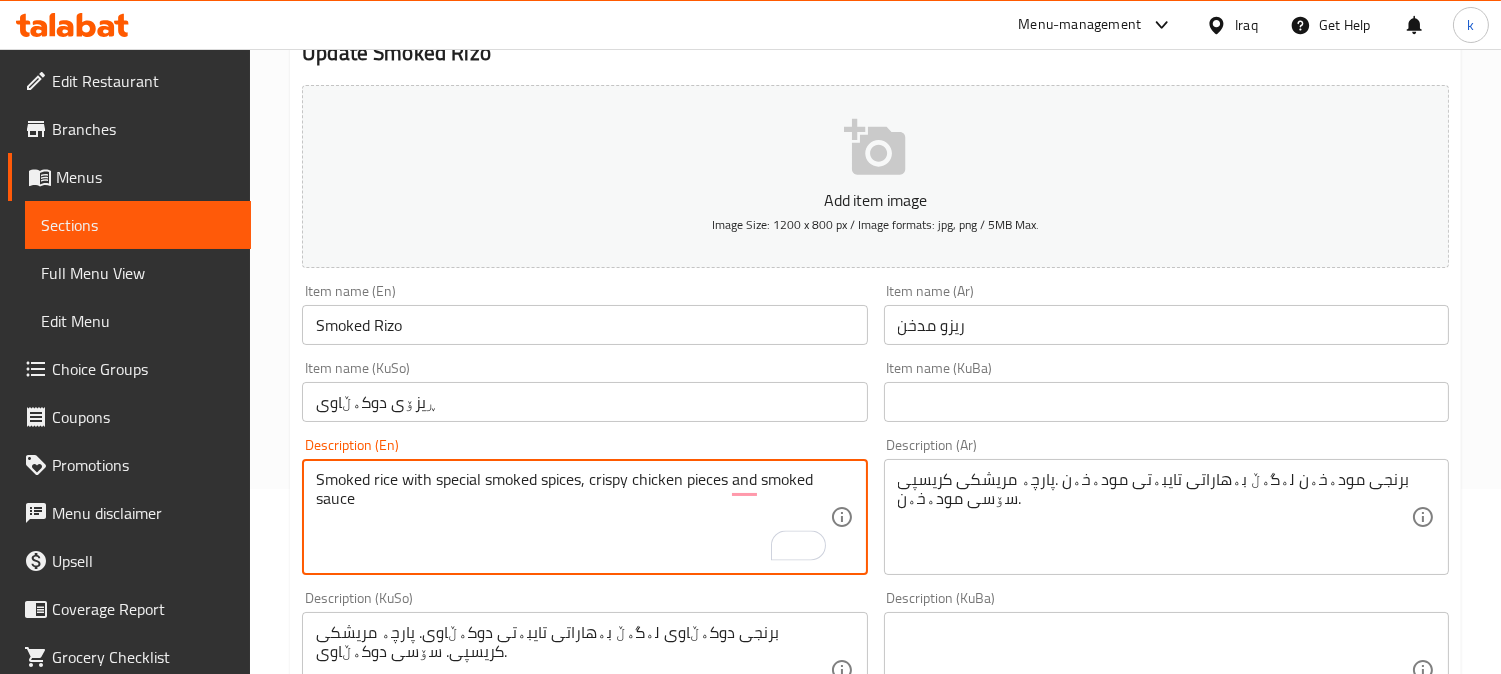 type on "Smoked rice with special smoked spices, crispy chicken pieces and smoked sauce" 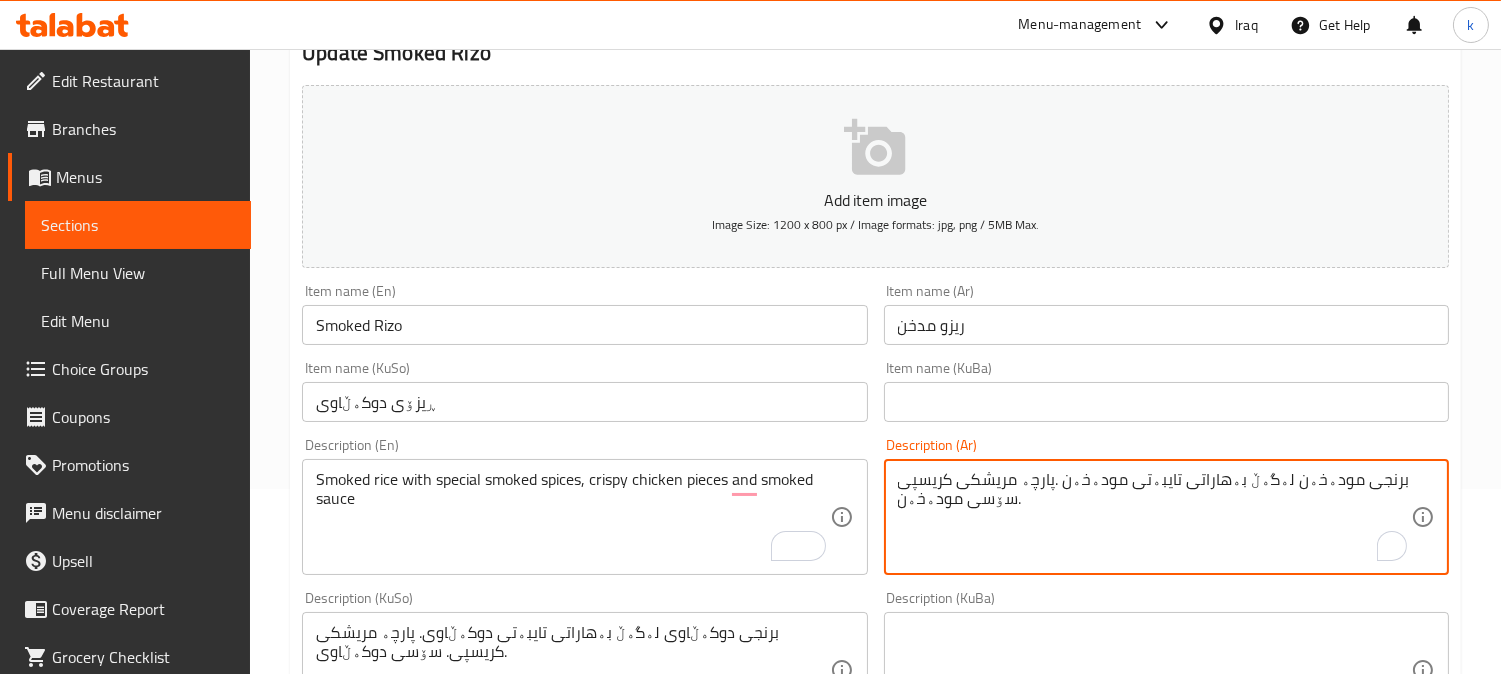 click on "برنجی مودەخەن لەگەڵ بەهاراتی تایبەتی مودەخەن .پارچە مریشکی کریسپی .سۆسی مودەخەن" at bounding box center [1154, 517] 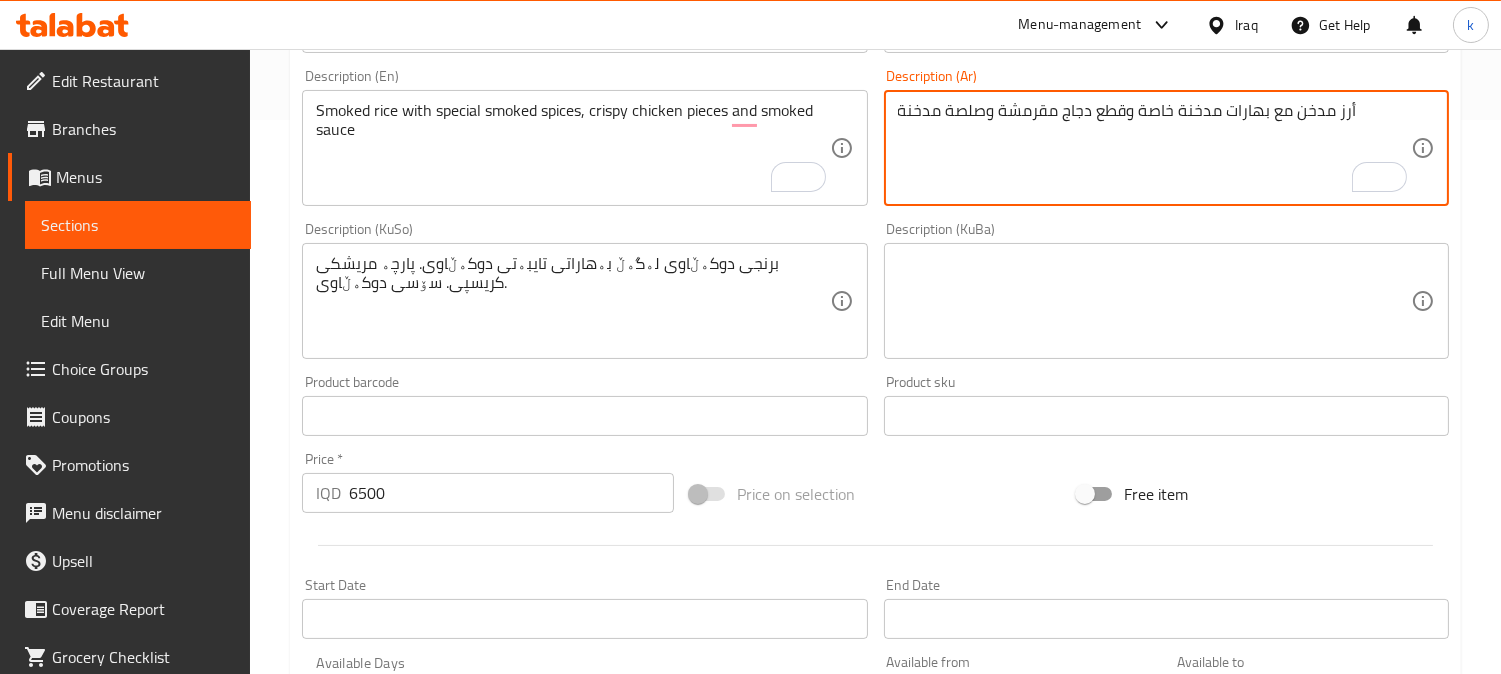 scroll, scrollTop: 555, scrollLeft: 0, axis: vertical 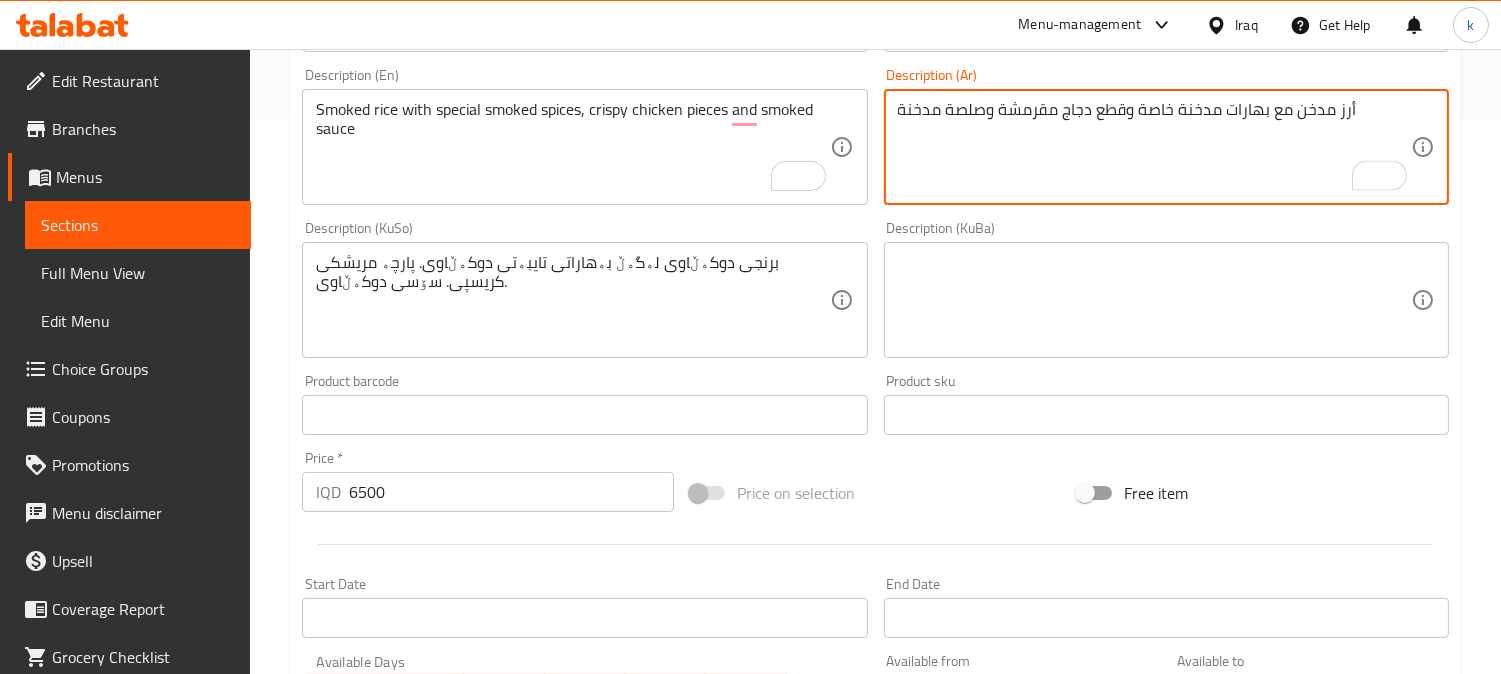 type on "أرز مدخن مع بهارات مدخنة خاصة وقطع دجاج مقرمشة وصلصة مدخنة" 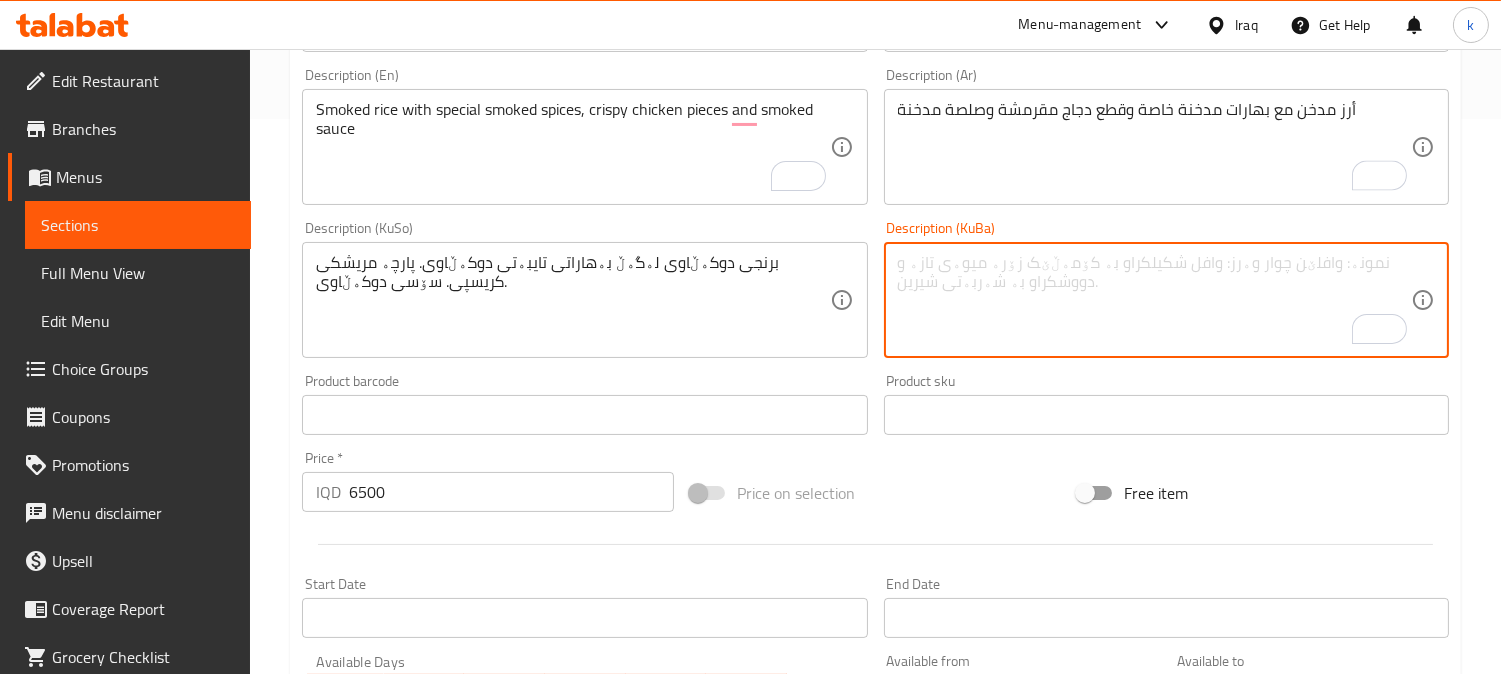 paste on "برنجی دوکەڵاوی لەگەڵ بەهاراتی تایبەتی دوکەڵاوی و پارچە مریشکی کریسپی و سۆسی دوکەڵاوی" 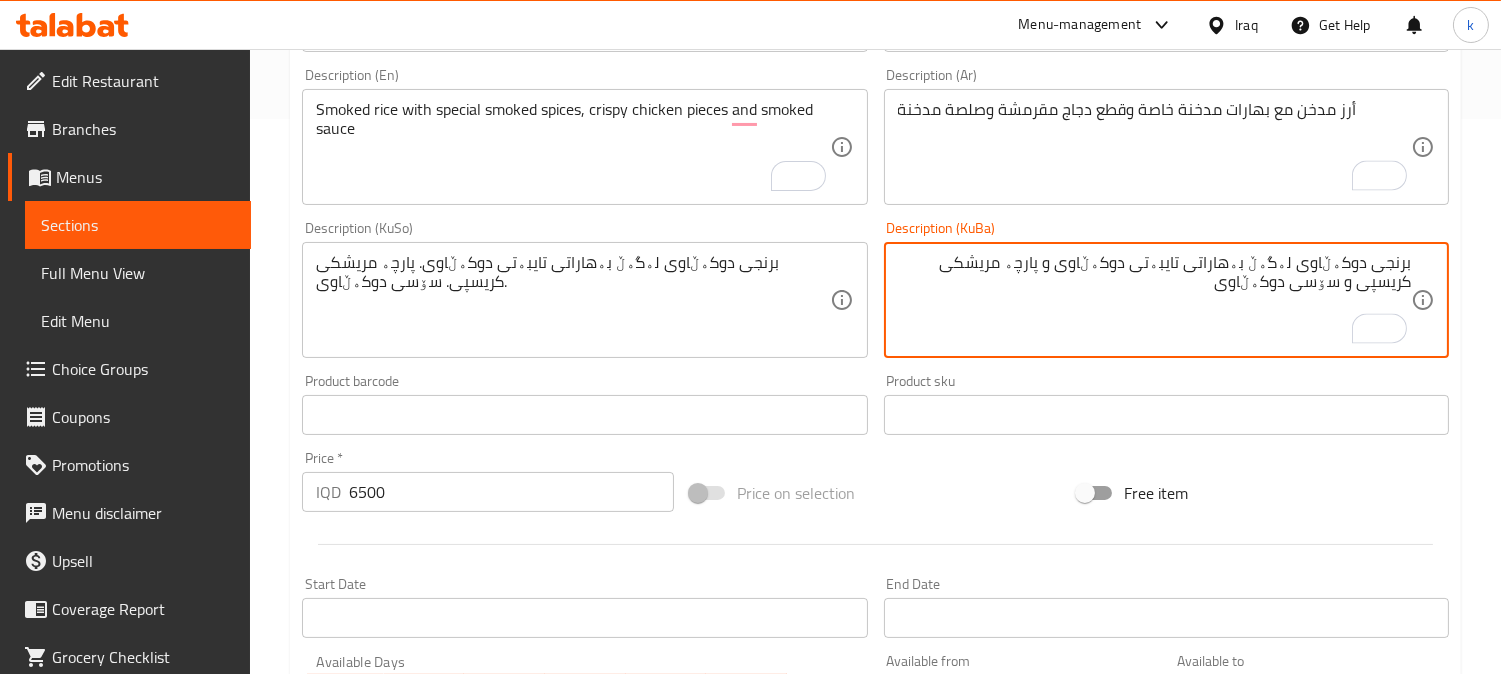 type on "برنجی دوکەڵاوی لەگەڵ بەهاراتی تایبەتی دوکەڵاوی و پارچە مریشکی کریسپی و سۆسی دوکەڵاوی" 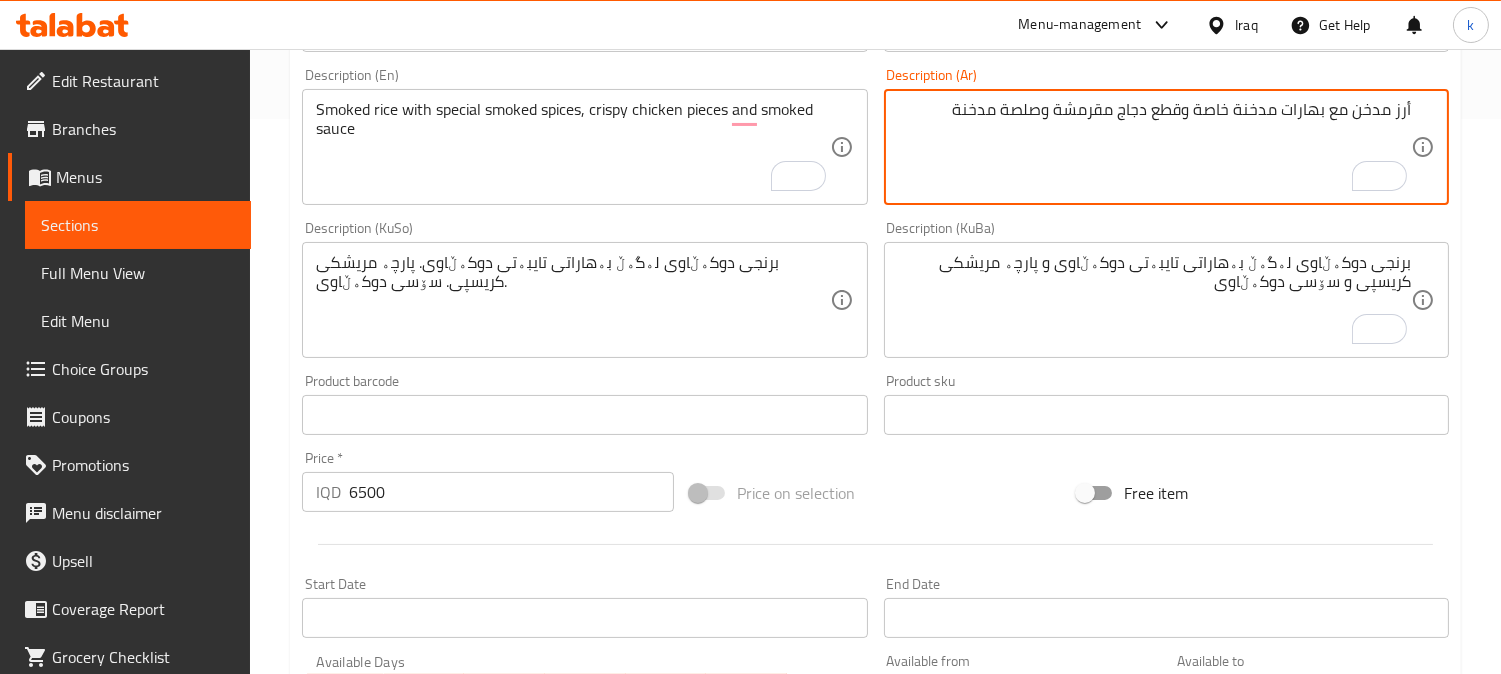 click on "أرز مدخن مع بهارات مدخنة خاصة وقطع دجاج مقرمشة وصلصة مدخنة" at bounding box center [1154, 147] 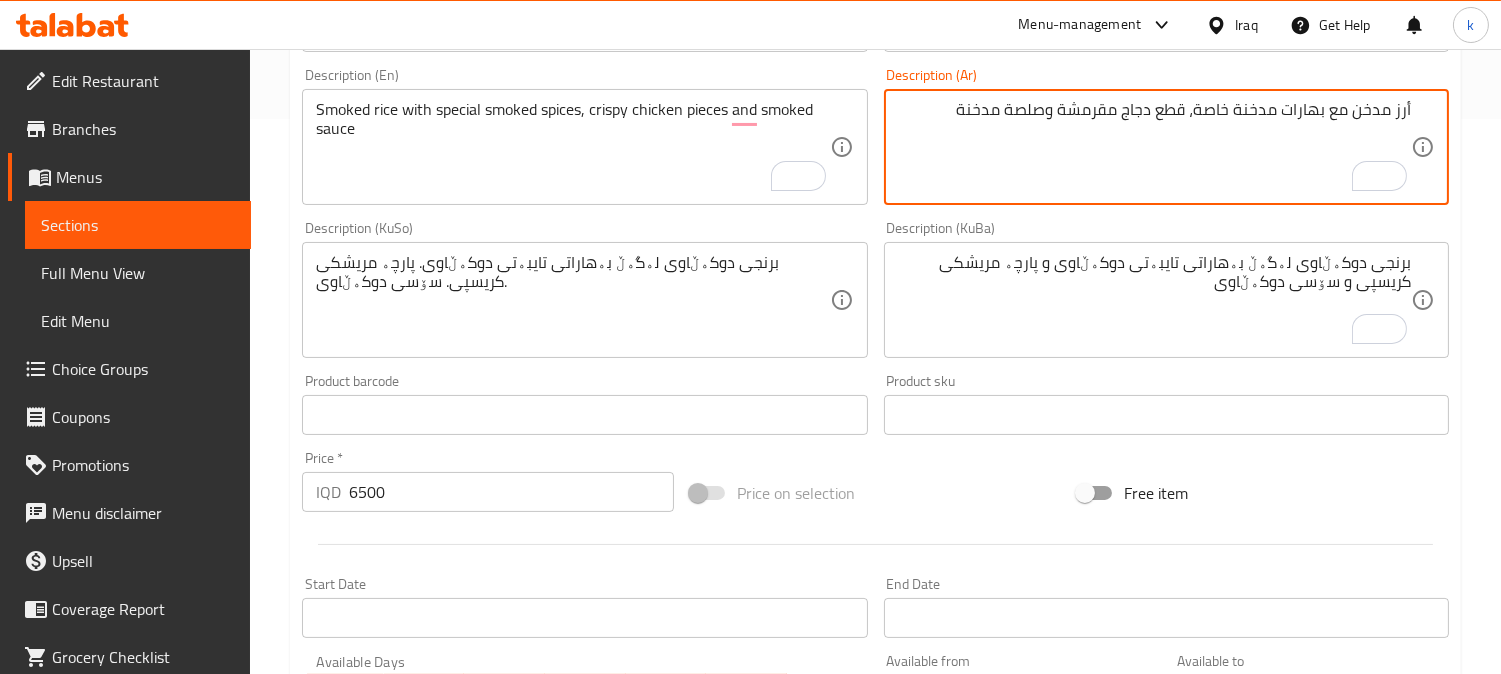 type on "أرز مدخن مع بهارات مدخنة خاصة، قطع دجاج مقرمشة وصلصة مدخنة" 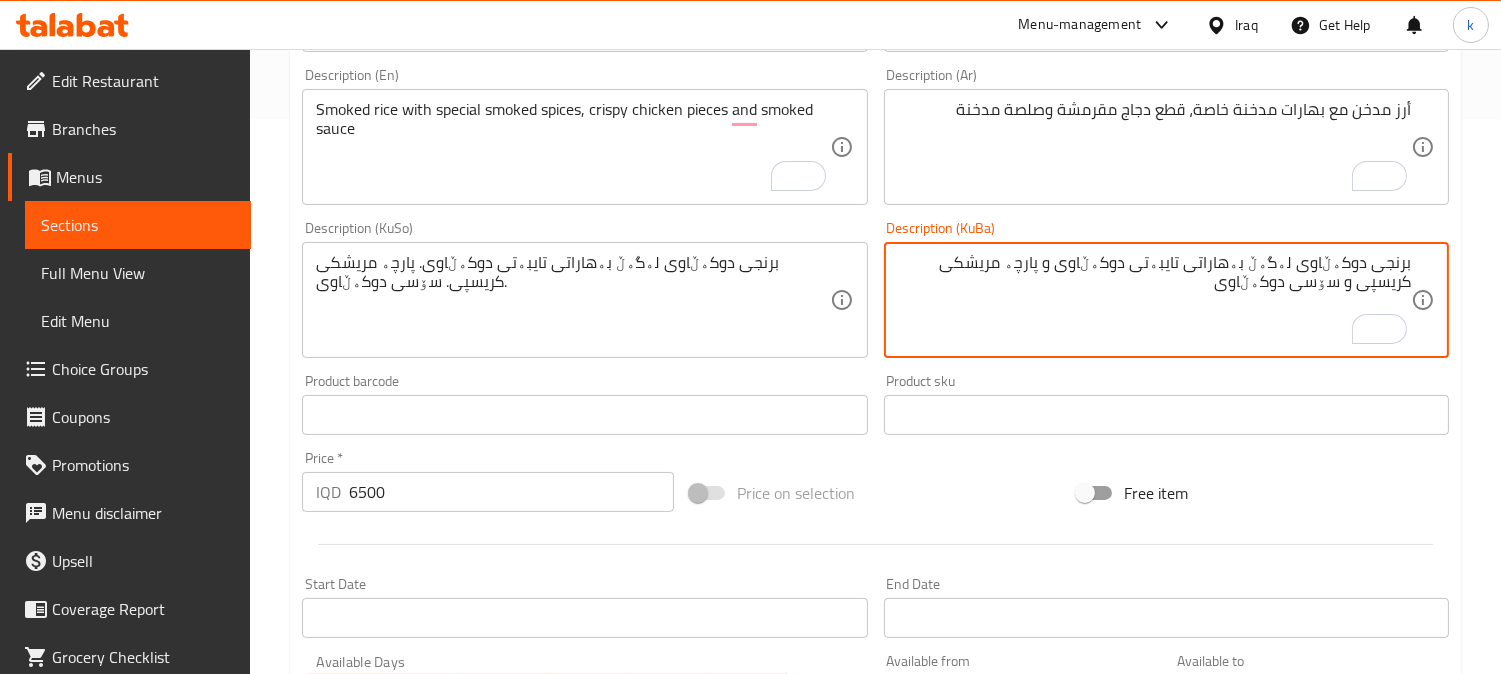 click on "برنجی دوکەڵاوی لەگەڵ بەهاراتی تایبەتی دوکەڵاوی و پارچە مریشکی کریسپی و سۆسی دوکەڵاوی" at bounding box center (1154, 300) 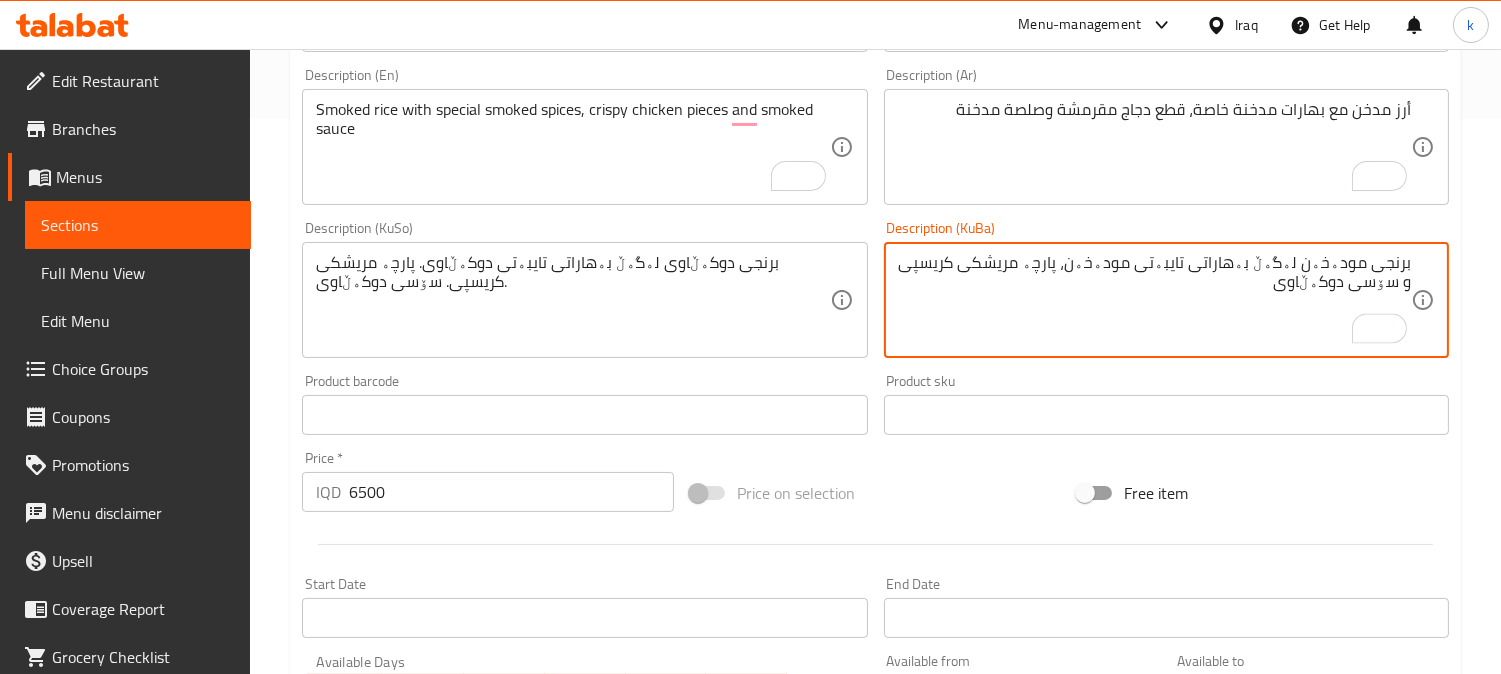 click on "برنجی مودەخەن لەگەڵ بەهاراتی تایبەتی مودەخەن، پارچە مریشکی کریسپی و سۆسی دوکەڵاوی" at bounding box center [1154, 300] 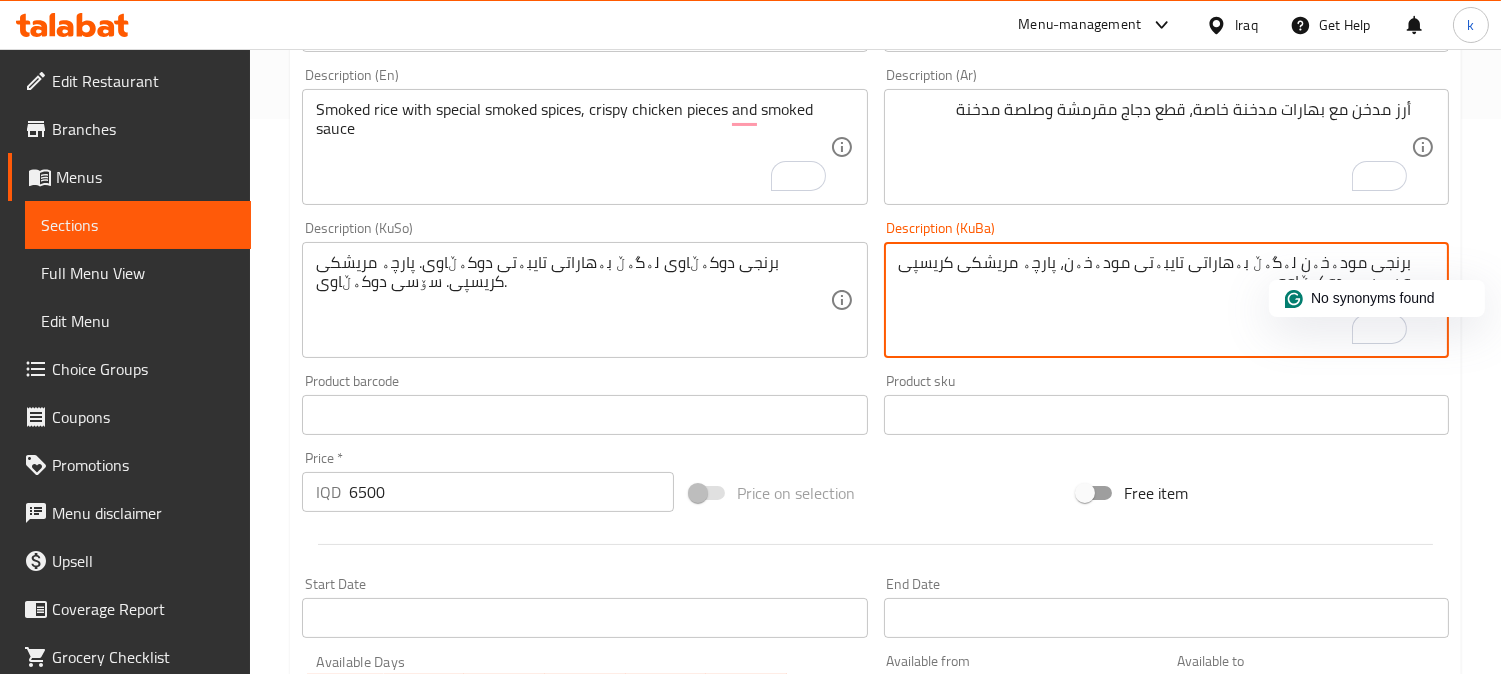 click on "No synonyms found" 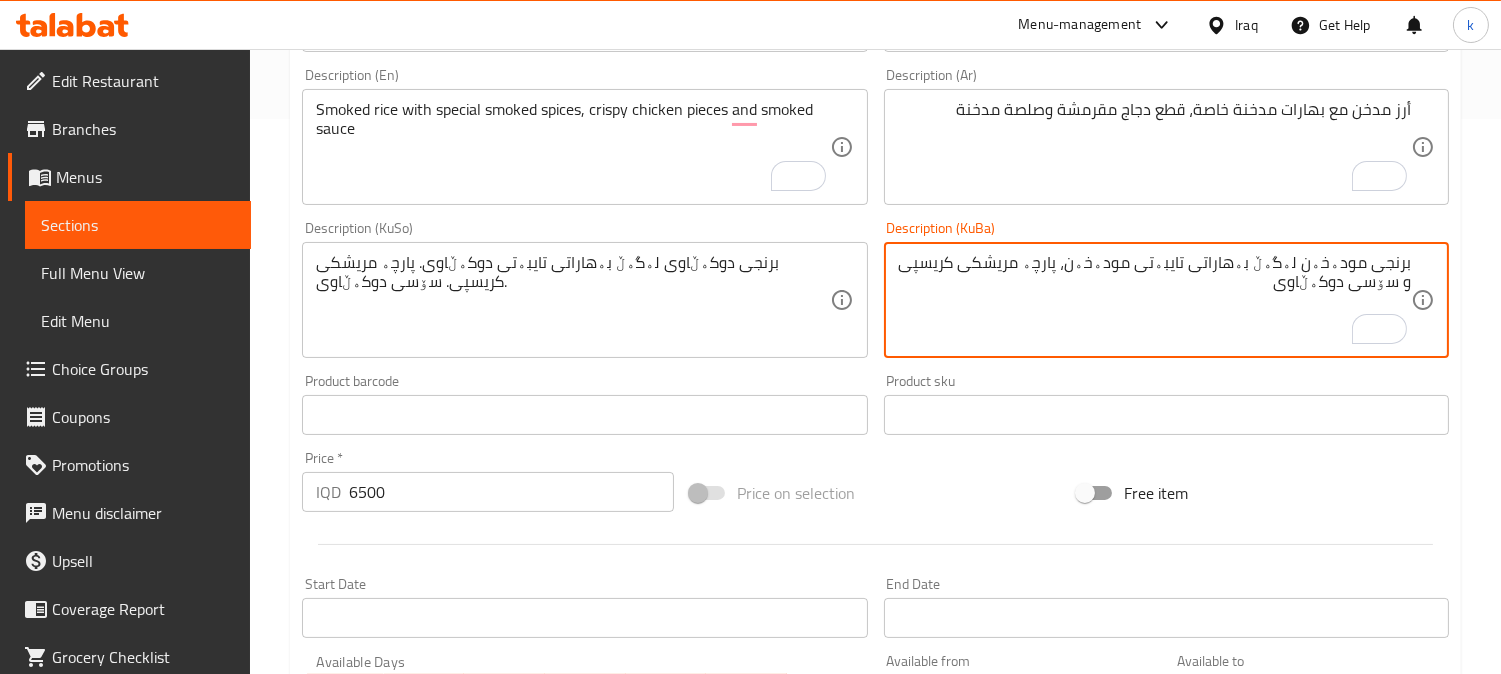 click on "برنجی مودەخەن لەگەڵ بەهاراتی تایبەتی مودەخەن، پارچە مریشکی کریسپی و سۆسی دوکەڵاوی" at bounding box center (1154, 300) 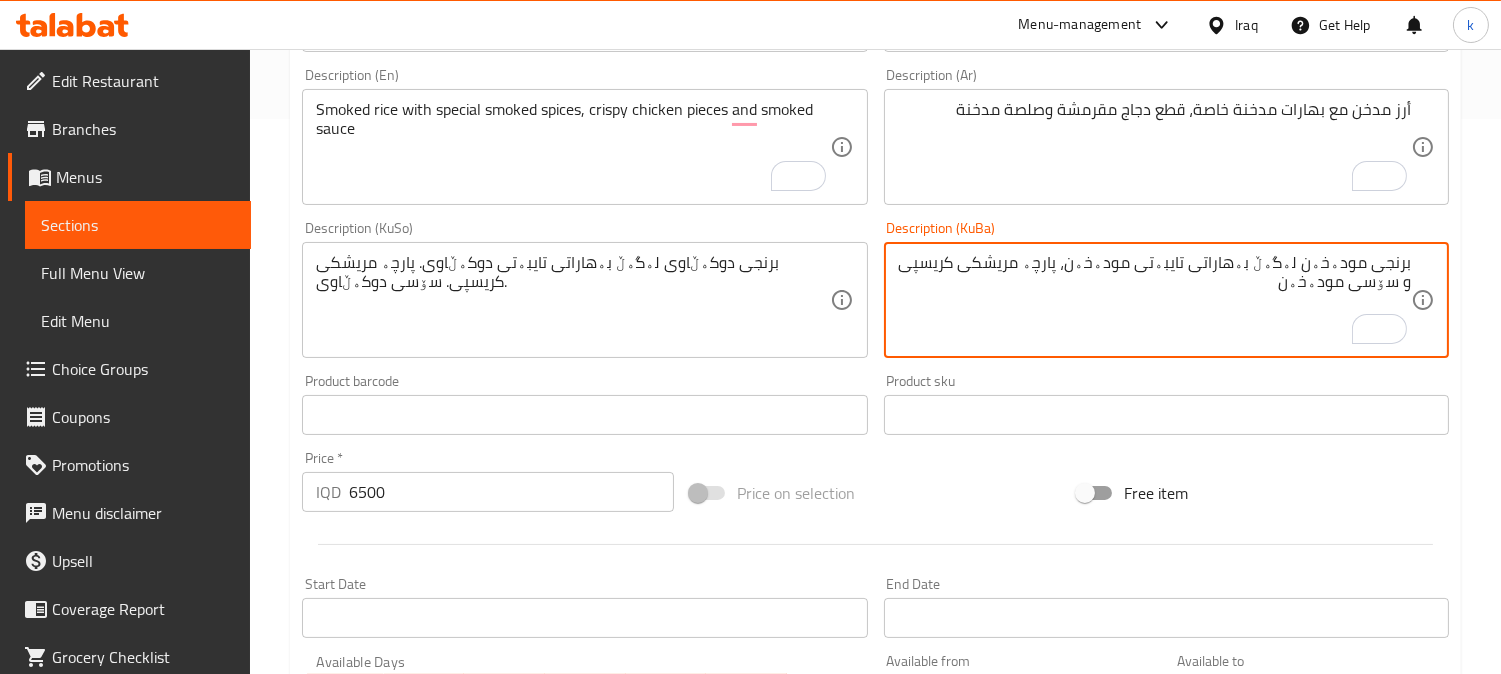 click on "برنجی مودەخەن لەگەڵ بەهاراتی تایبەتی مودەخەن، پارچە مریشکی کریسپی و سۆسی مودەخەن" at bounding box center (1154, 300) 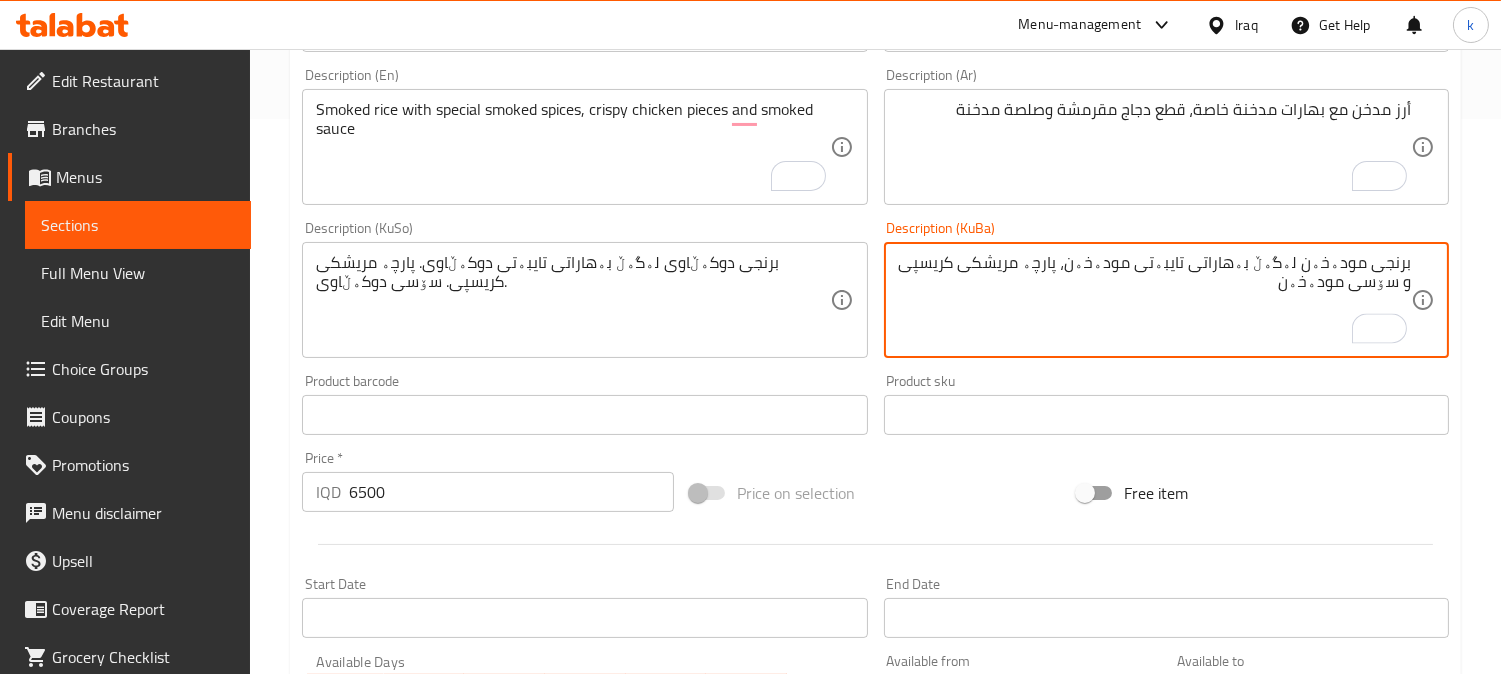 click on "برنجی مودەخەن لەگەڵ بەهاراتی تایبەتی مودەخەن، پارچە مریشکی کریسپی و سۆسی مودەخەن" at bounding box center (1154, 300) 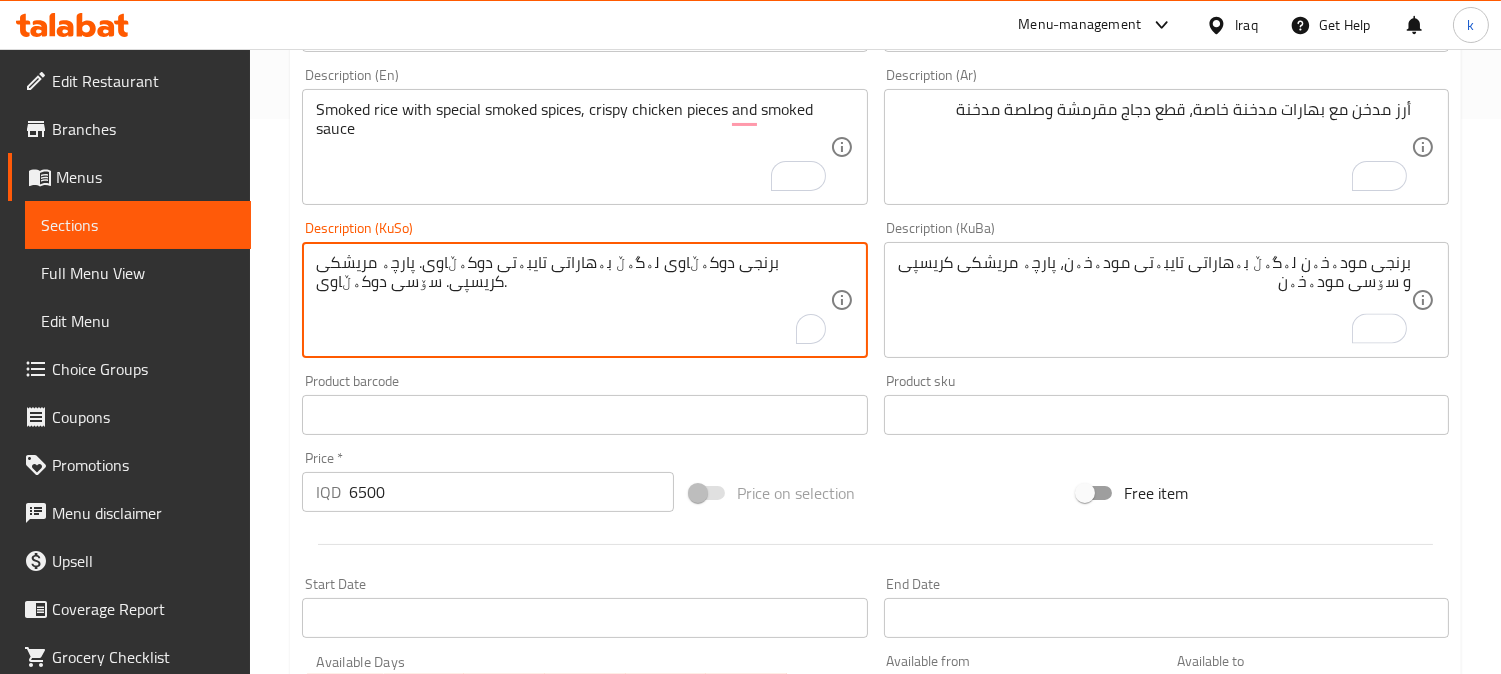 click on "برنجی دوکەڵاوی لەگەڵ بەهاراتی تایبەتی دوکەڵاوی. پارچە مریشکی کریسپی. سۆسی دوکەڵاوی." at bounding box center (572, 300) 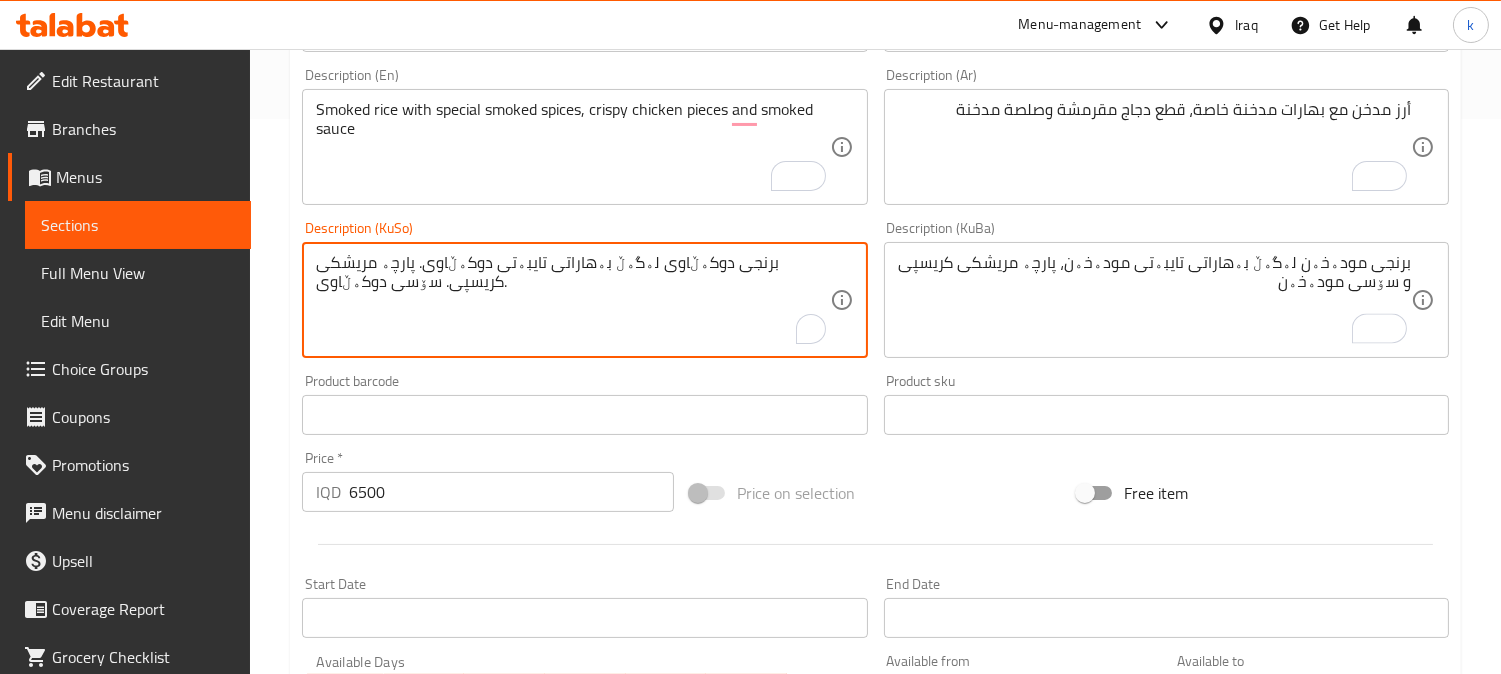 click on "برنجی دوکەڵاوی لەگەڵ بەهاراتی تایبەتی دوکەڵاوی. پارچە مریشکی کریسپی. سۆسی دوکەڵاوی." at bounding box center (572, 300) 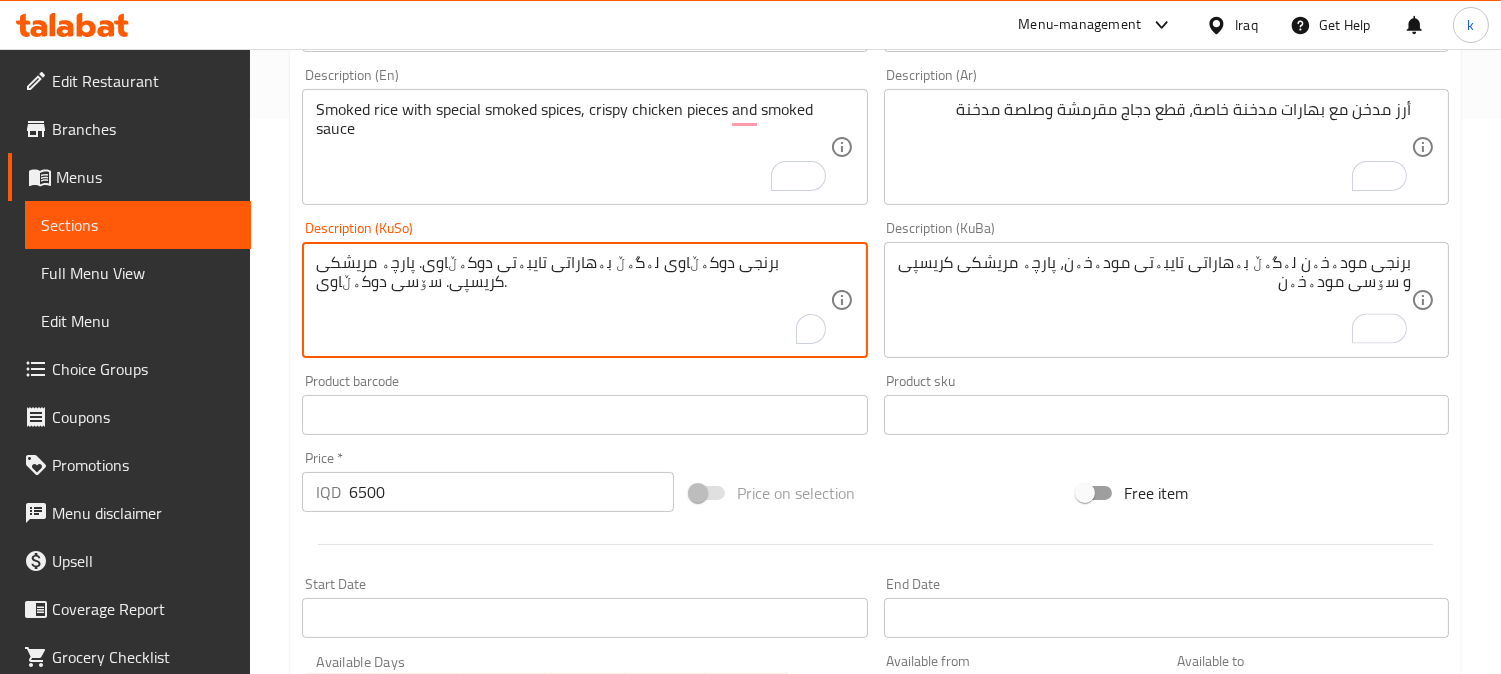 paste on "مودەخەن لەگەڵ بەهاراتی تایبەتی مودەخەن، پارچە مریشکی کریسپی و سۆسی مودەخەن" 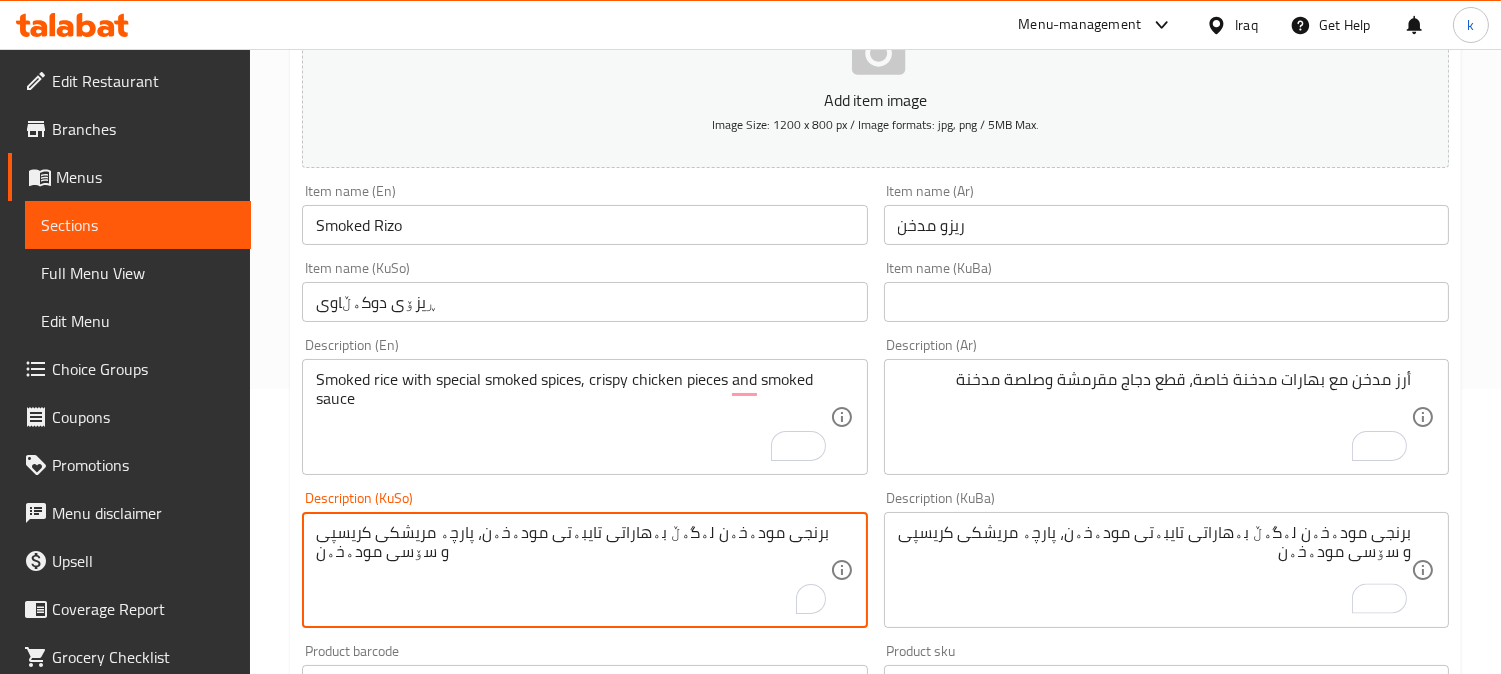 scroll, scrollTop: 185, scrollLeft: 0, axis: vertical 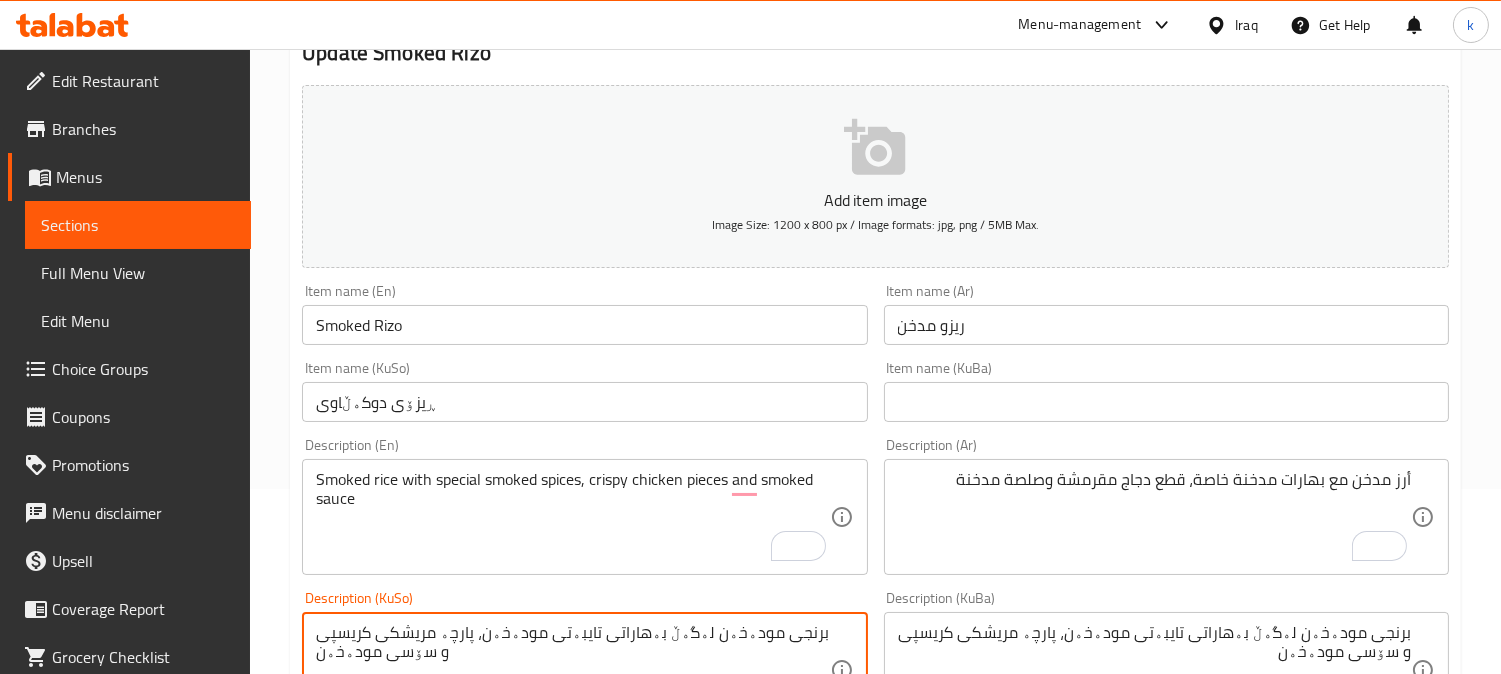 type on "برنجی مودەخەن لەگەڵ بەهاراتی تایبەتی مودەخەن، پارچە مریشکی کریسپی و سۆسی مودەخەن" 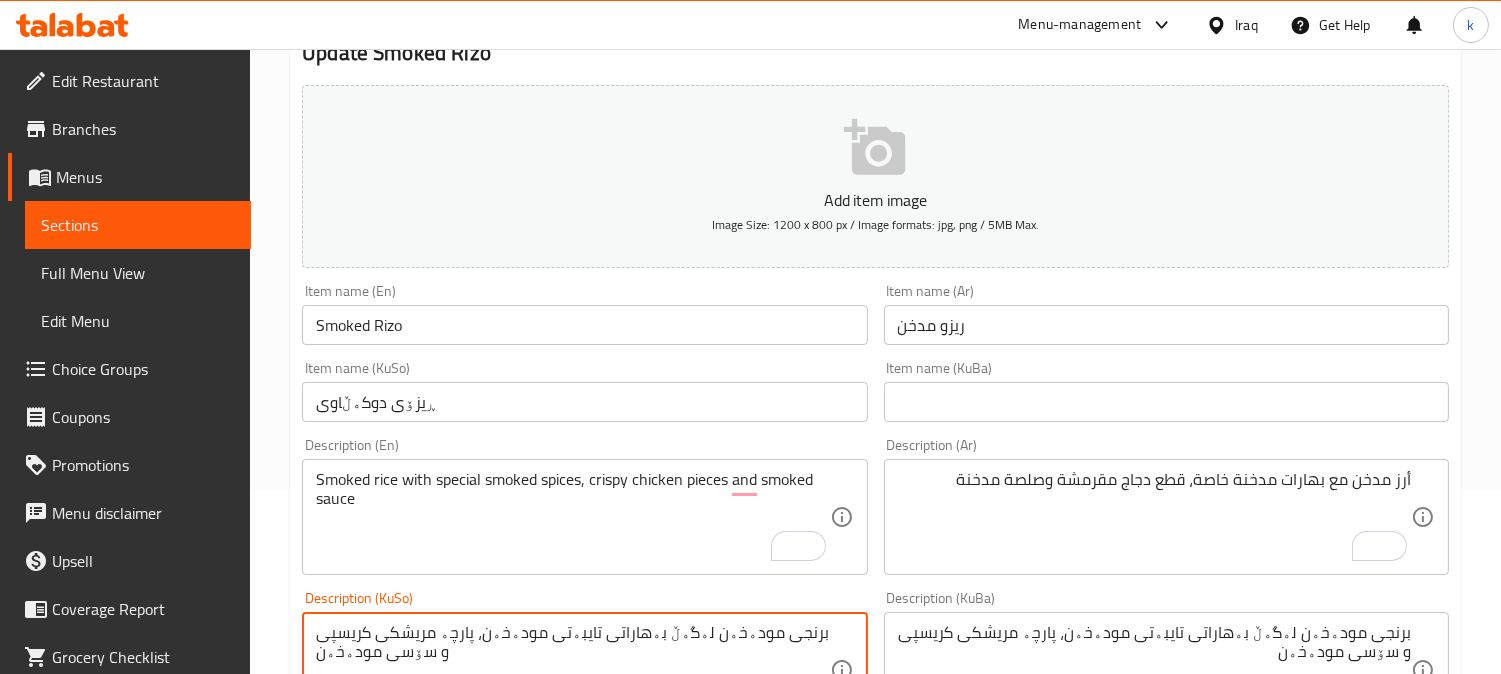 click on "ڕیزۆی دوکەڵاوی" at bounding box center (584, 402) 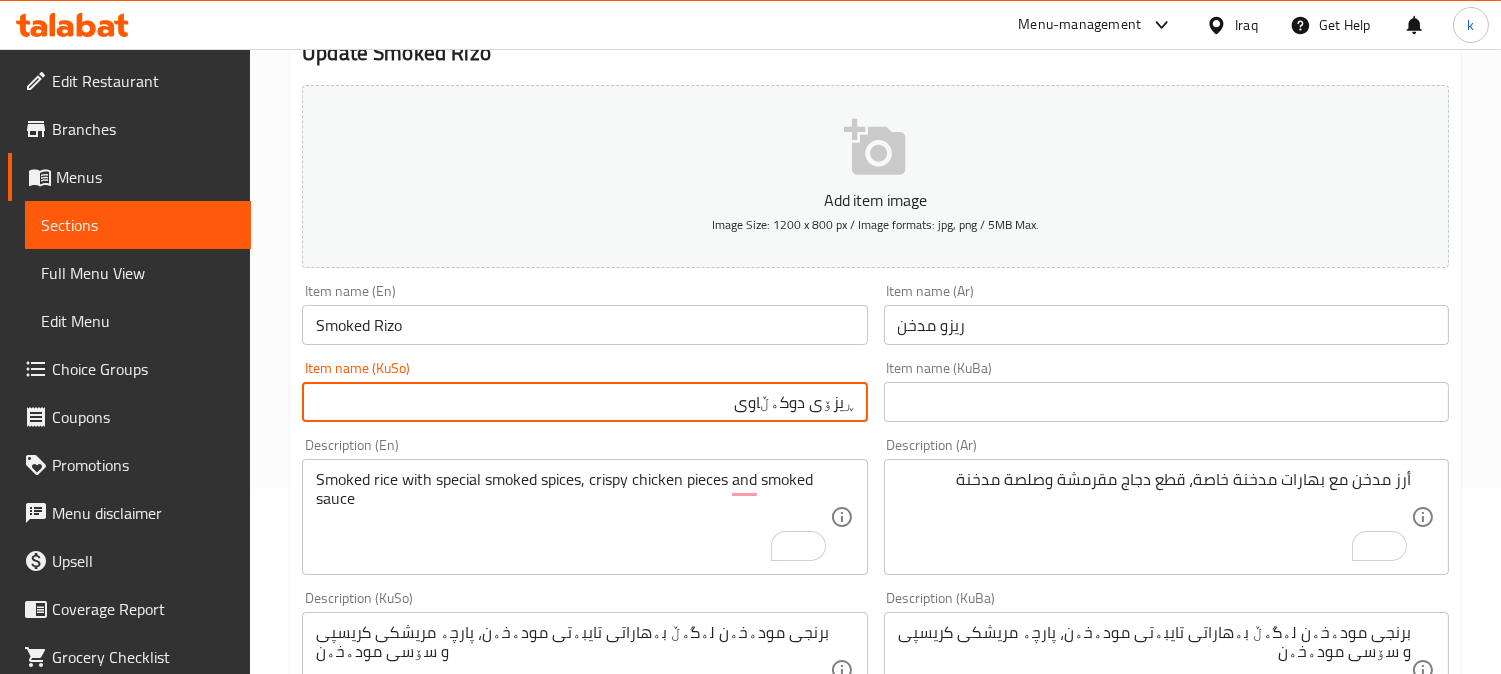 click on "ڕیزۆی دوکەڵاوی" at bounding box center [584, 402] 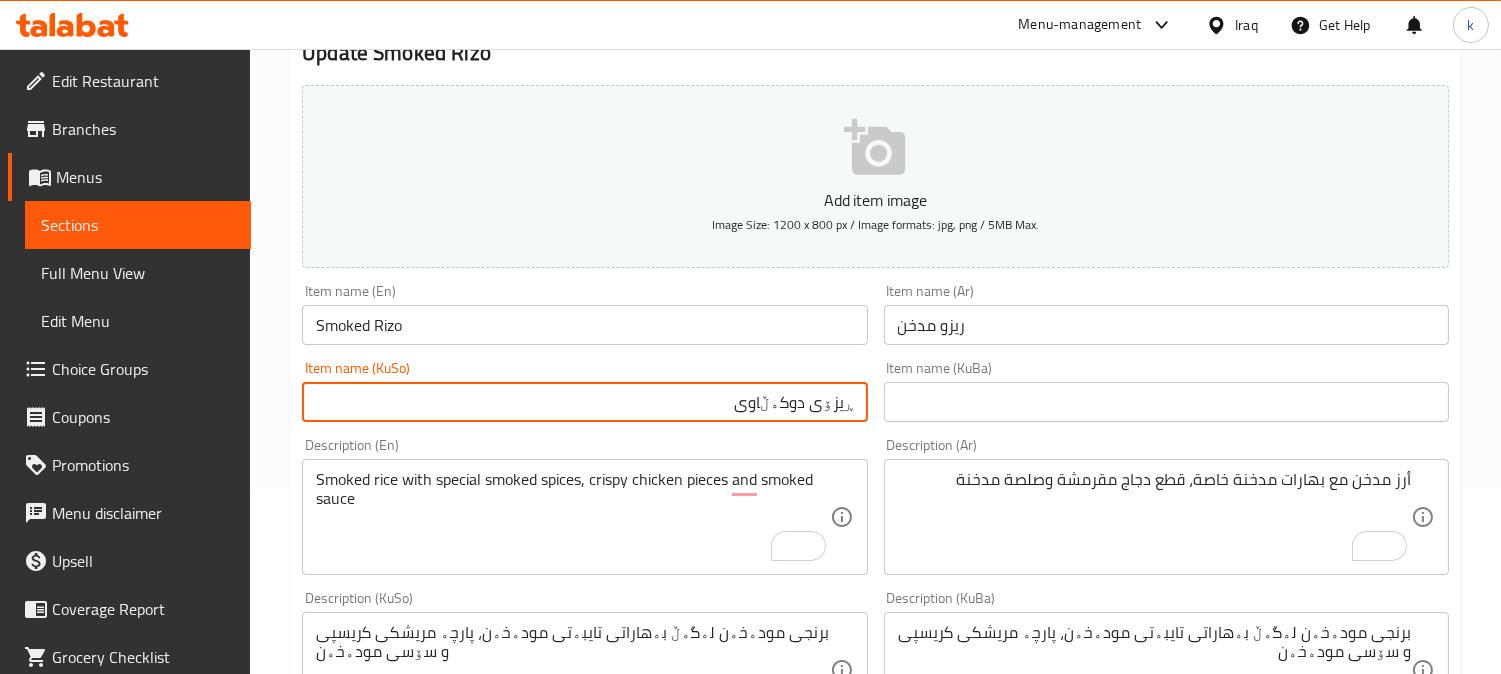 click on "ڕیزۆی دوکەڵاوی" at bounding box center [584, 402] 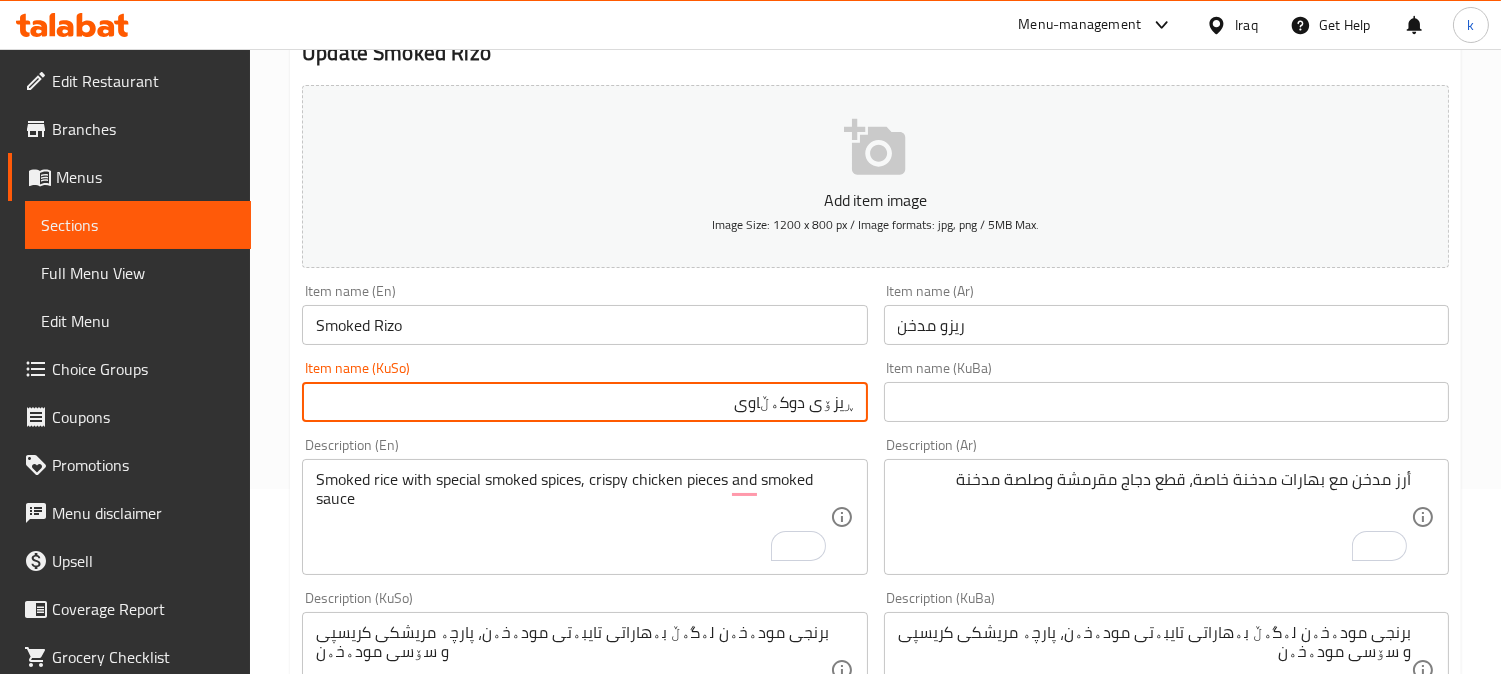 scroll, scrollTop: 0, scrollLeft: 0, axis: both 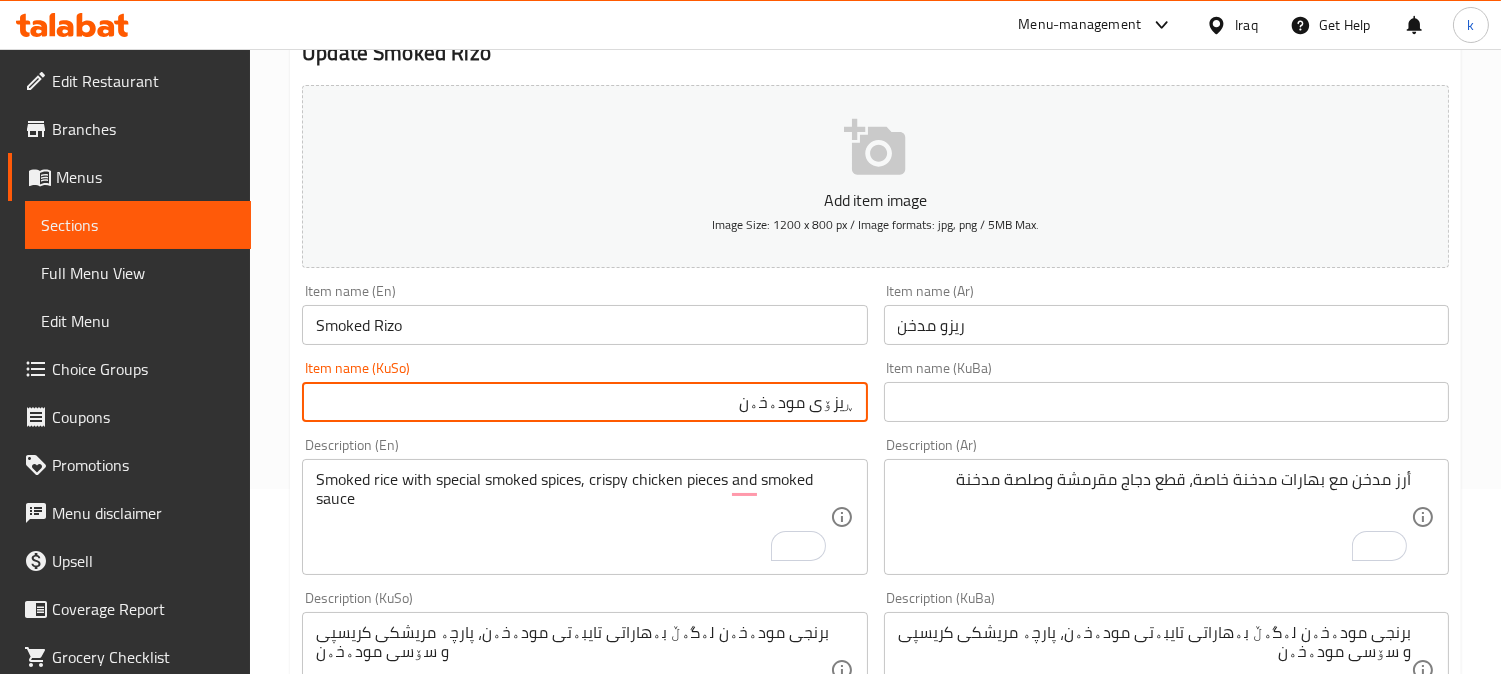 click on "ڕیزۆی مودەخەن" at bounding box center [584, 402] 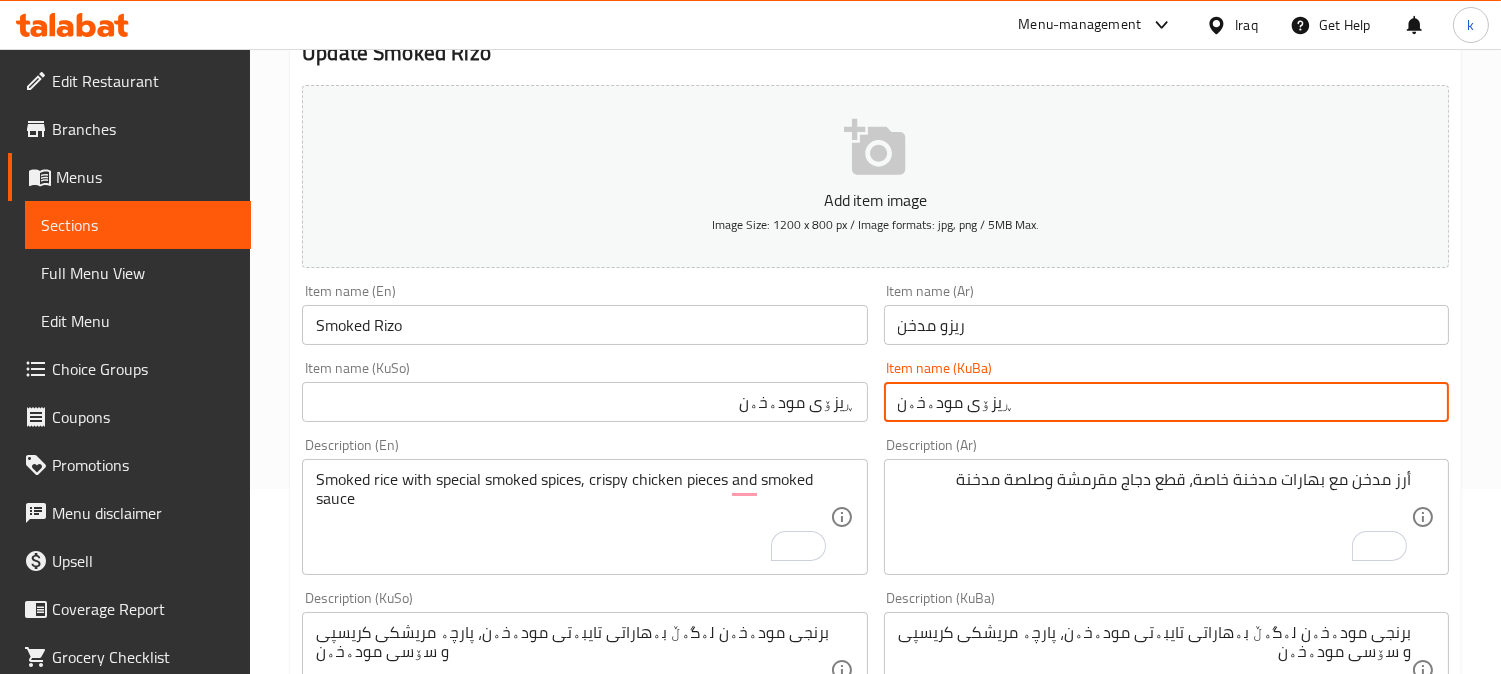 type on "ڕیزۆی مودەخەن" 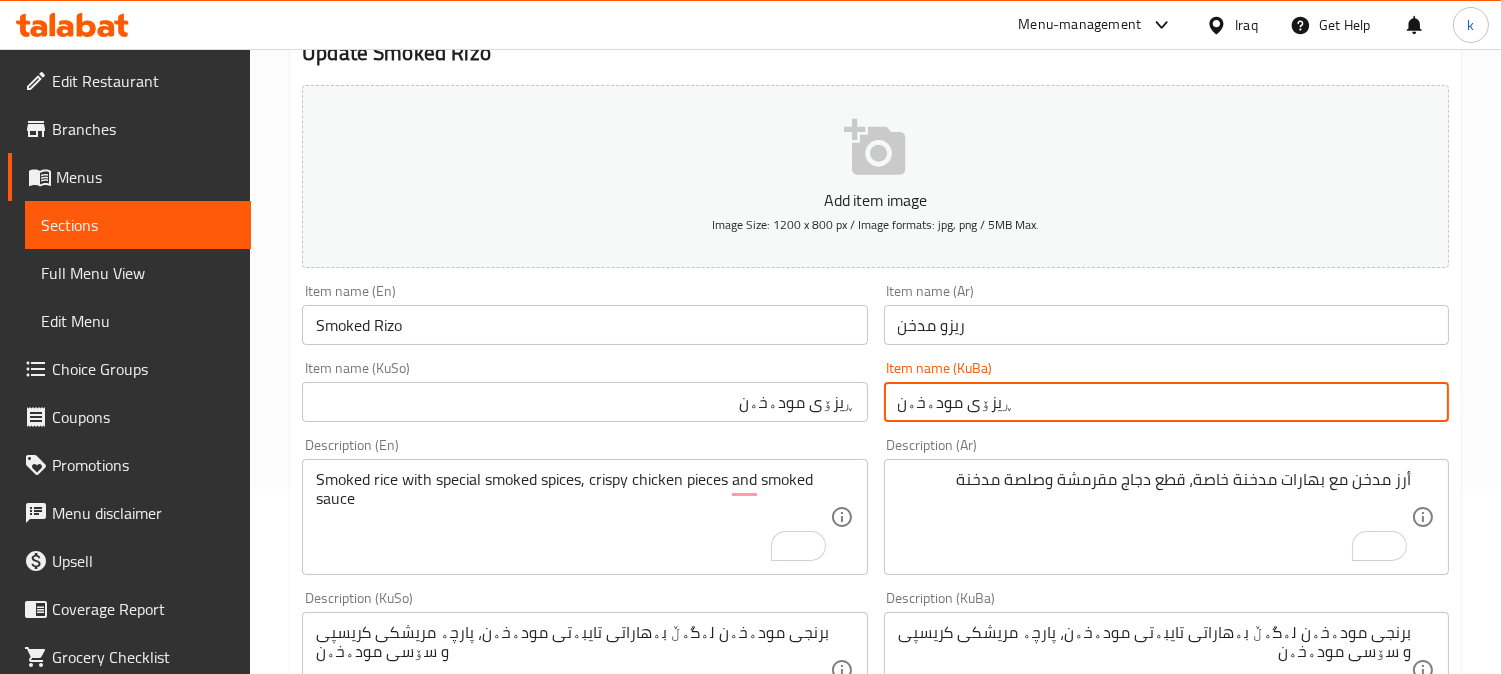 click on "Update" at bounding box center (439, 1371) 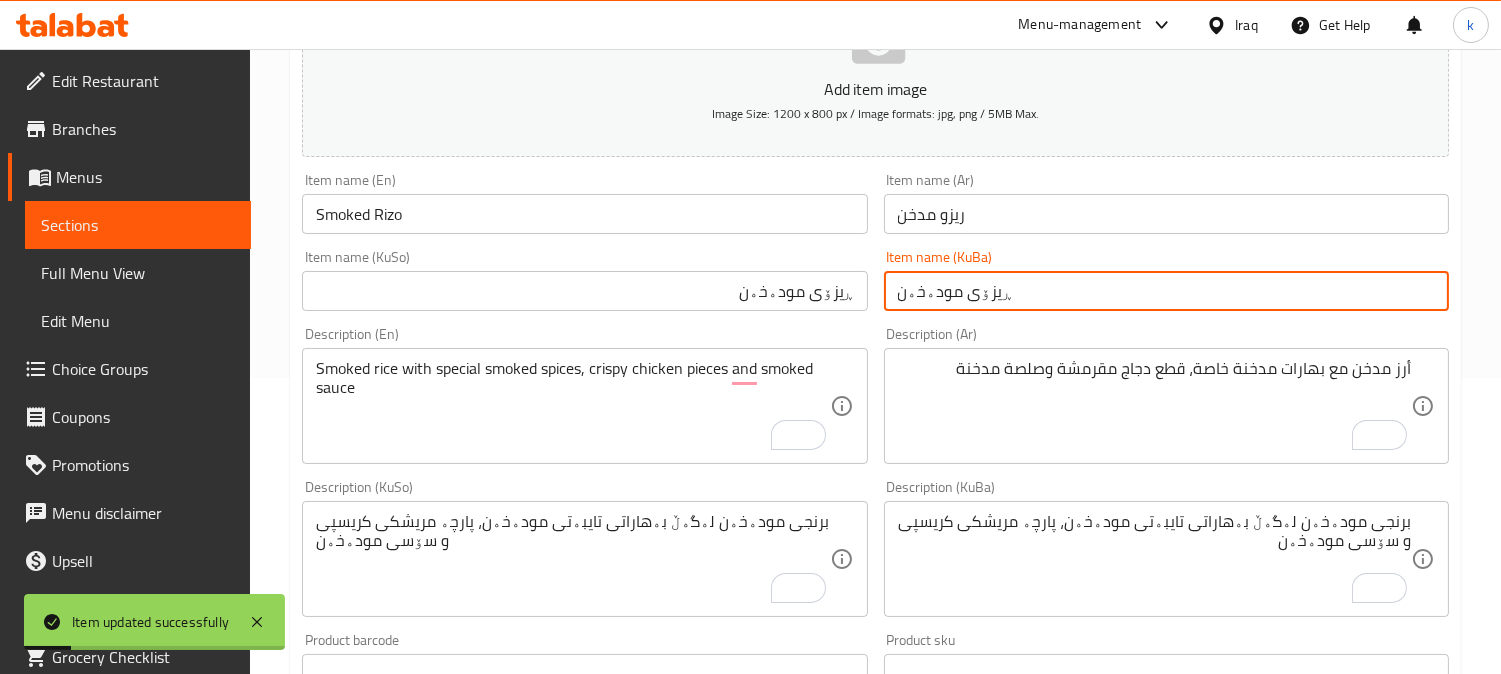 scroll, scrollTop: 370, scrollLeft: 0, axis: vertical 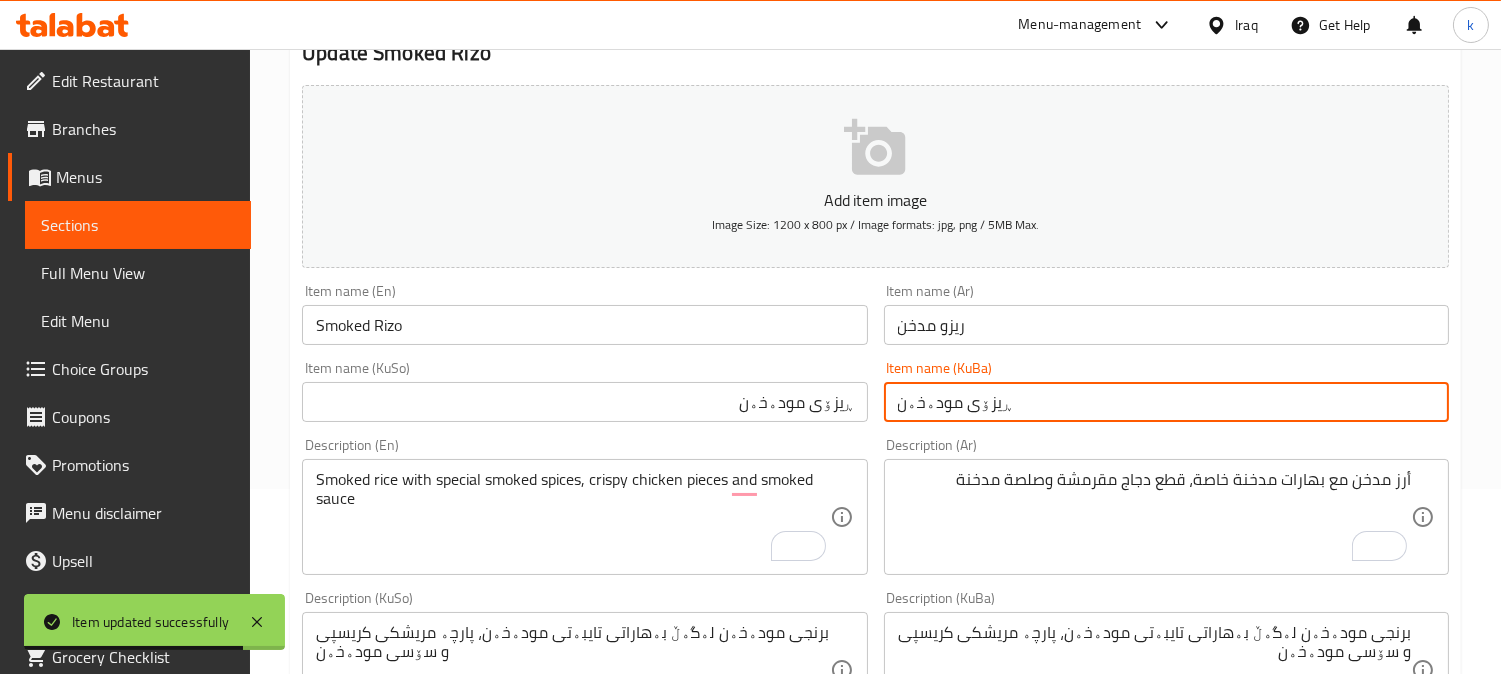 click on "Smoked Rizo" at bounding box center (584, 325) 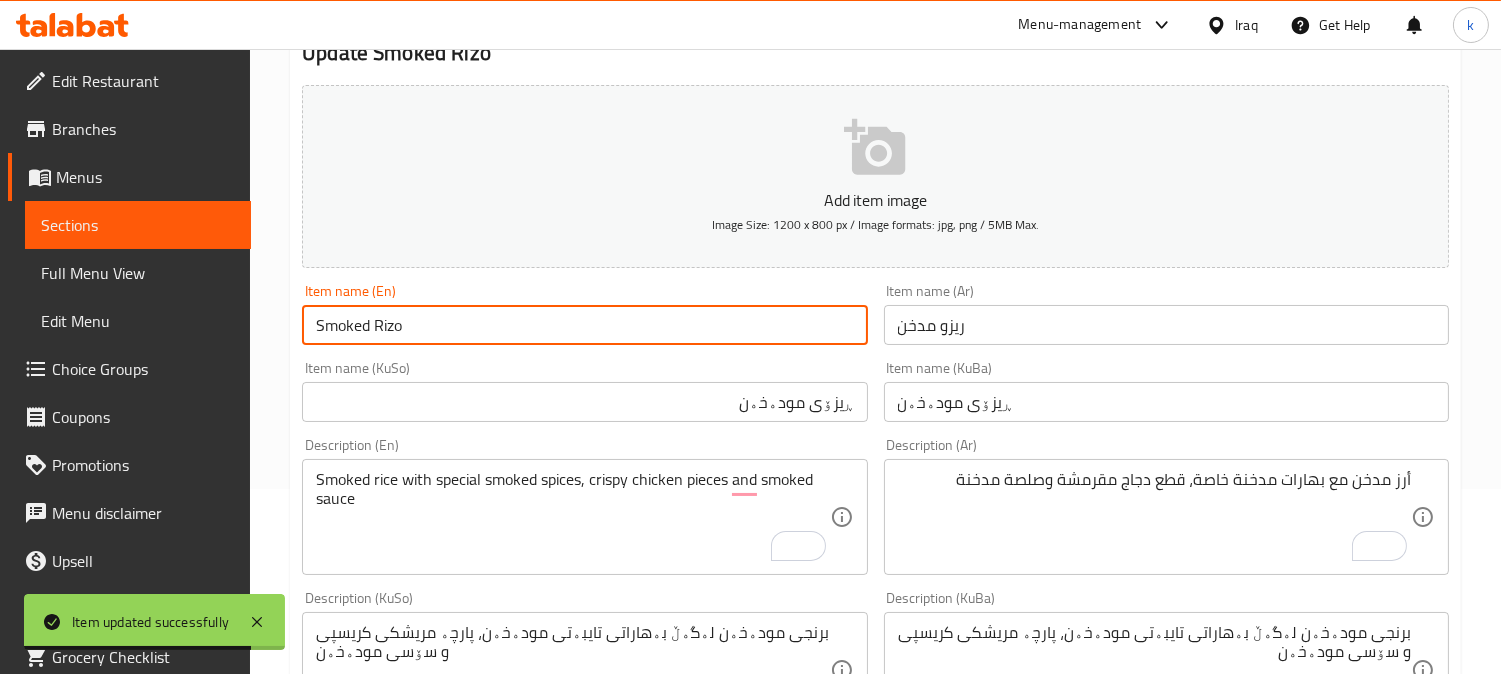 click on "Smoked Rizo" at bounding box center (584, 325) 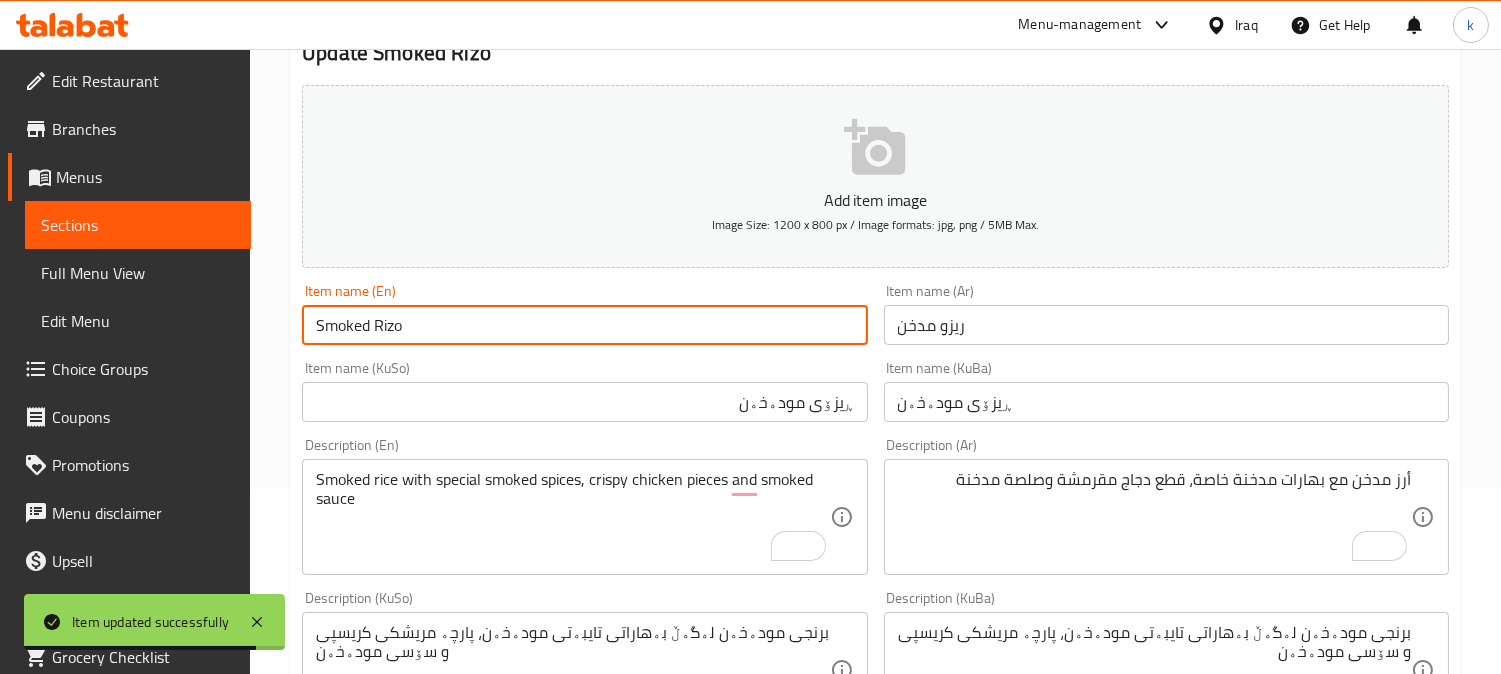 click on "Smoked Rizo" at bounding box center (584, 325) 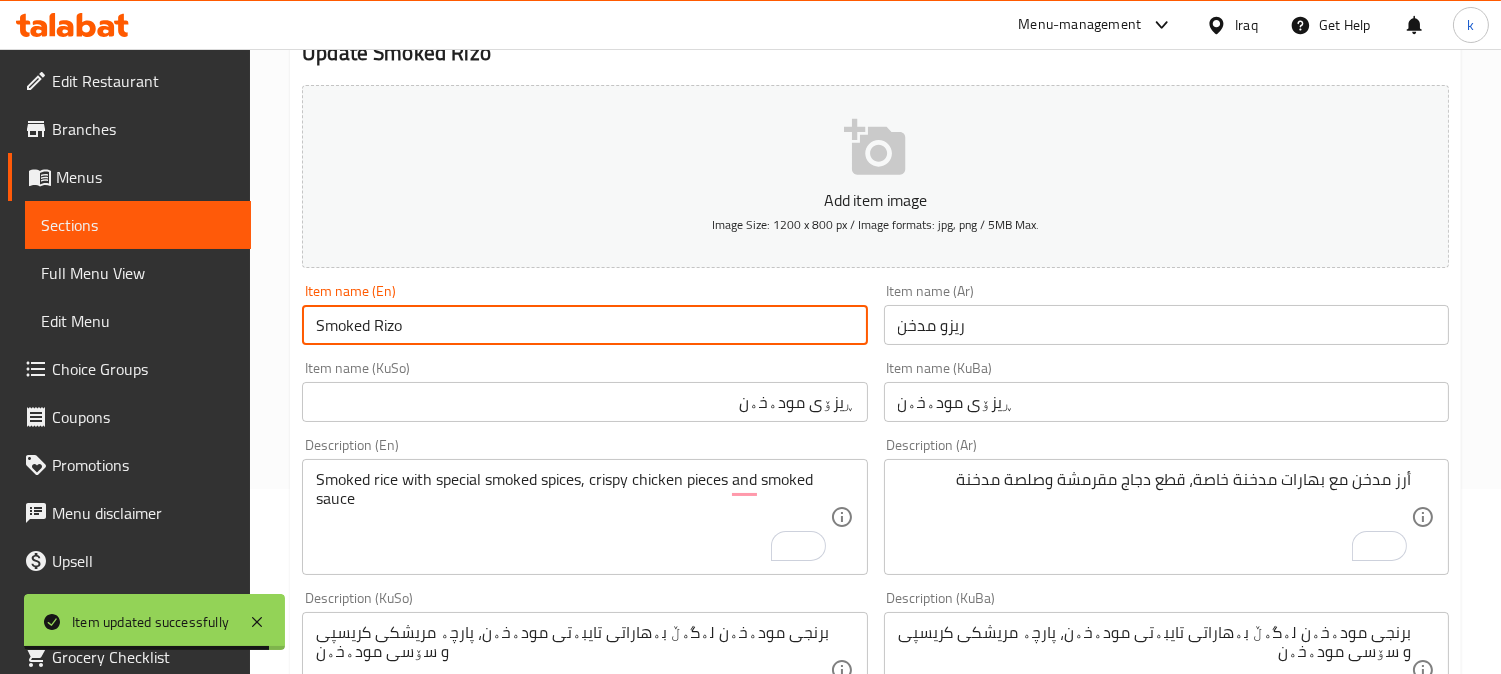 click on "Full Menu View" at bounding box center (138, 273) 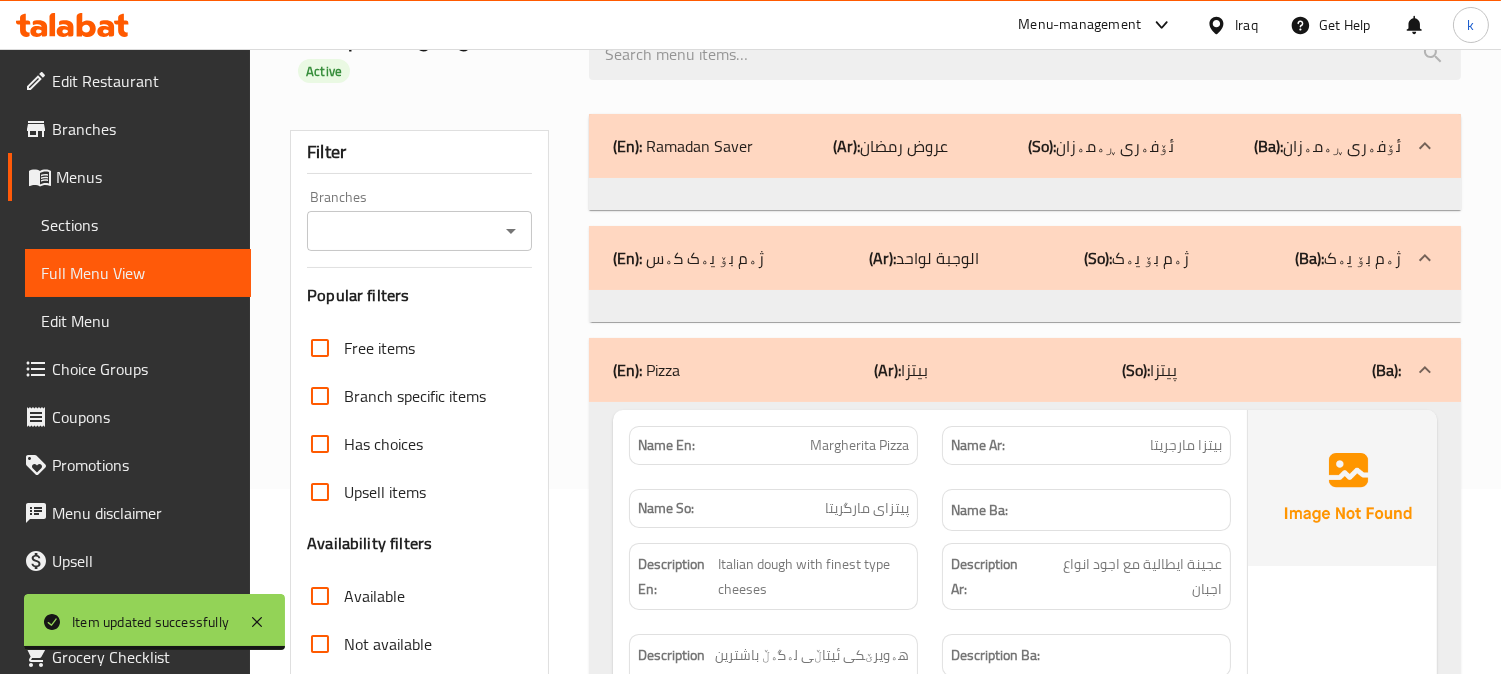 click on "Branches" at bounding box center (403, 231) 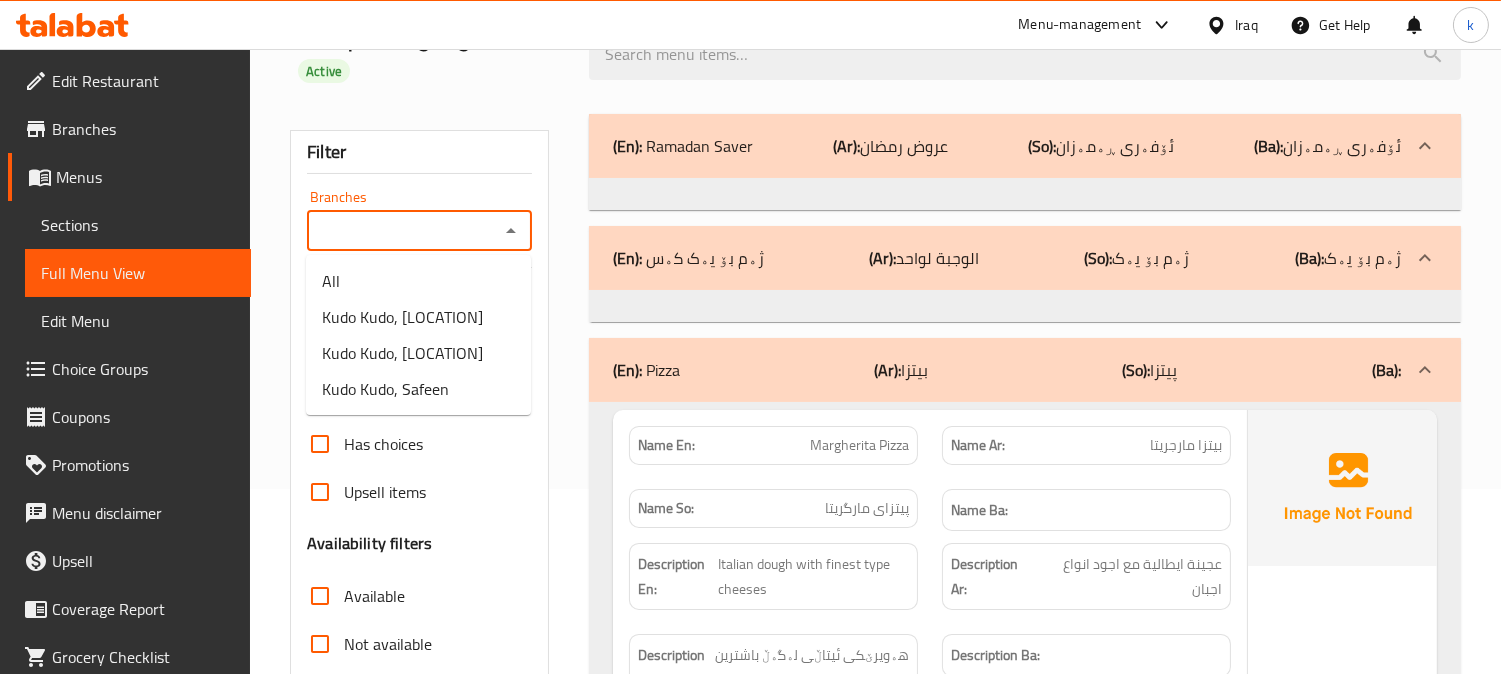 click on "Branches" at bounding box center (403, 231) 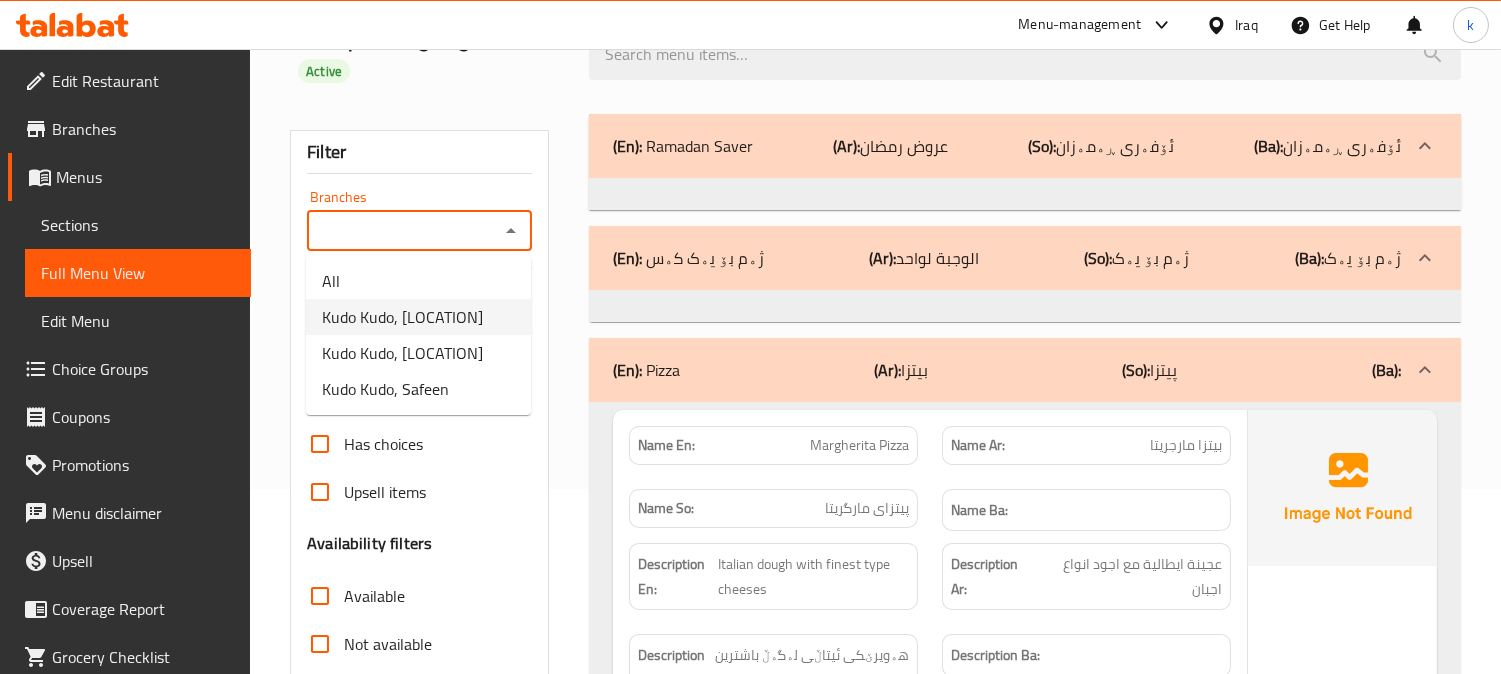 click on "Kudo Kudo, [LOCATION]" at bounding box center [402, 317] 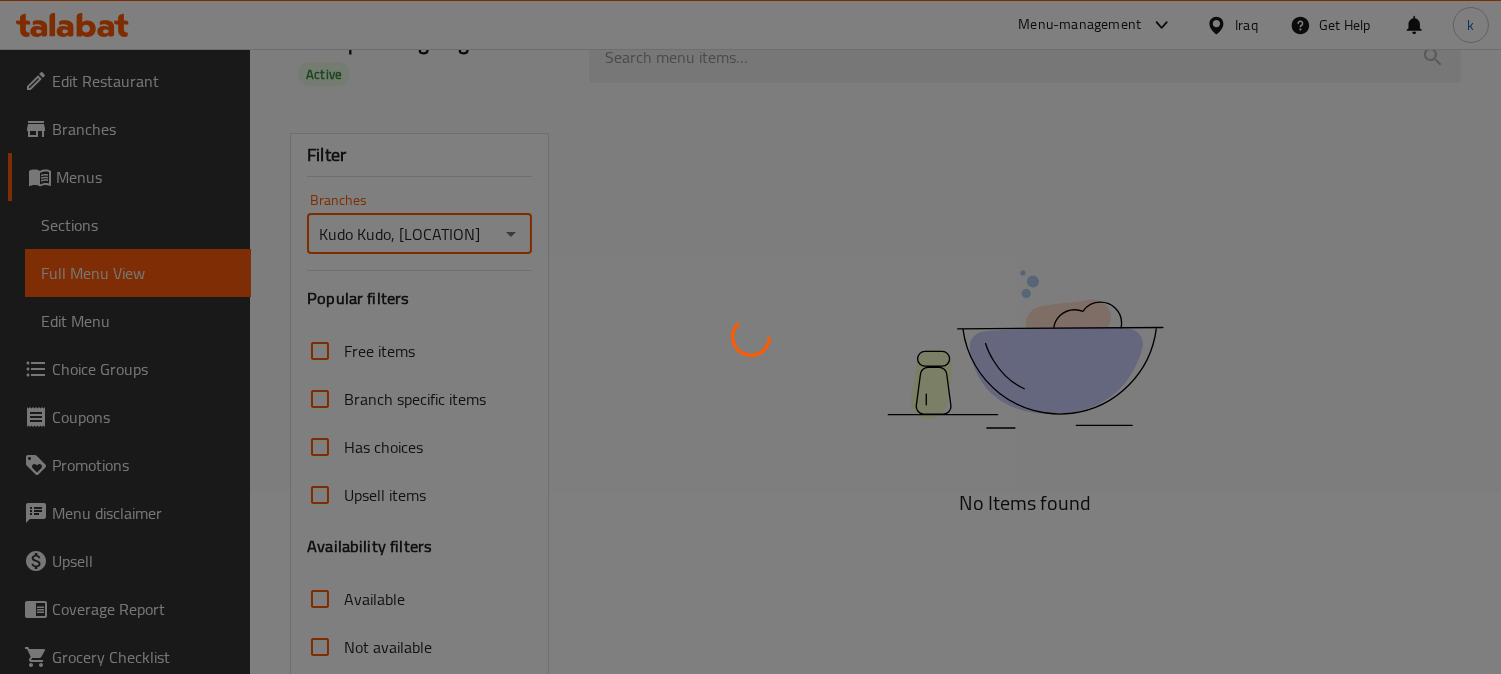 scroll, scrollTop: 52, scrollLeft: 0, axis: vertical 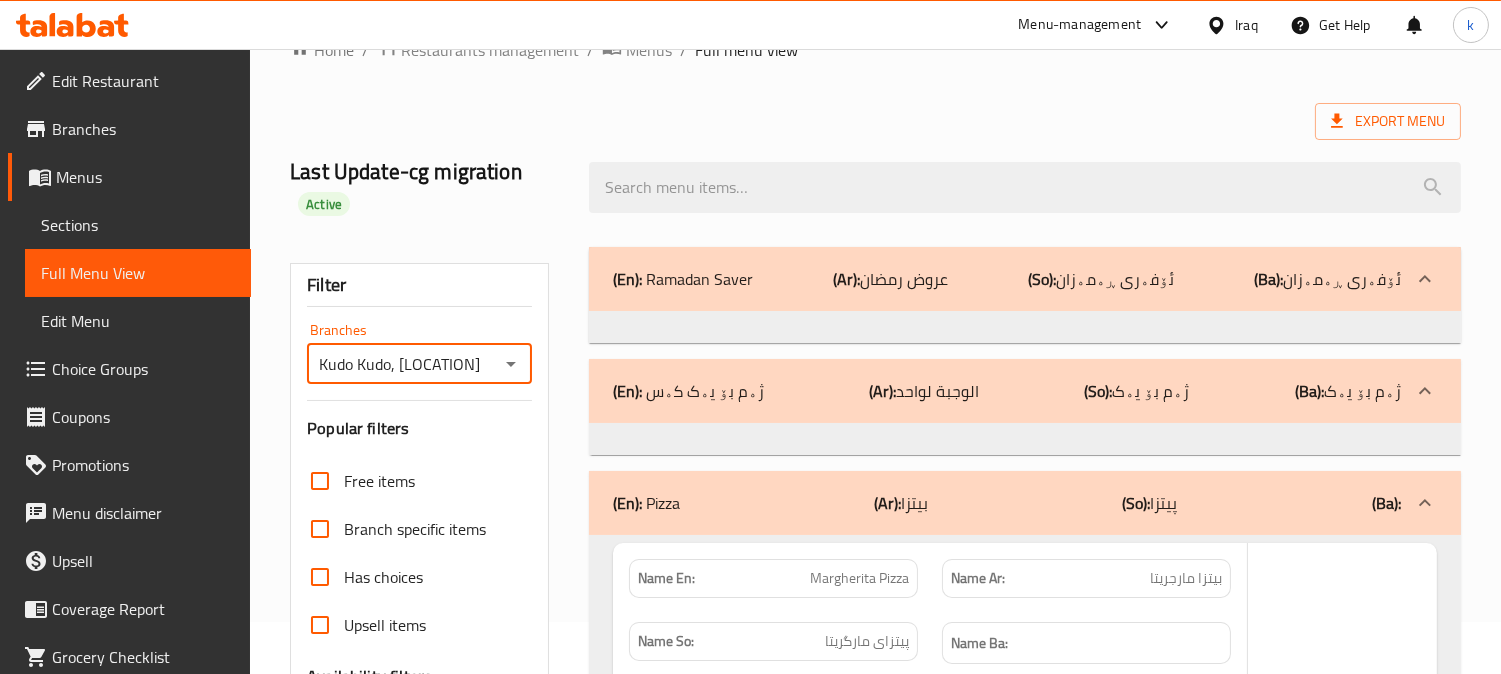 click at bounding box center [750, 337] 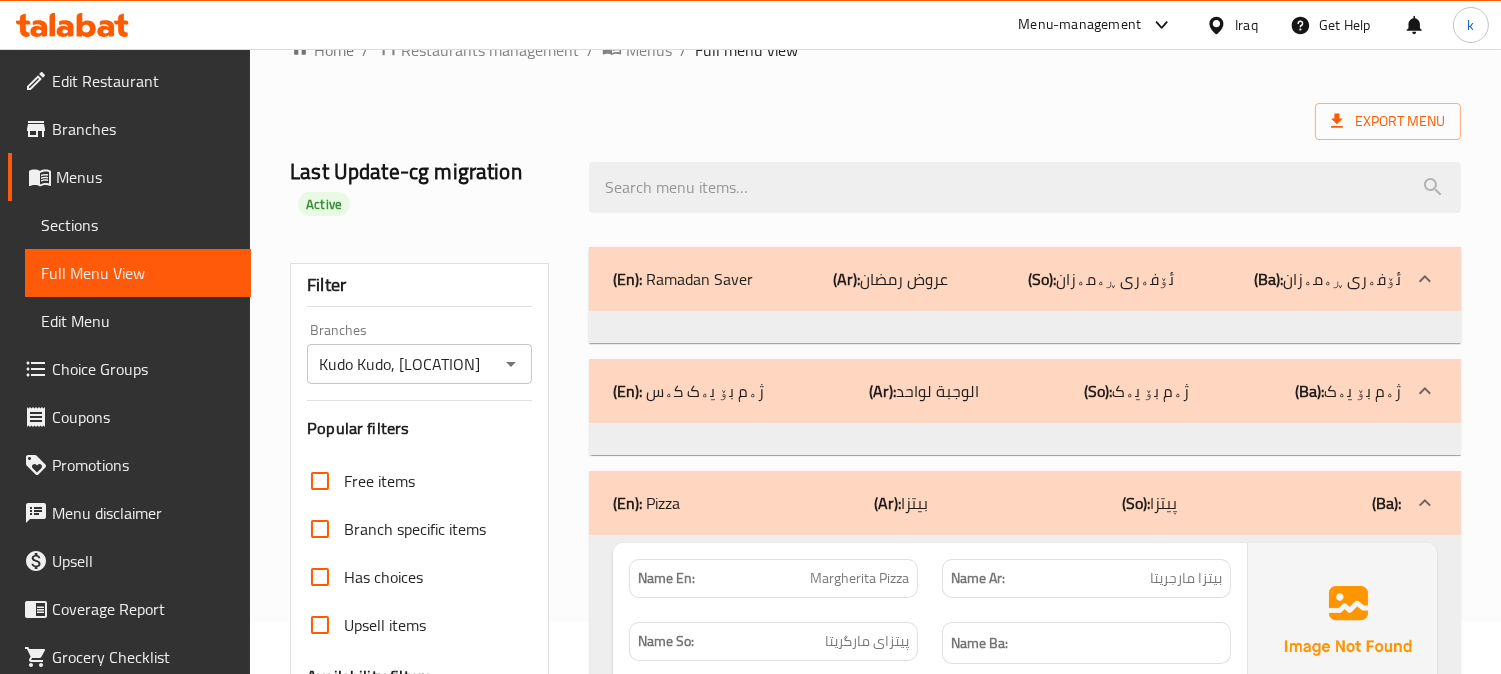 scroll, scrollTop: 0, scrollLeft: 0, axis: both 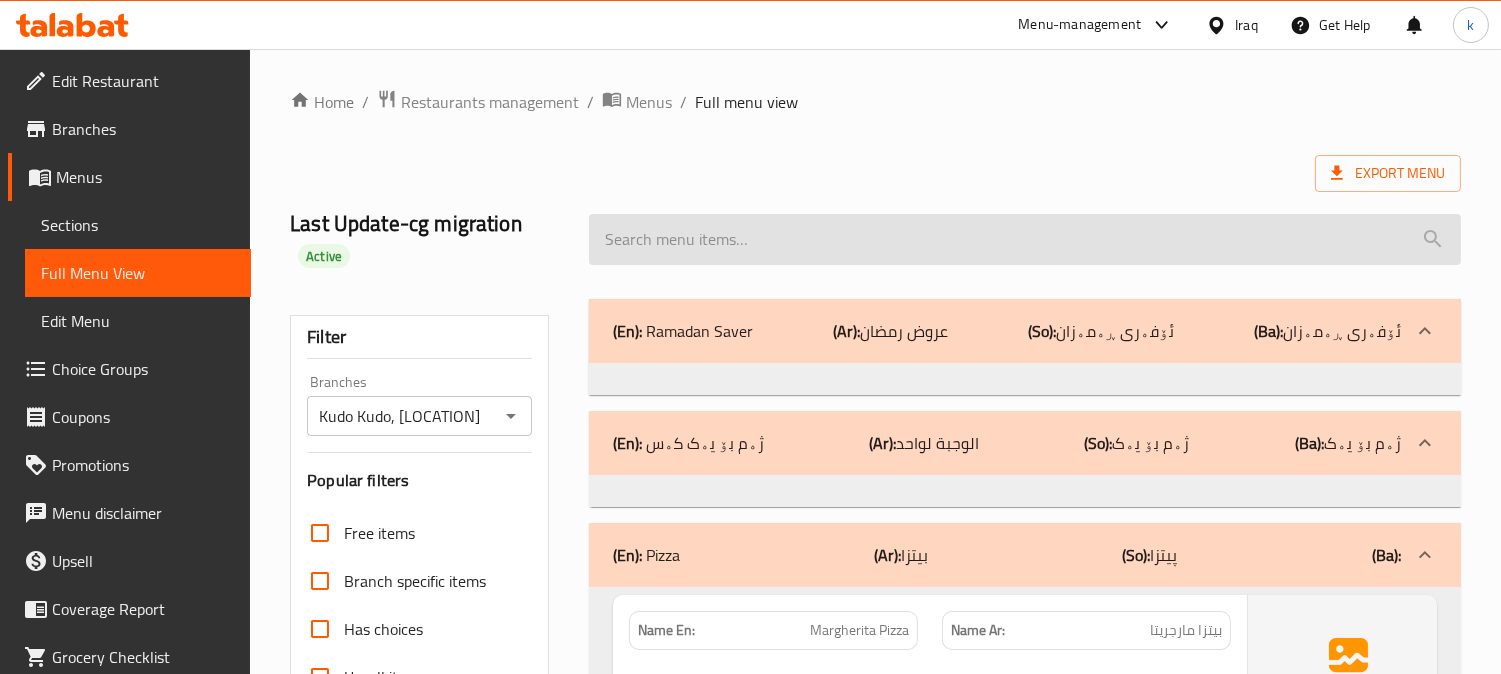 click at bounding box center (1025, 239) 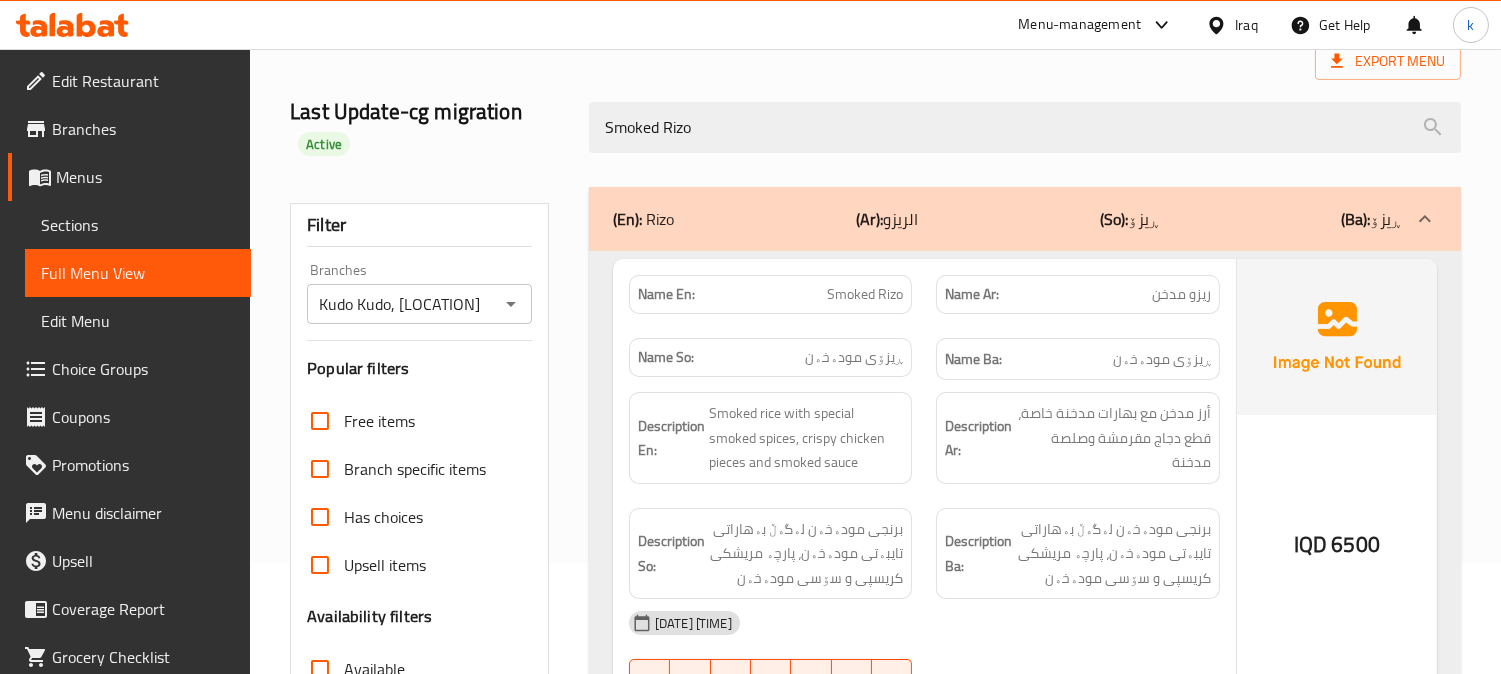 scroll, scrollTop: 185, scrollLeft: 0, axis: vertical 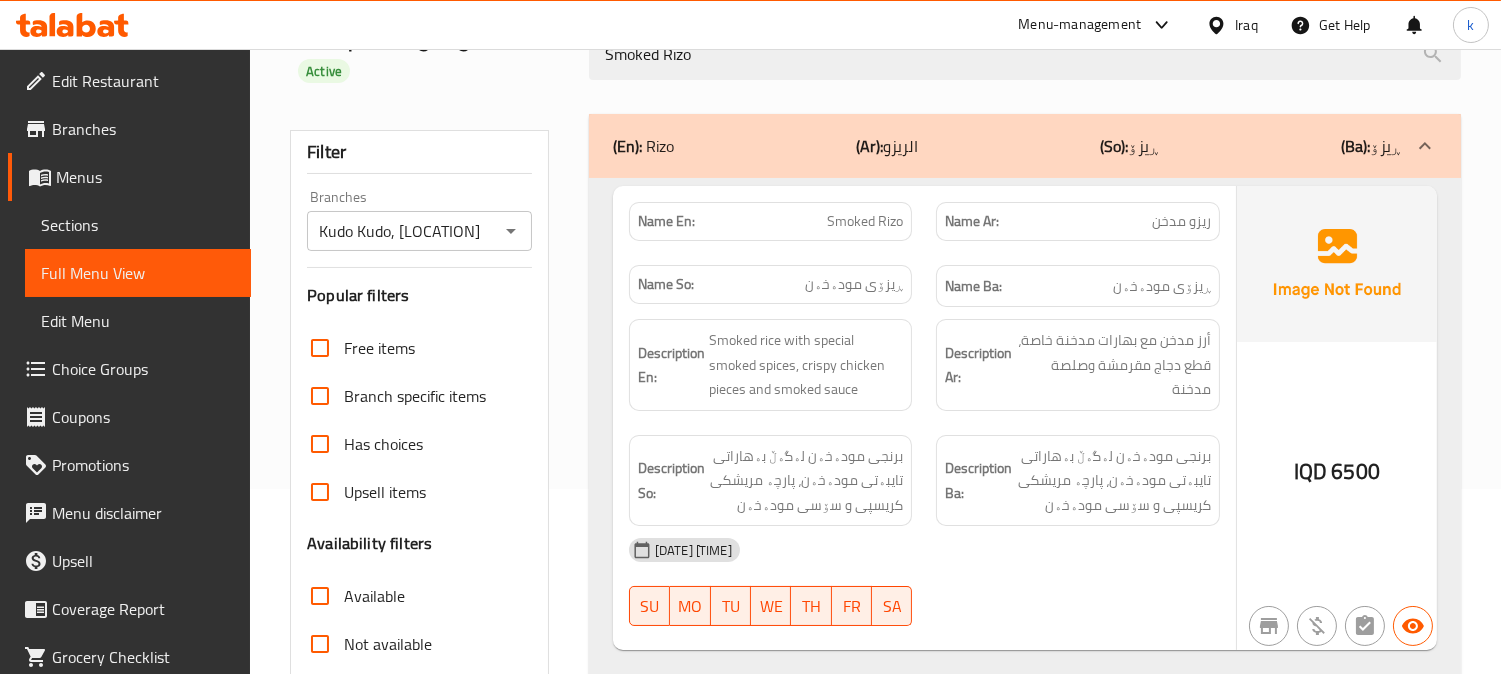 type on "Smoked Rizo" 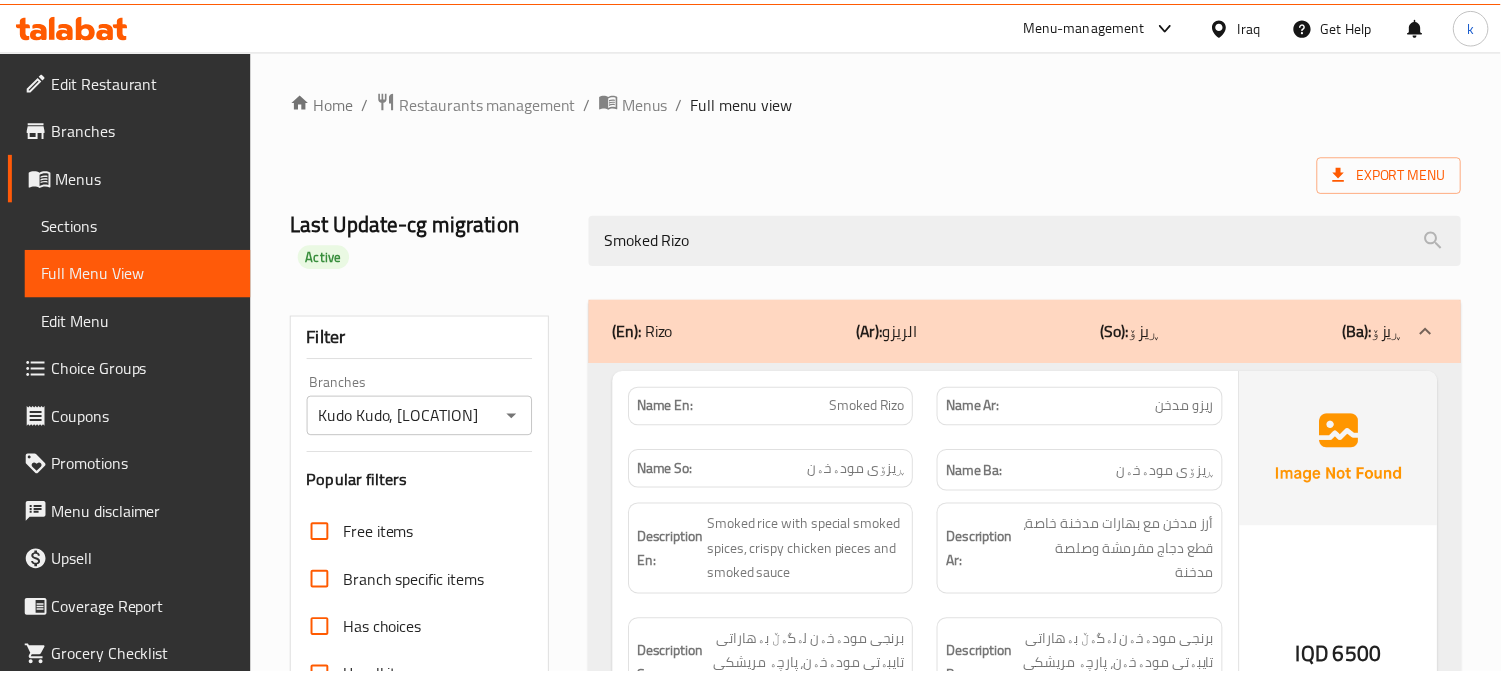 scroll, scrollTop: 420, scrollLeft: 0, axis: vertical 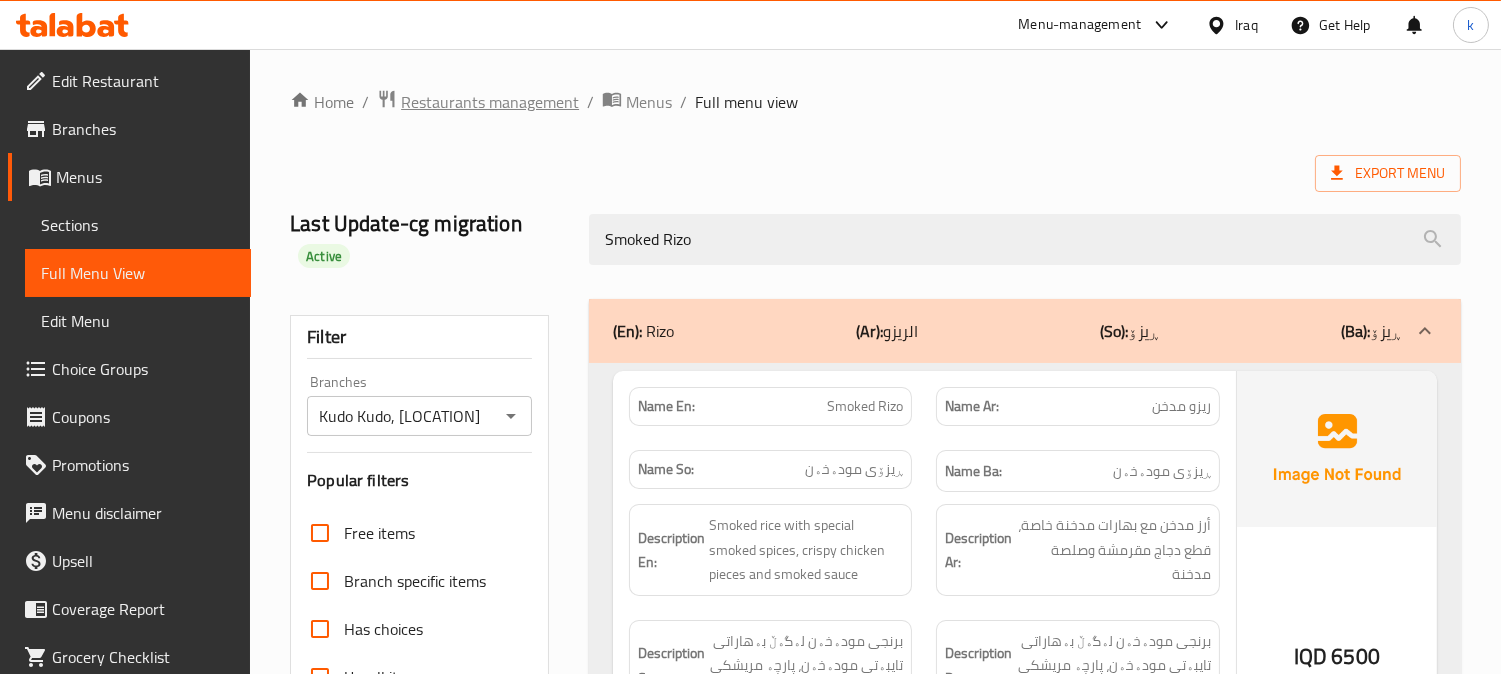 click on "Restaurants management" at bounding box center [490, 102] 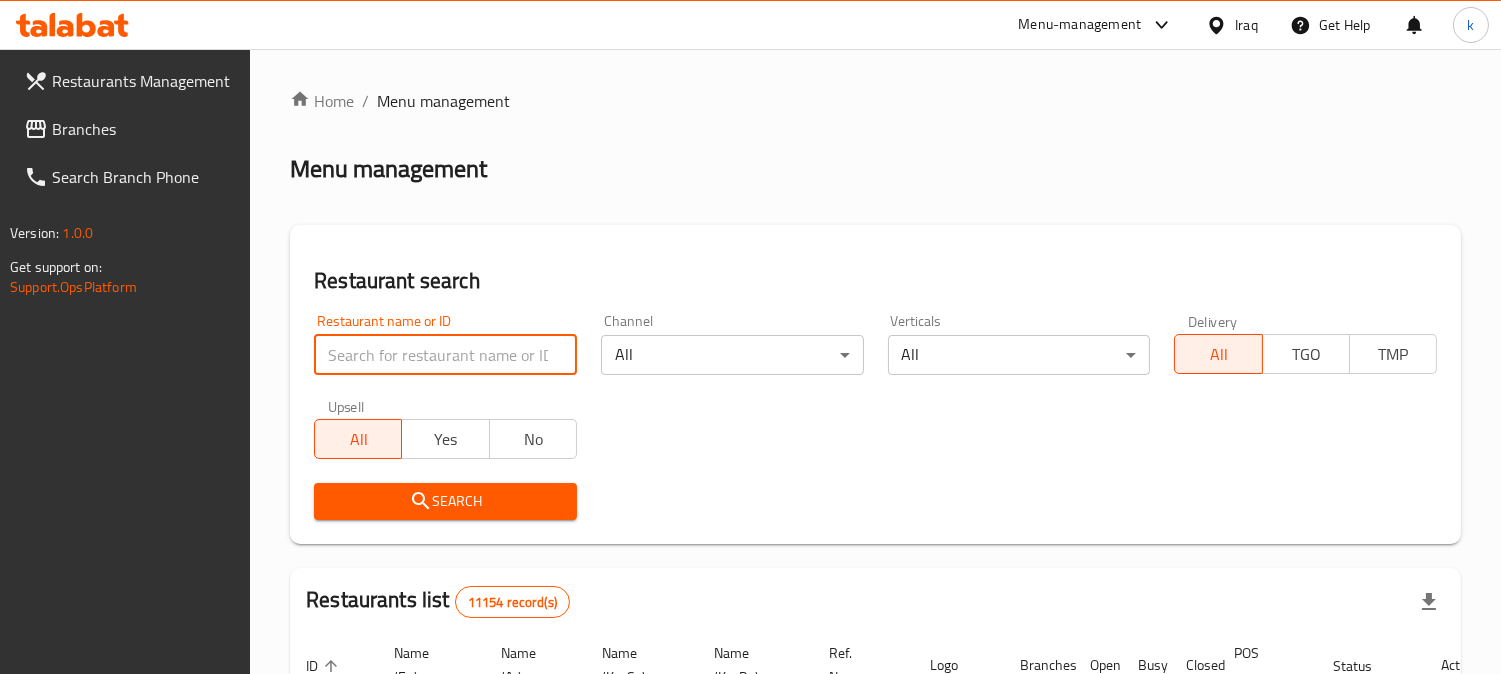 click at bounding box center [445, 355] 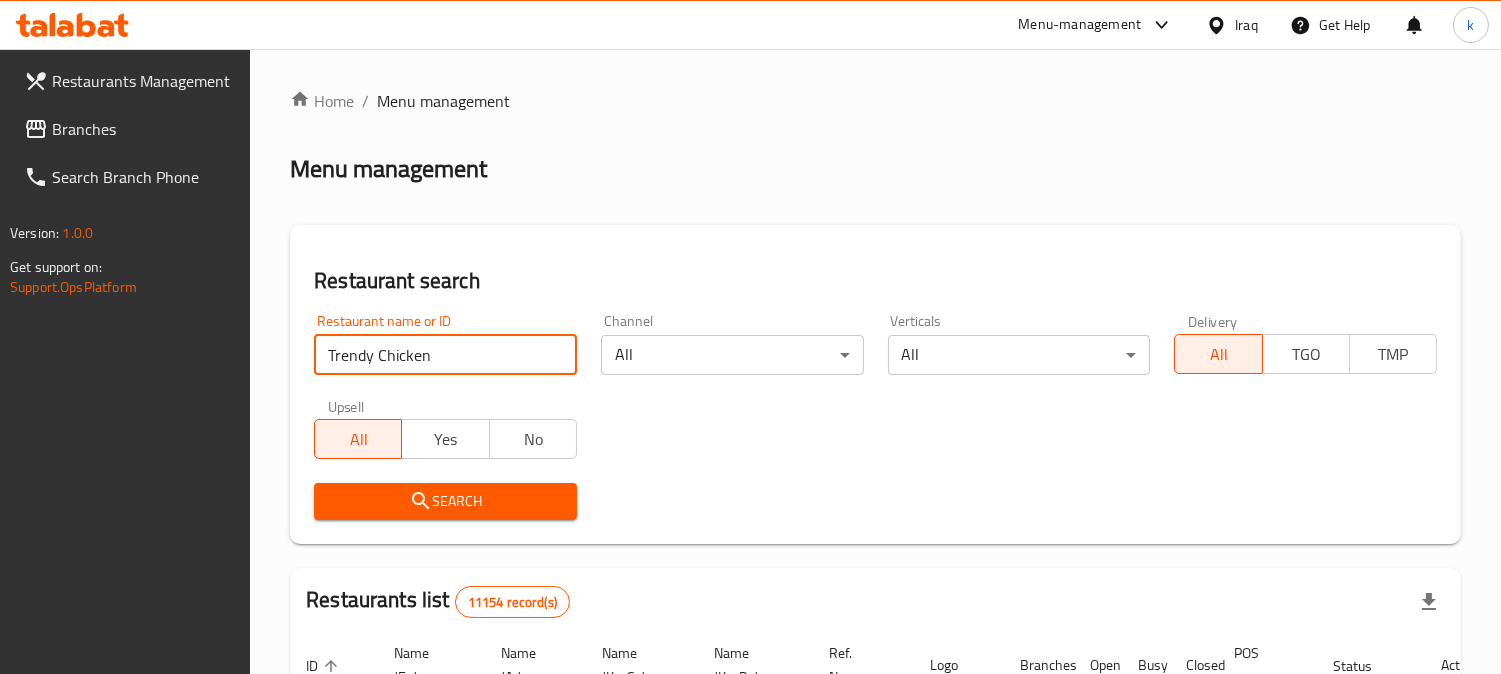 type on "Trendy Chicken" 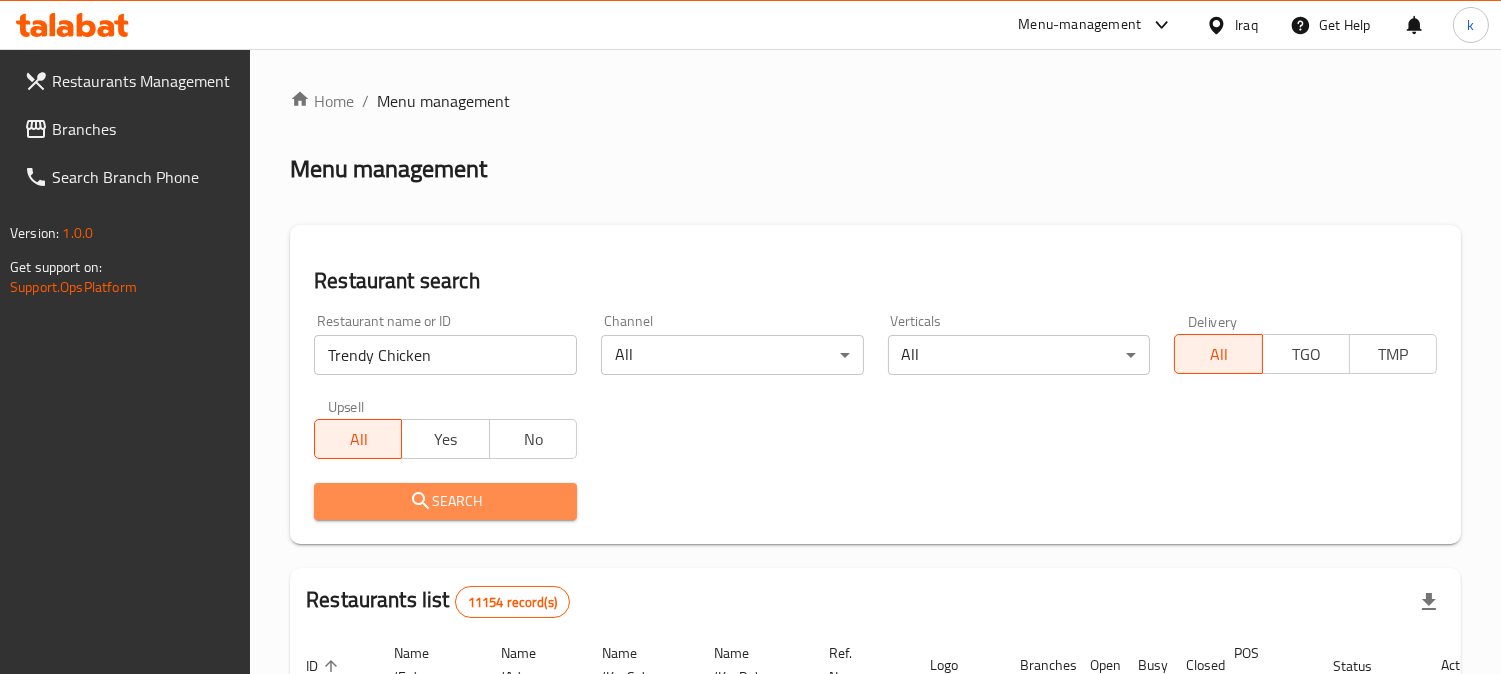 click 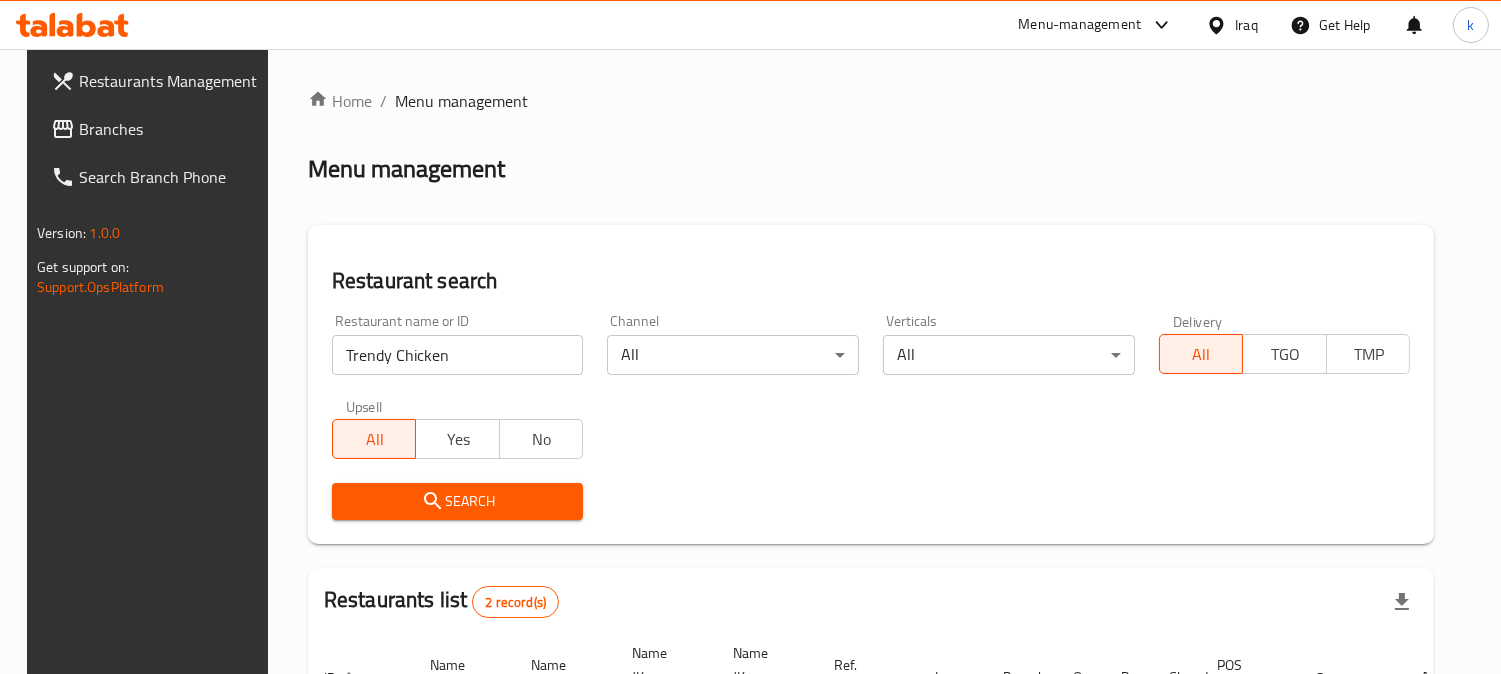 scroll, scrollTop: 296, scrollLeft: 0, axis: vertical 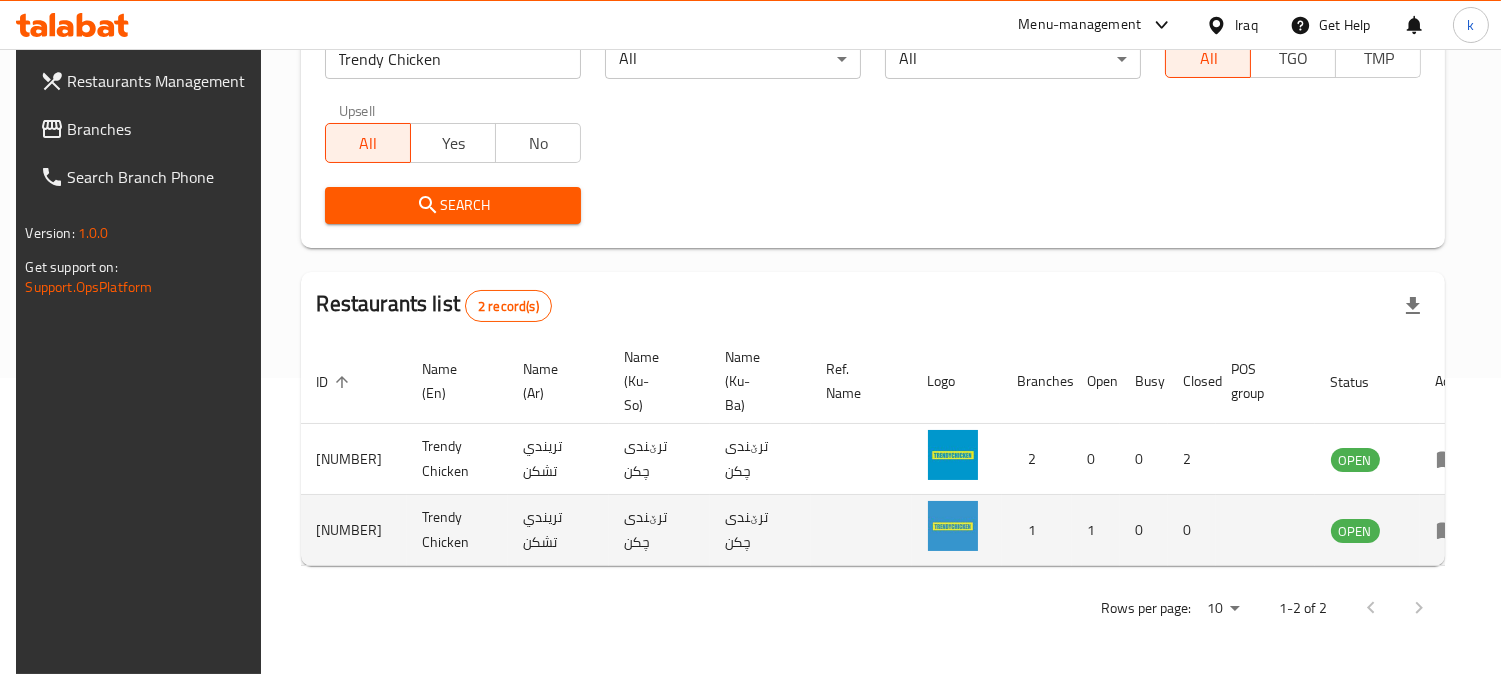 click at bounding box center [1454, 530] 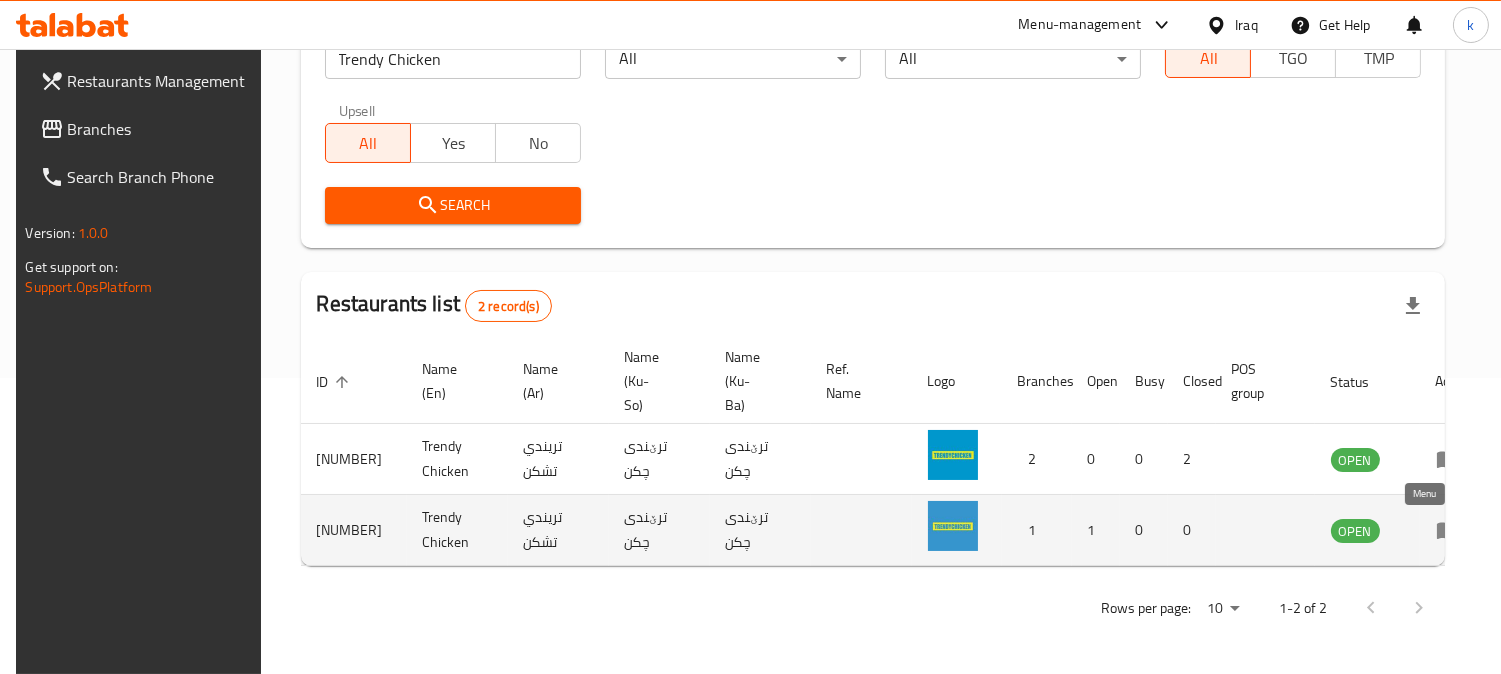 click 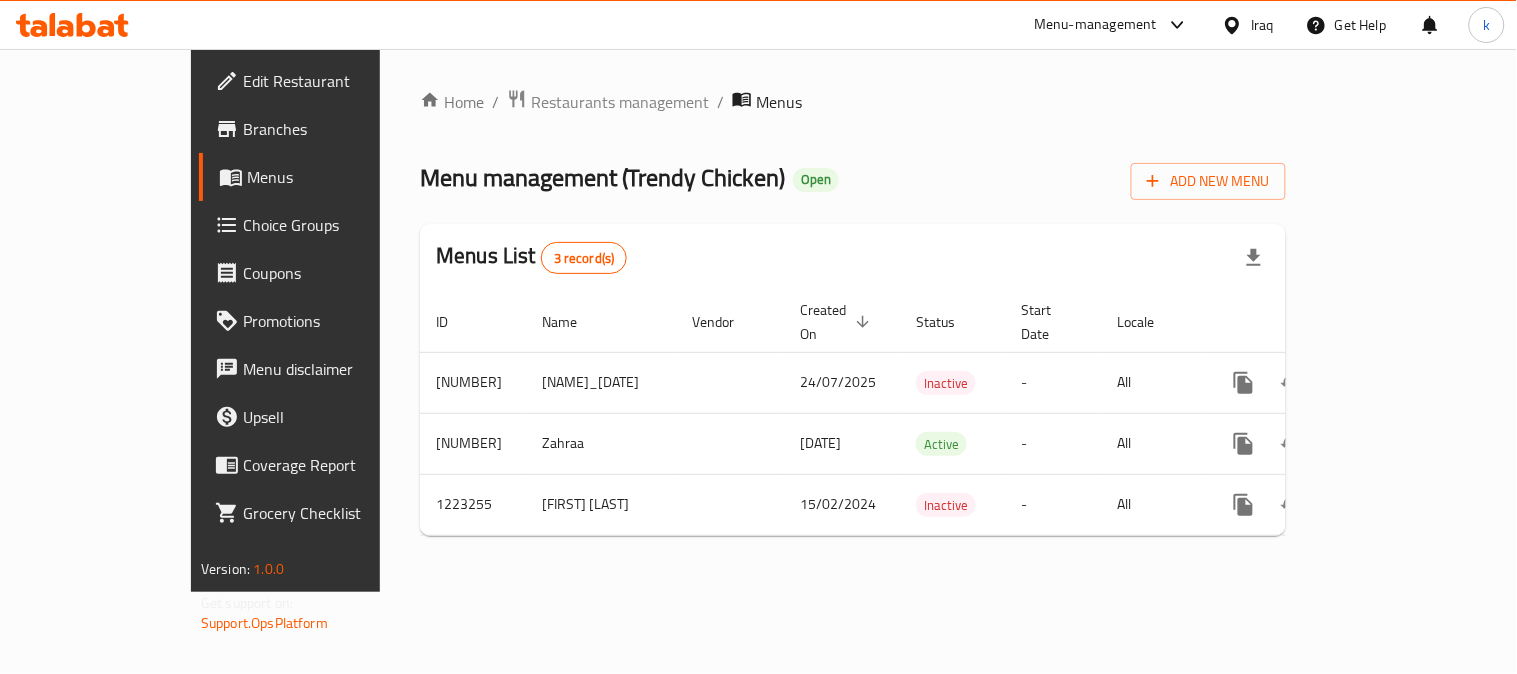 click on "Choice Groups" at bounding box center (335, 225) 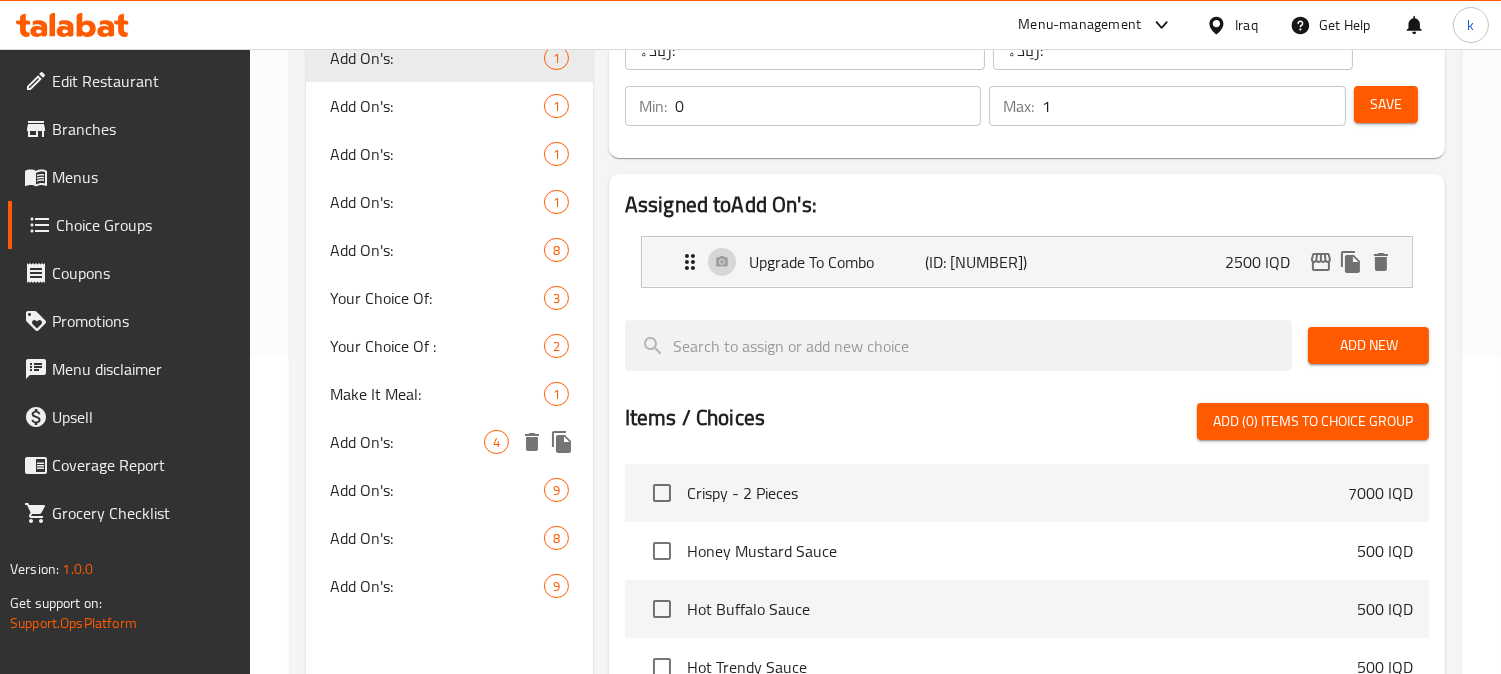 scroll, scrollTop: 370, scrollLeft: 0, axis: vertical 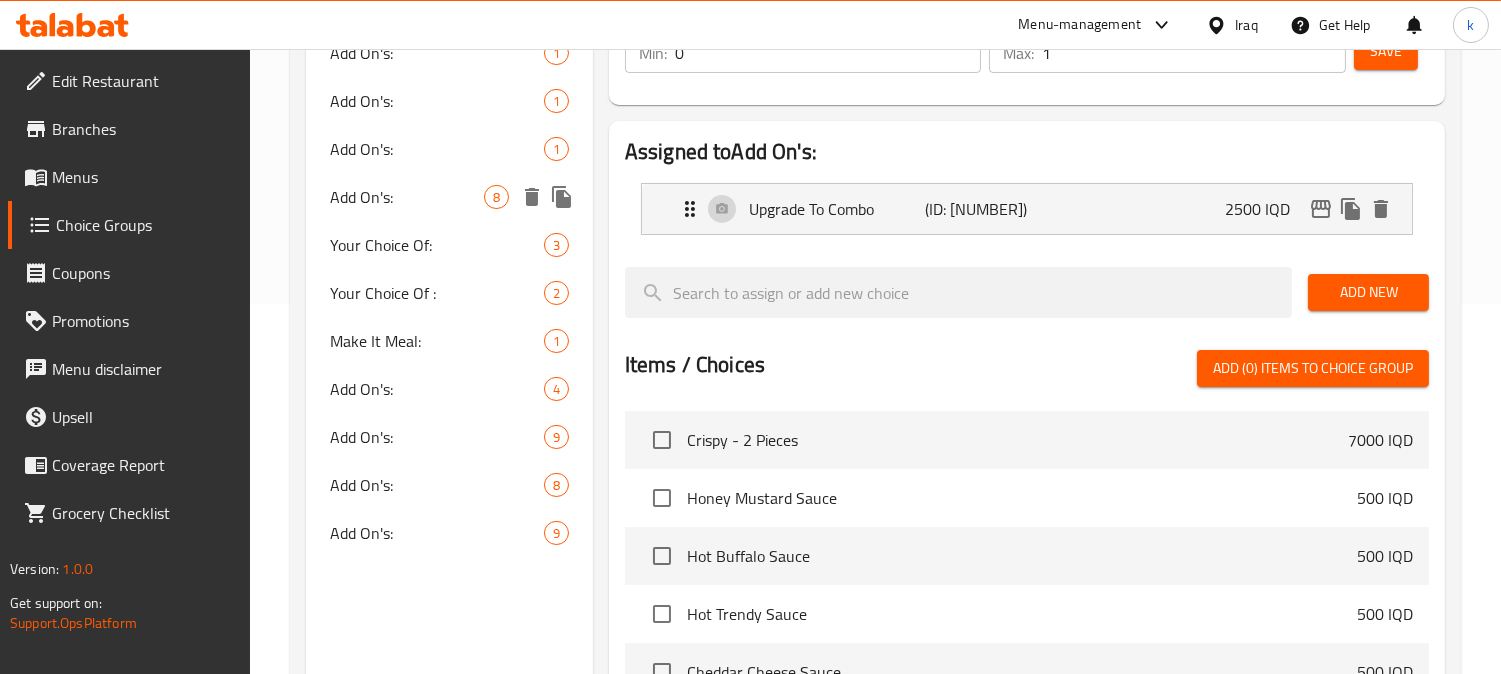 click on "Add On's:" at bounding box center (407, 197) 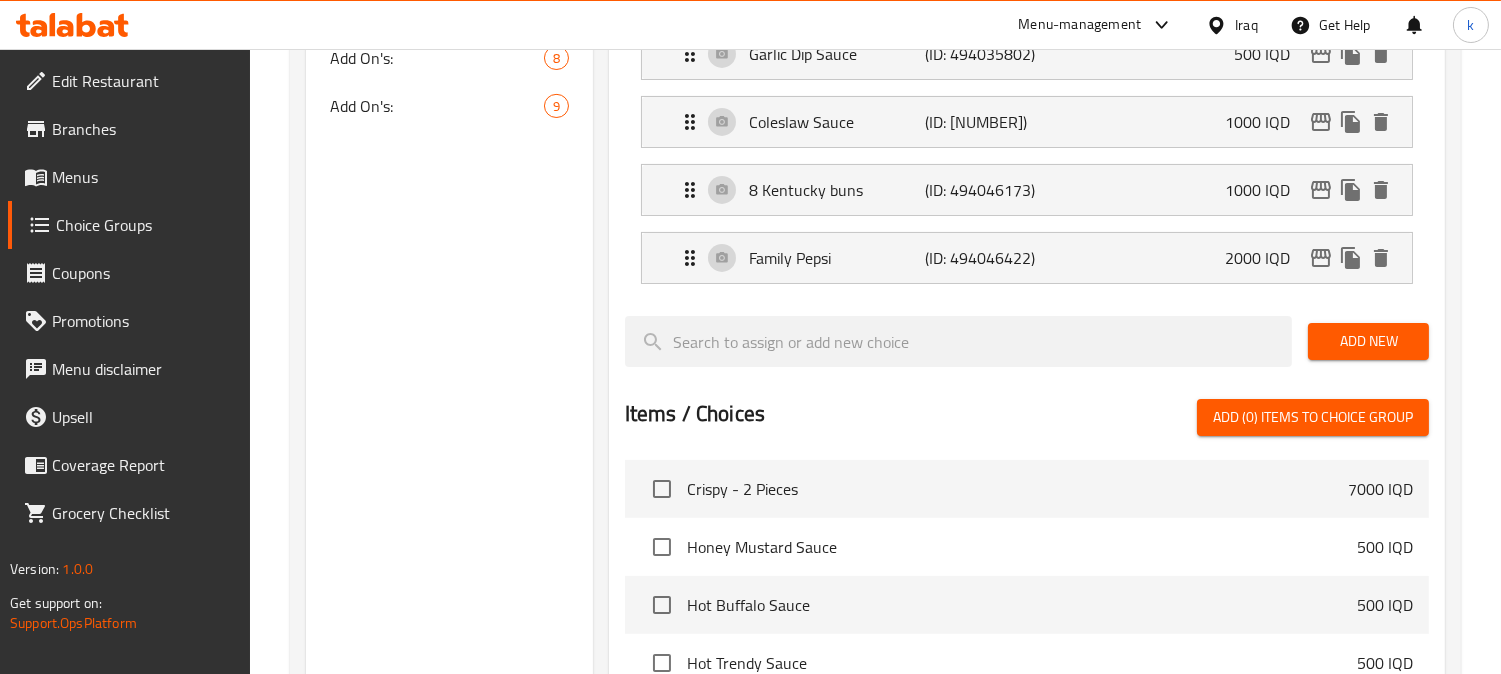 scroll, scrollTop: 370, scrollLeft: 0, axis: vertical 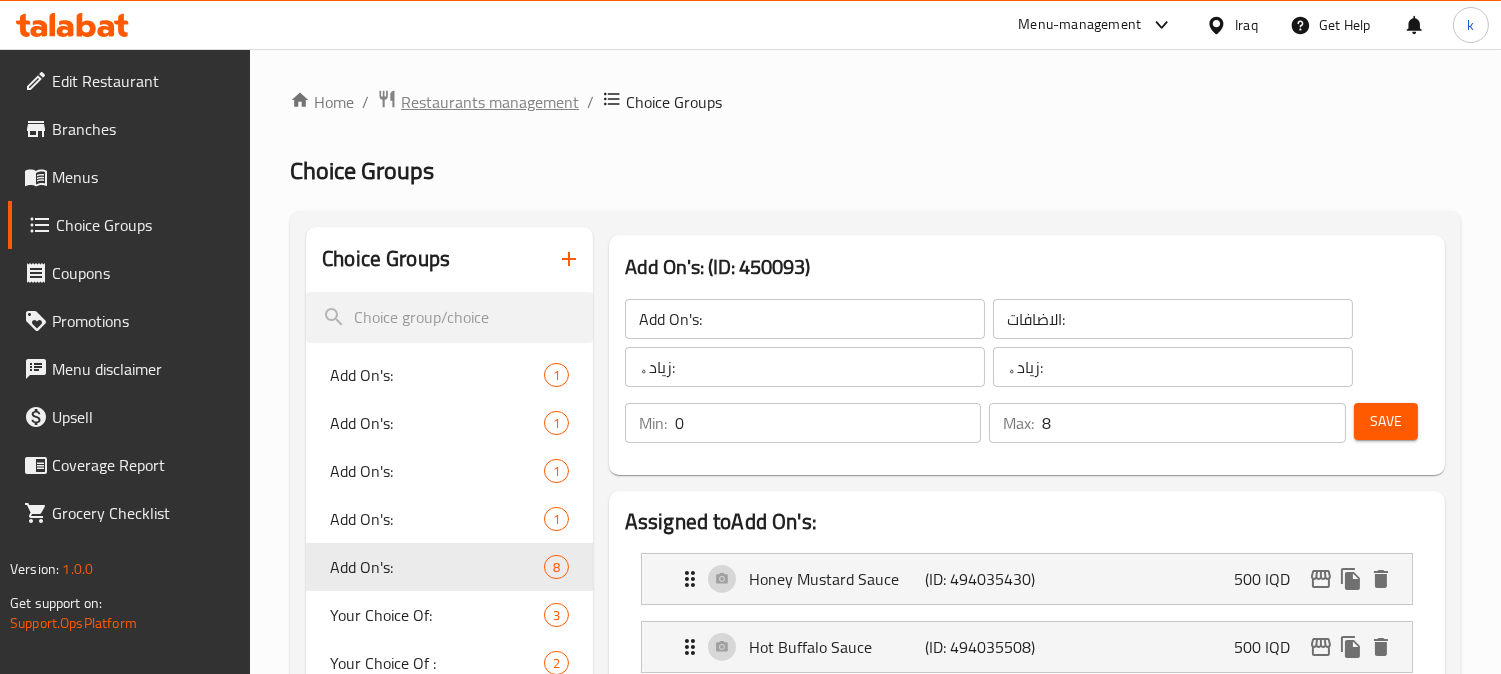 click on "Restaurants management" at bounding box center (490, 102) 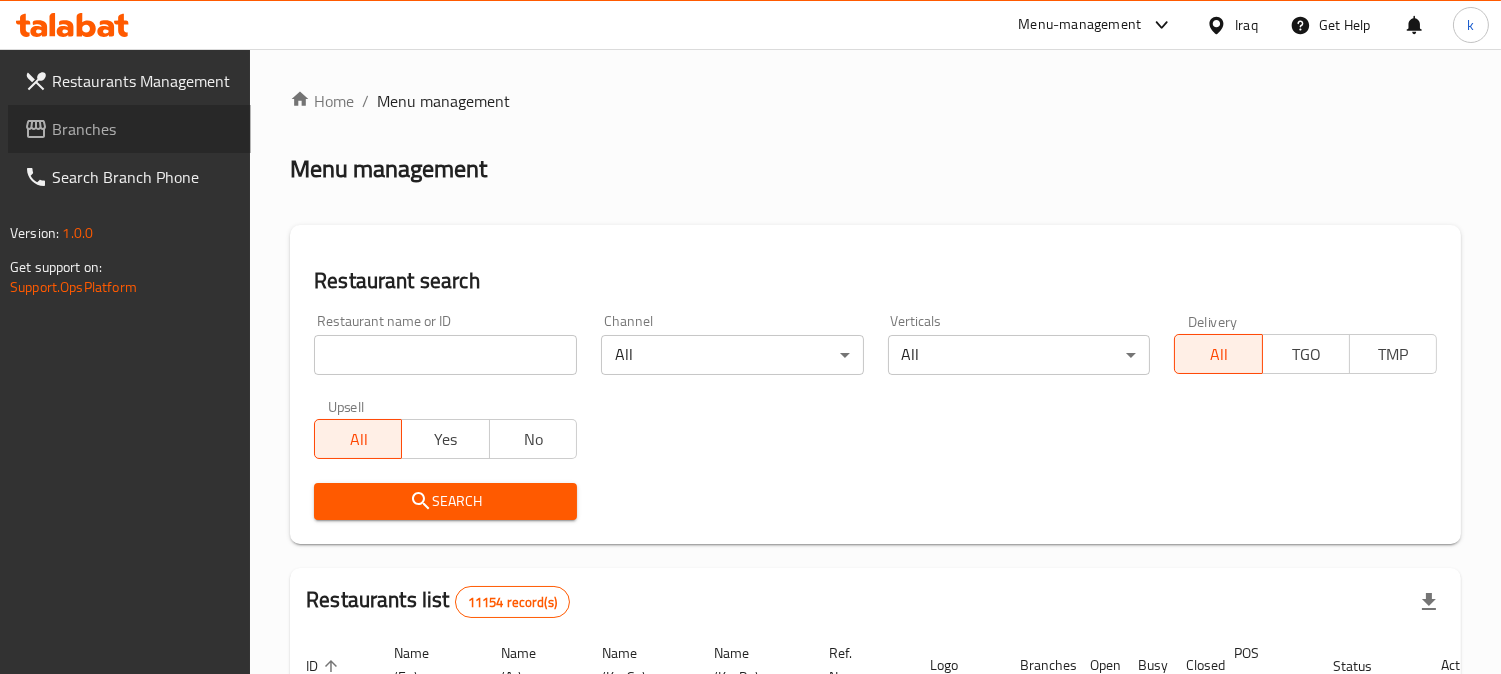 click on "Branches" at bounding box center [143, 129] 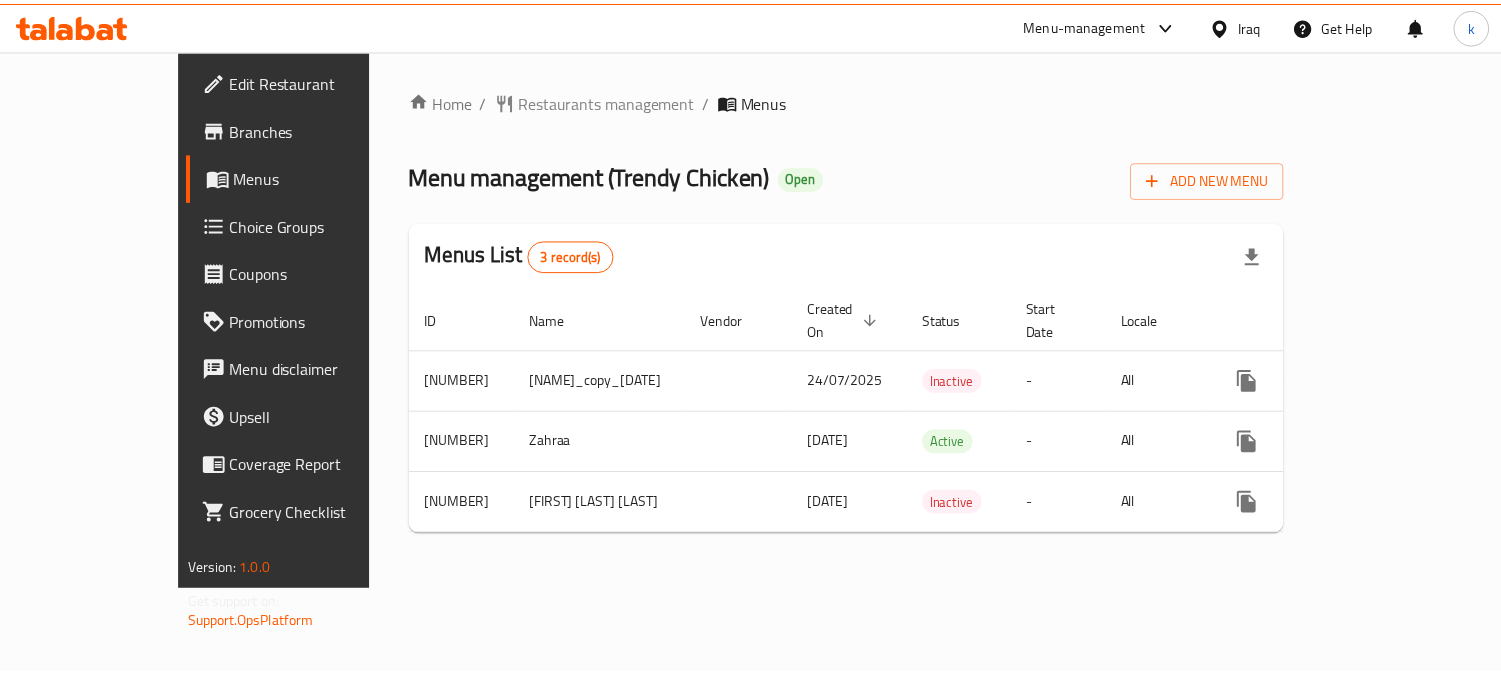 scroll, scrollTop: 0, scrollLeft: 0, axis: both 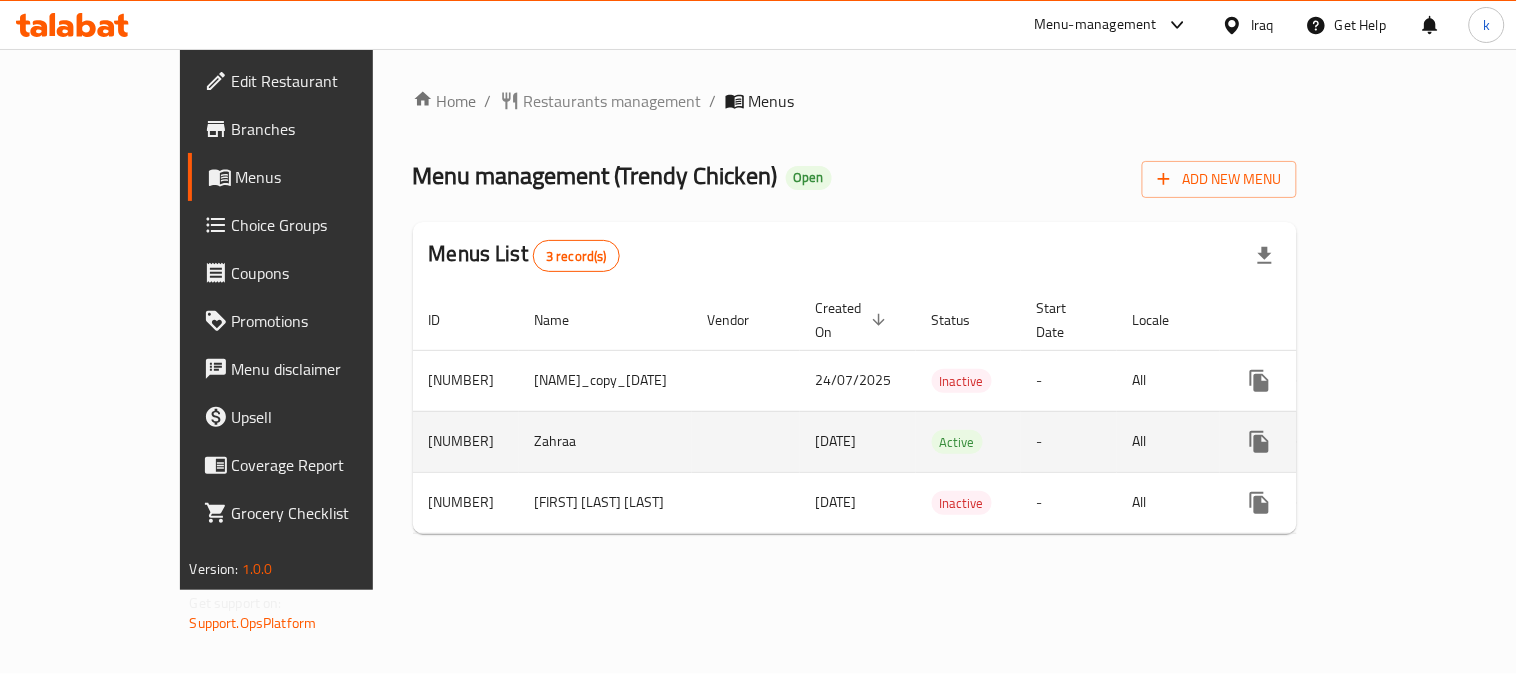 click 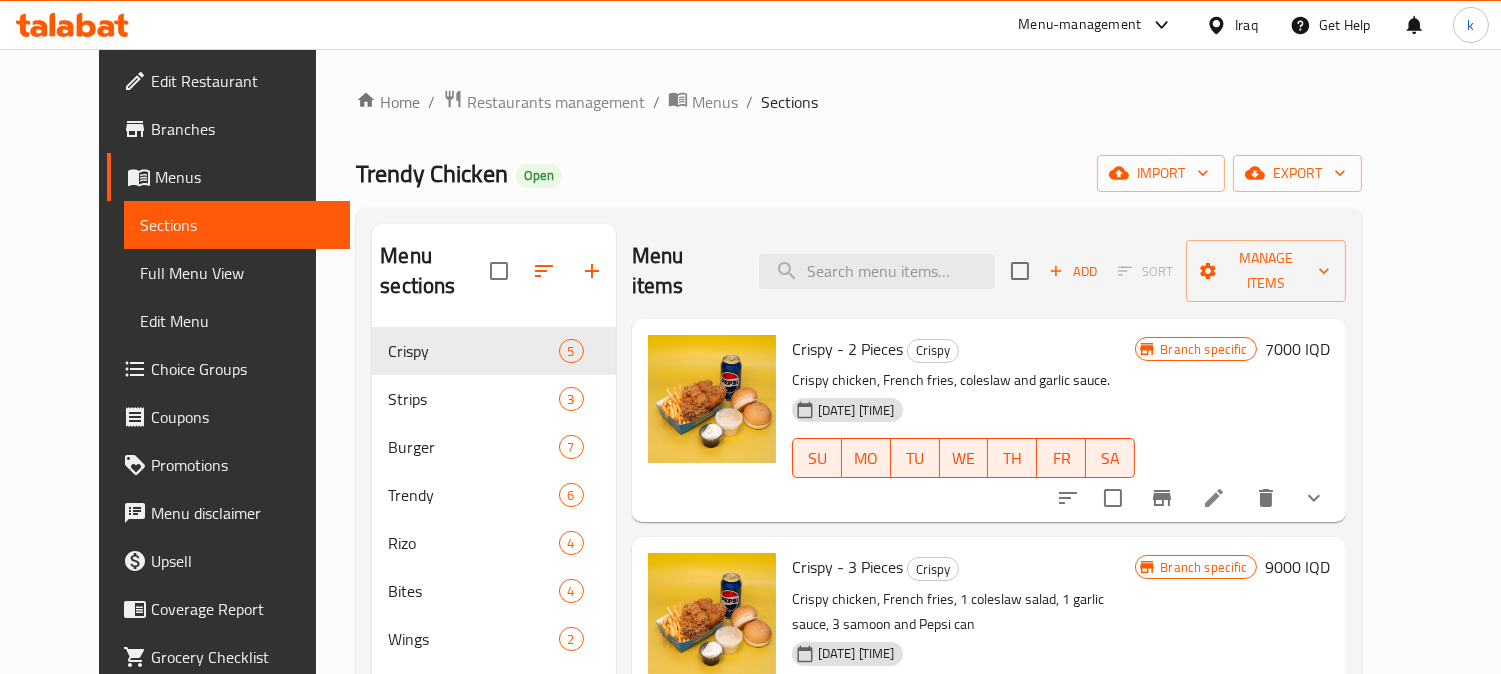 click on "Choice Groups" at bounding box center [242, 369] 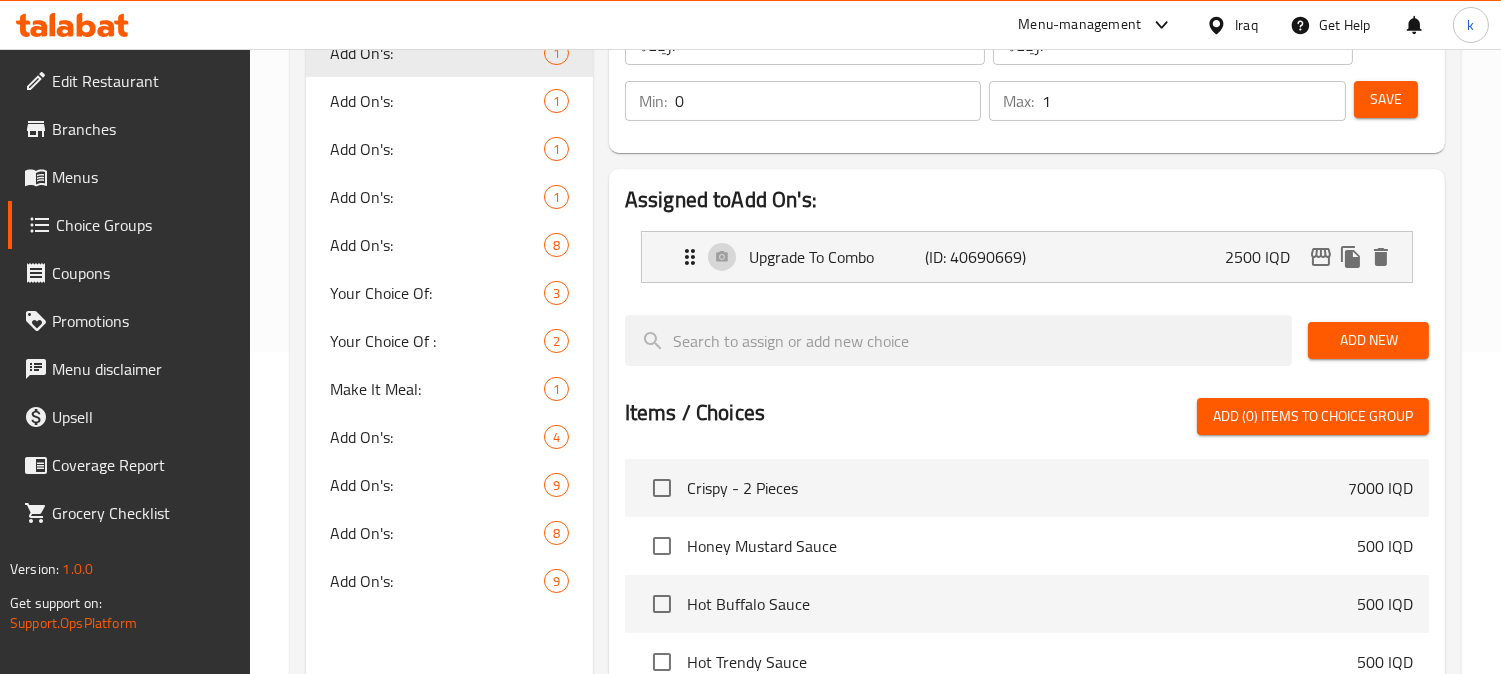 scroll, scrollTop: 370, scrollLeft: 0, axis: vertical 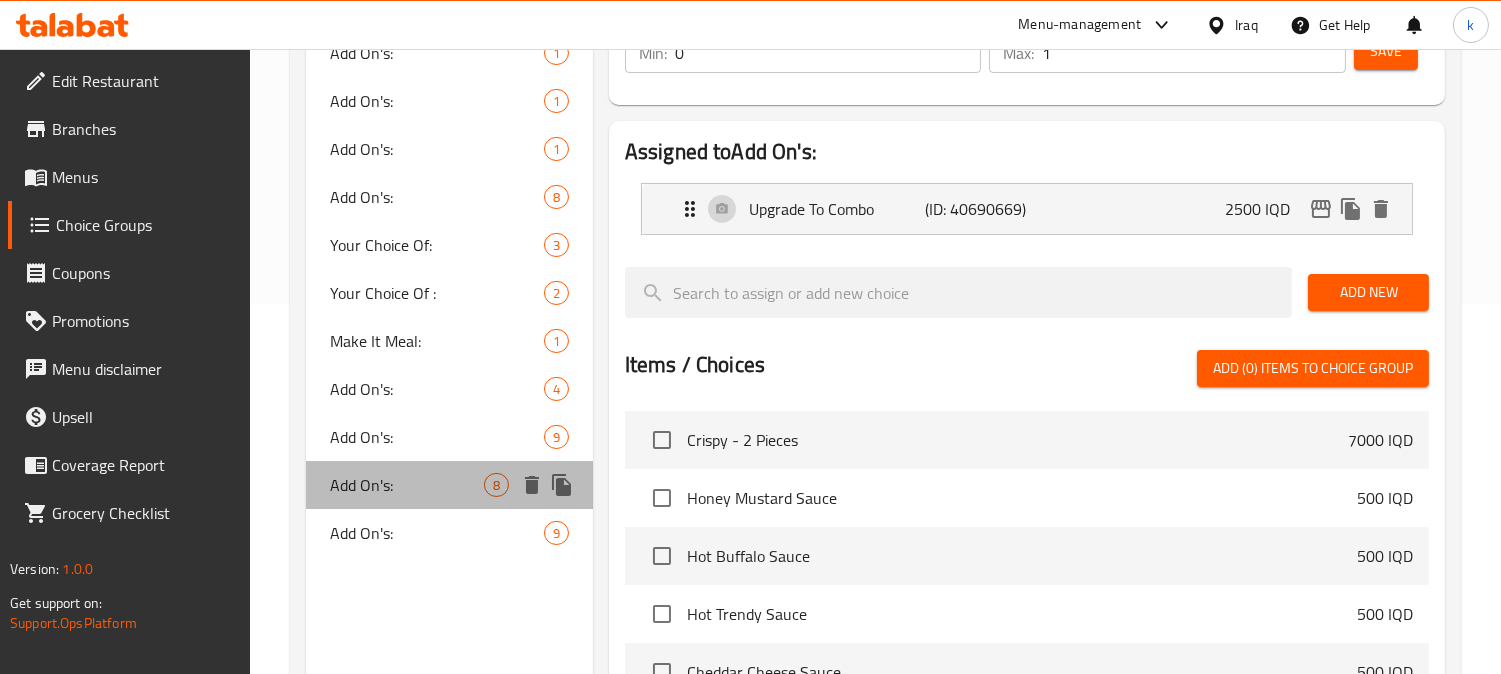 click on "Add On's:" at bounding box center [407, 485] 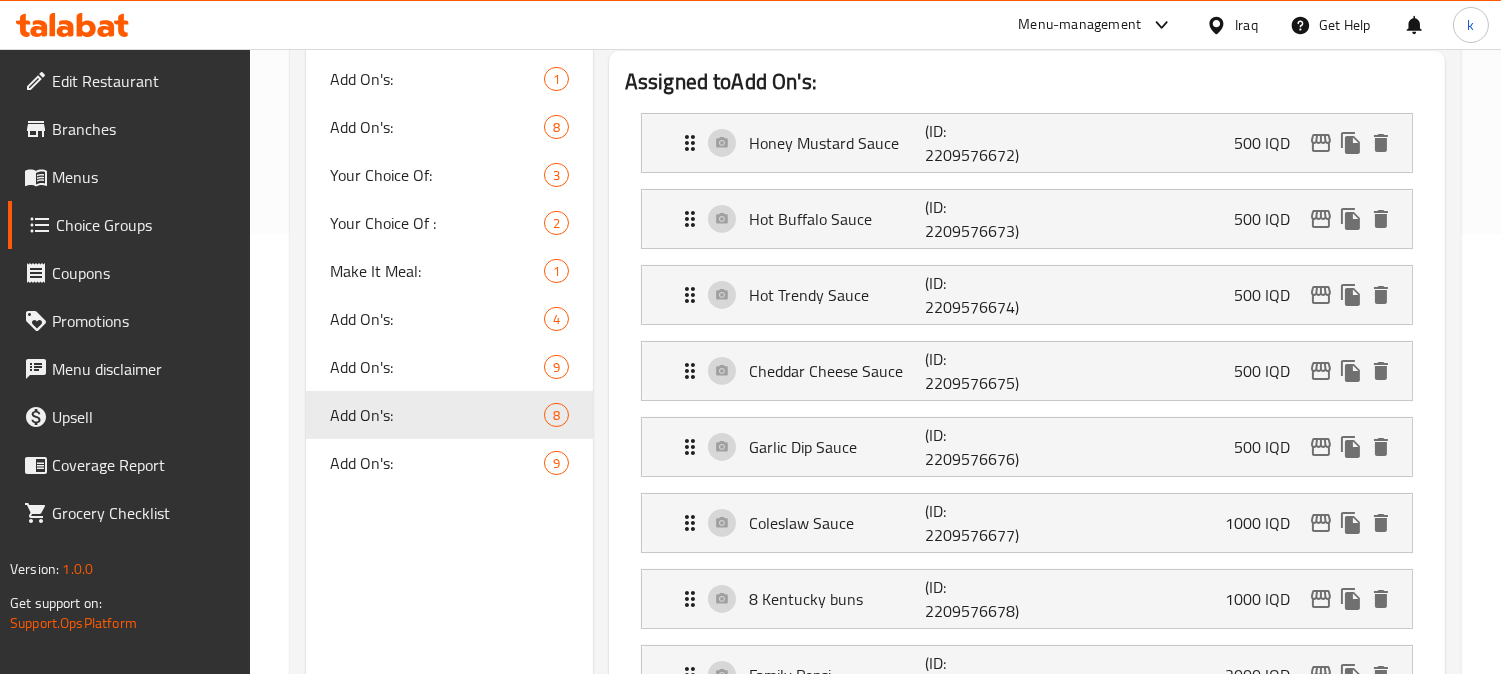scroll, scrollTop: 370, scrollLeft: 0, axis: vertical 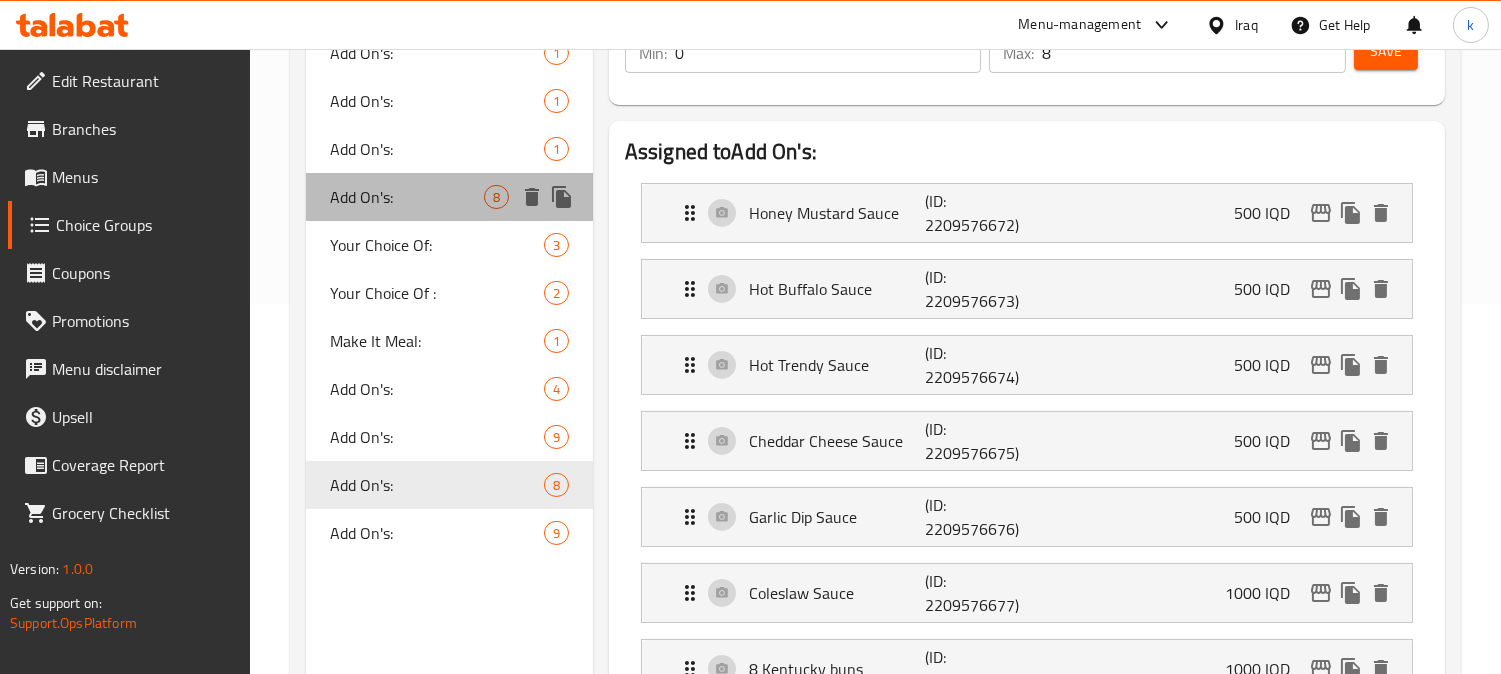 click on "Add On's:" at bounding box center [407, 197] 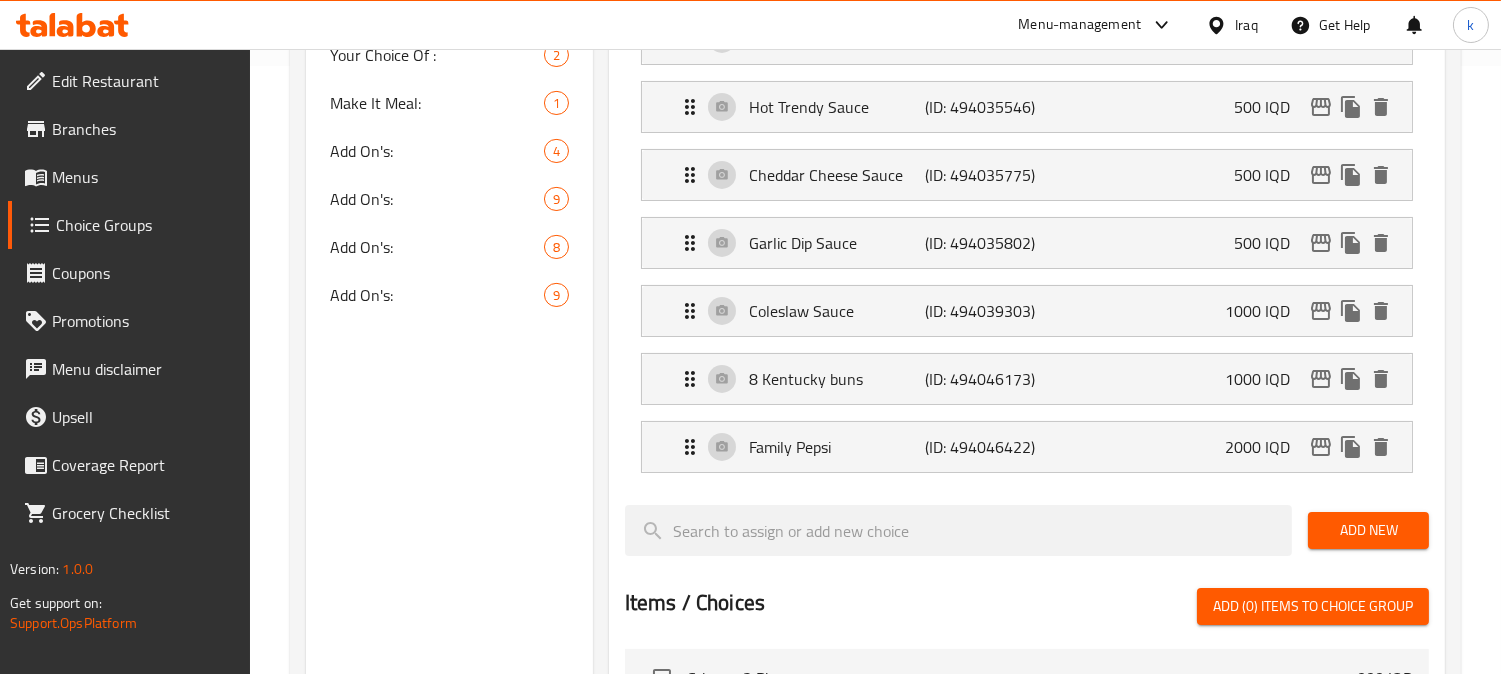 scroll, scrollTop: 555, scrollLeft: 0, axis: vertical 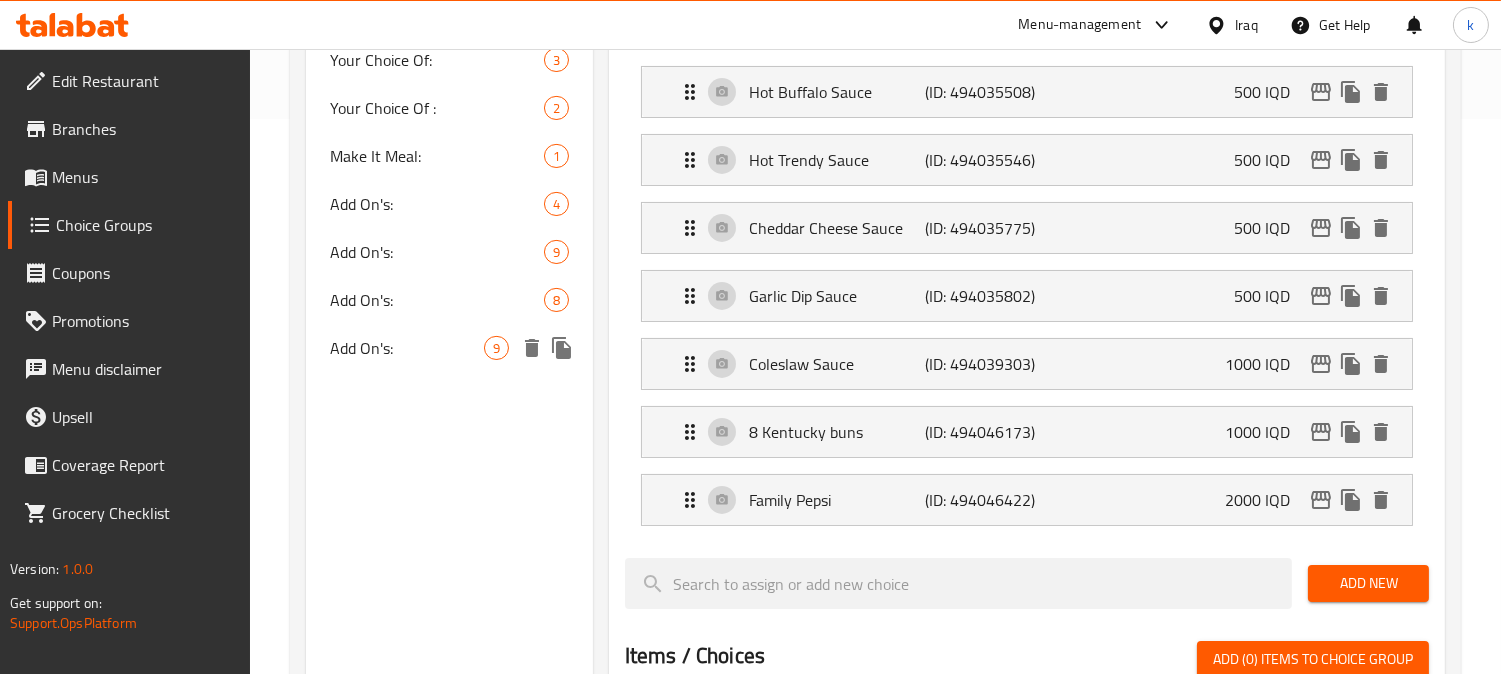 click on "Add On's:                            9" at bounding box center [449, 348] 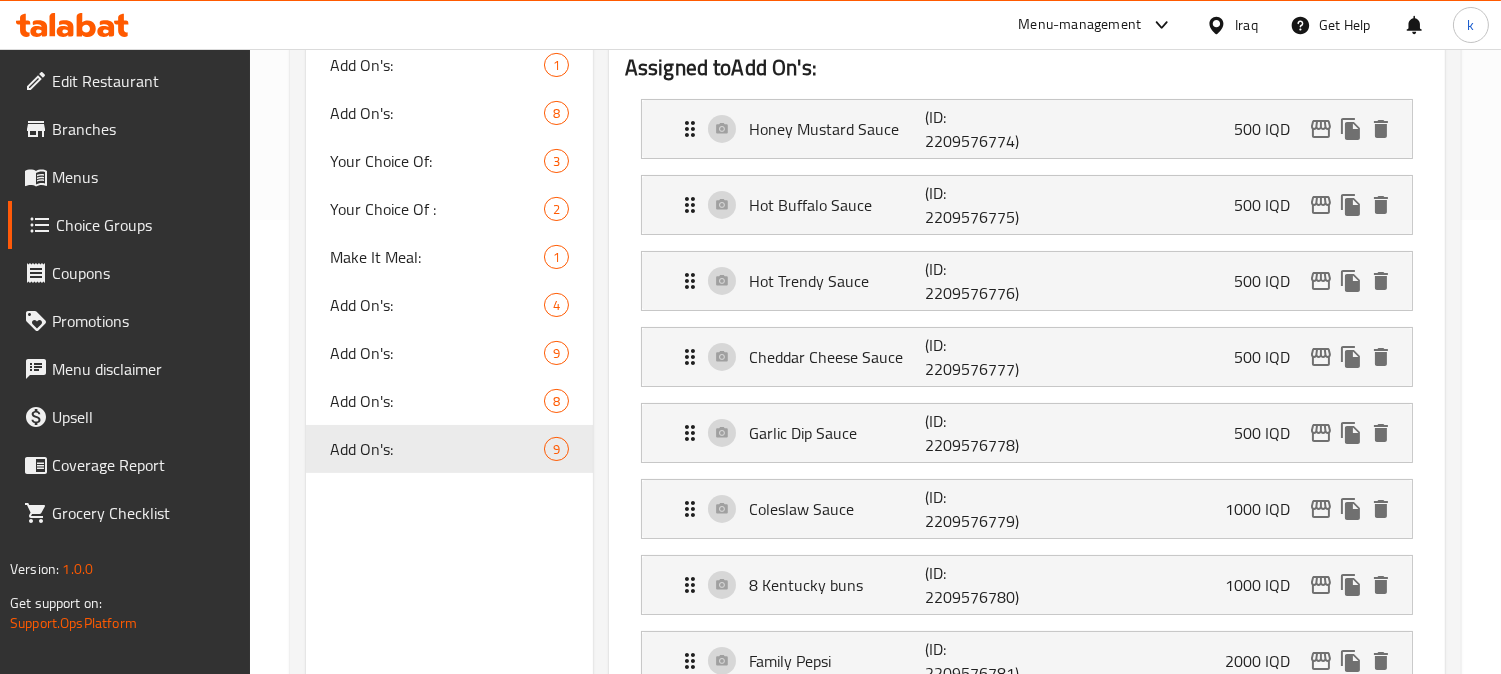 scroll, scrollTop: 185, scrollLeft: 0, axis: vertical 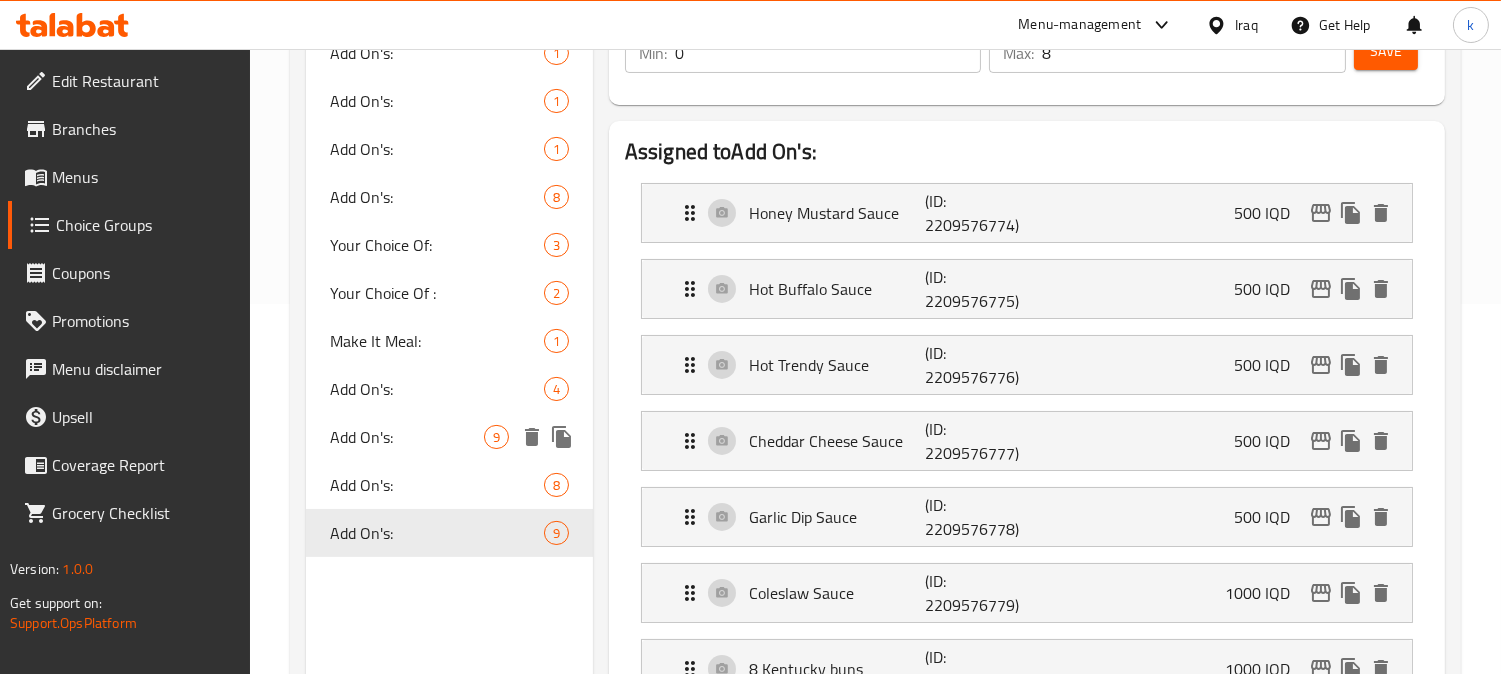 click on "Add On's:" at bounding box center (407, 437) 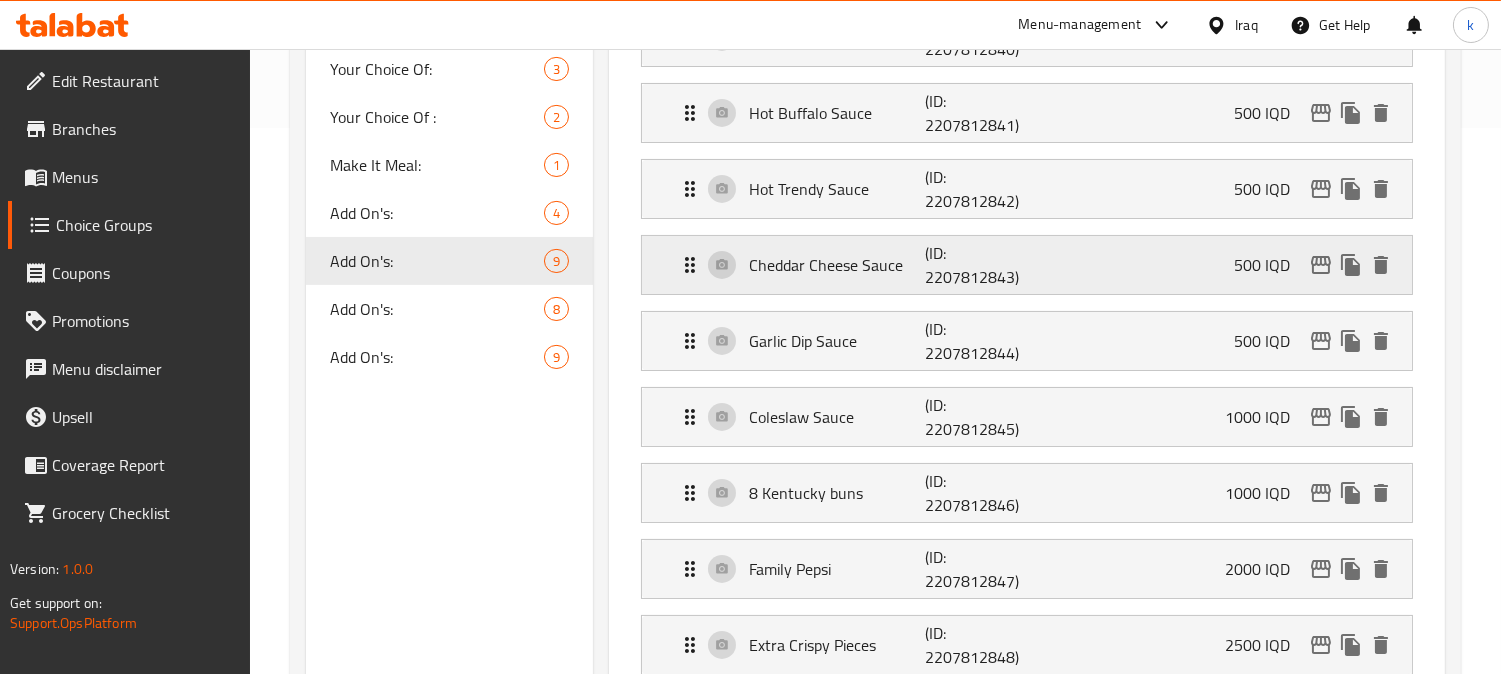 scroll, scrollTop: 925, scrollLeft: 0, axis: vertical 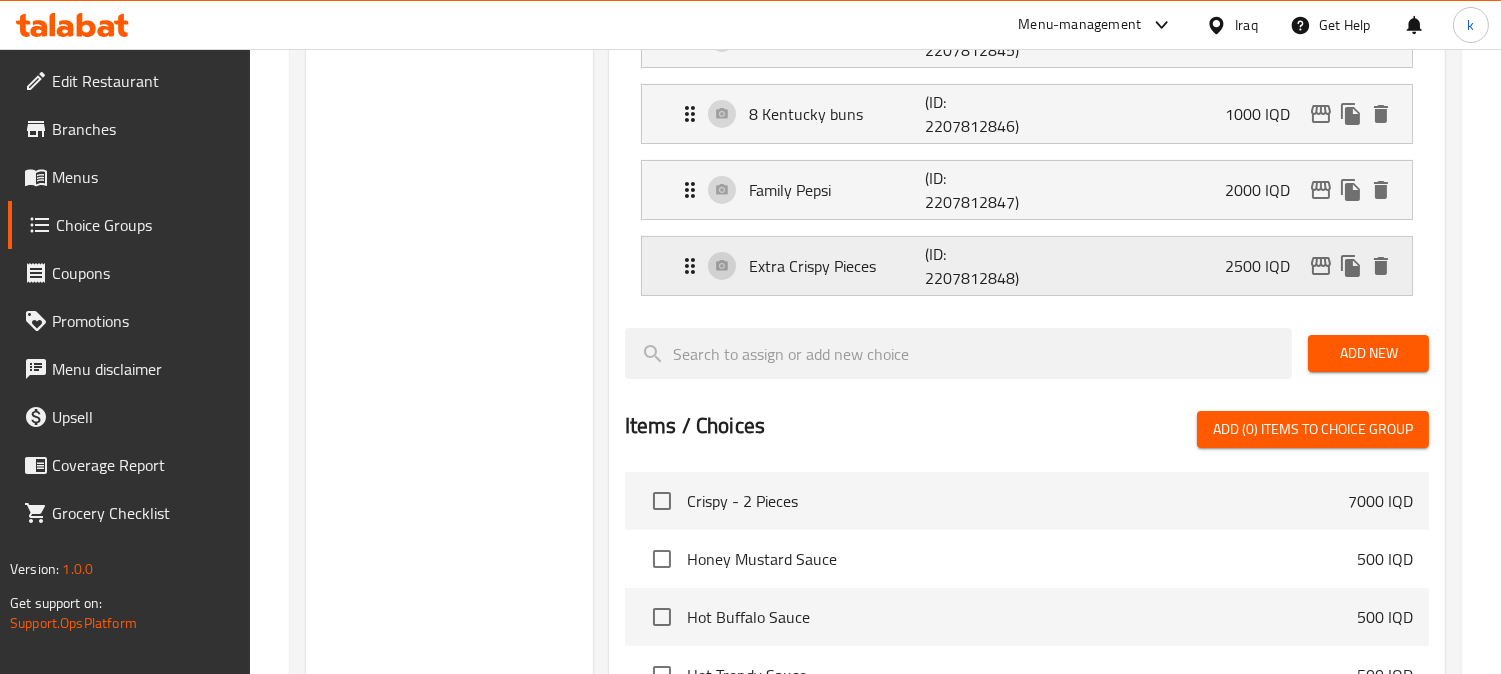 click on "Extra Crispy Pieces (ID: 2207812848) 2500 IQD" at bounding box center (1033, 266) 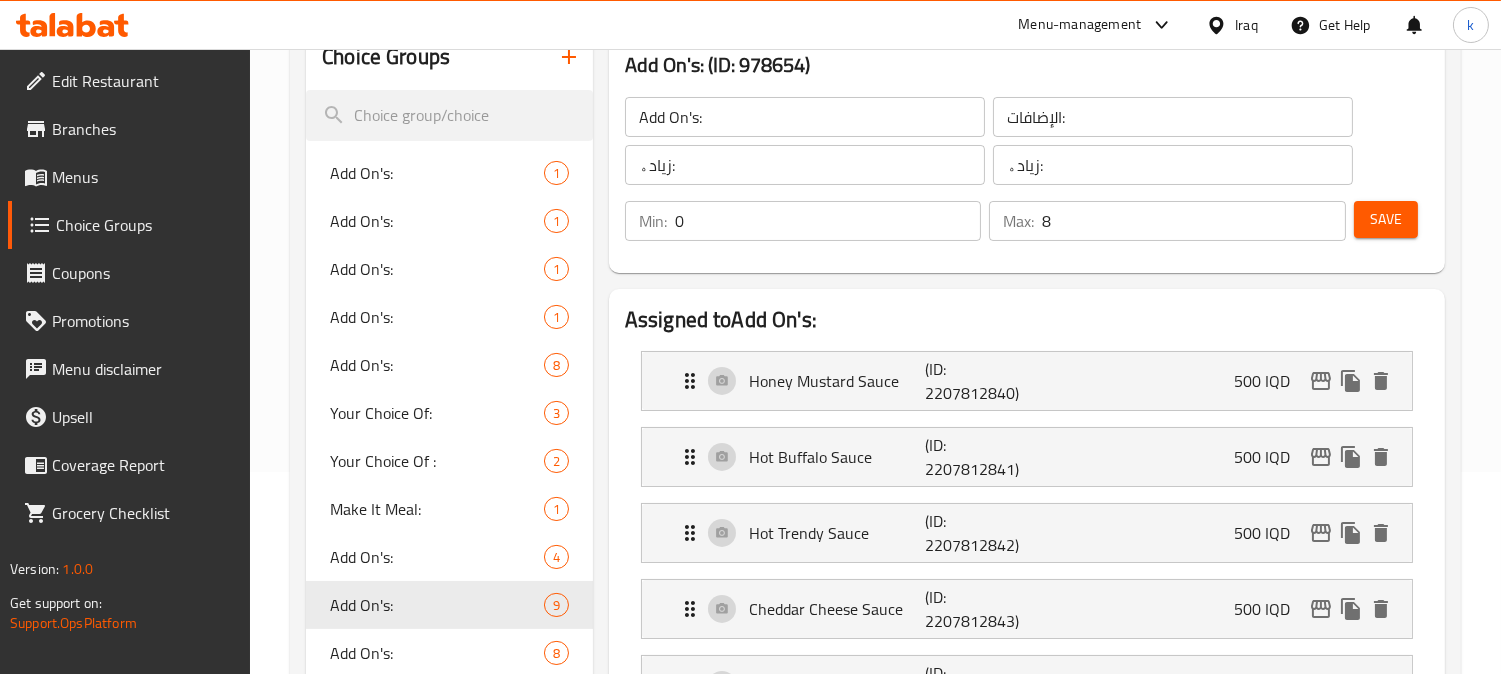 scroll, scrollTop: 185, scrollLeft: 0, axis: vertical 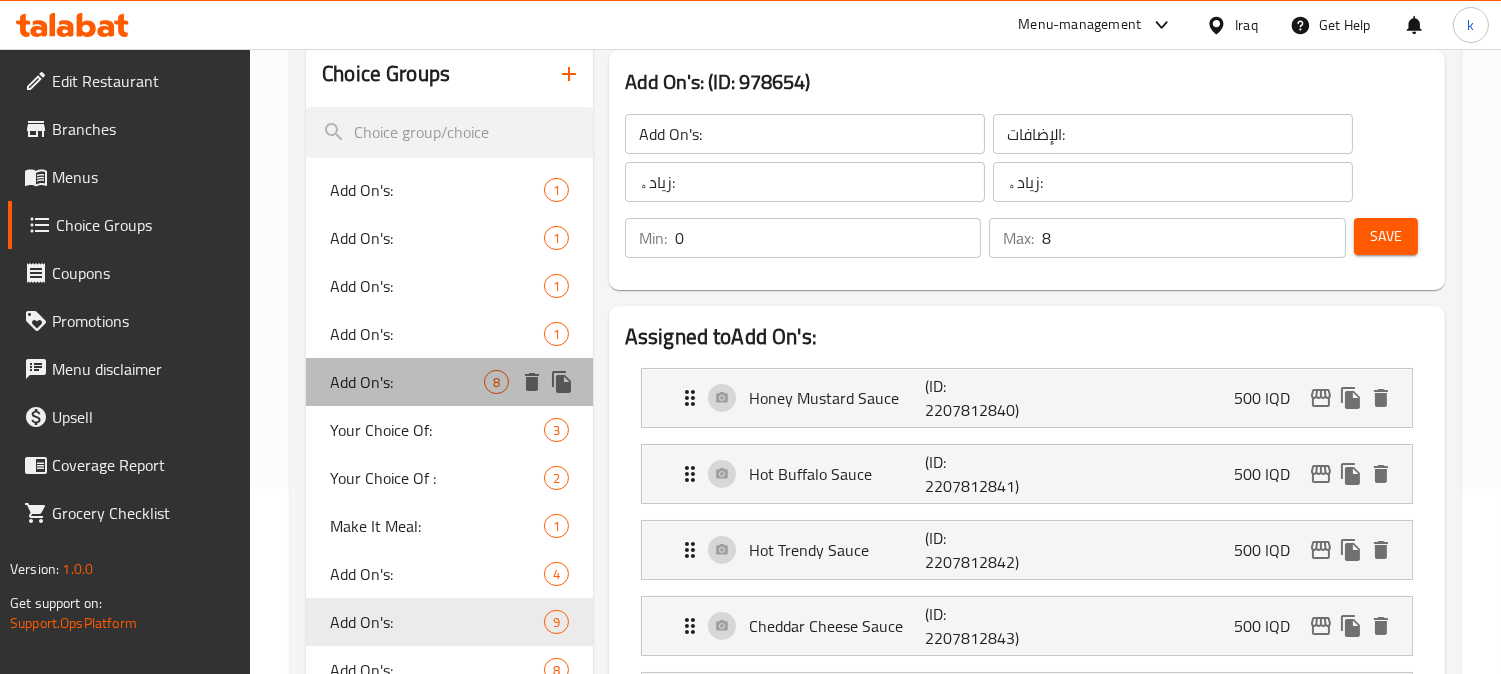 click on "Add On's:     8" at bounding box center (449, 382) 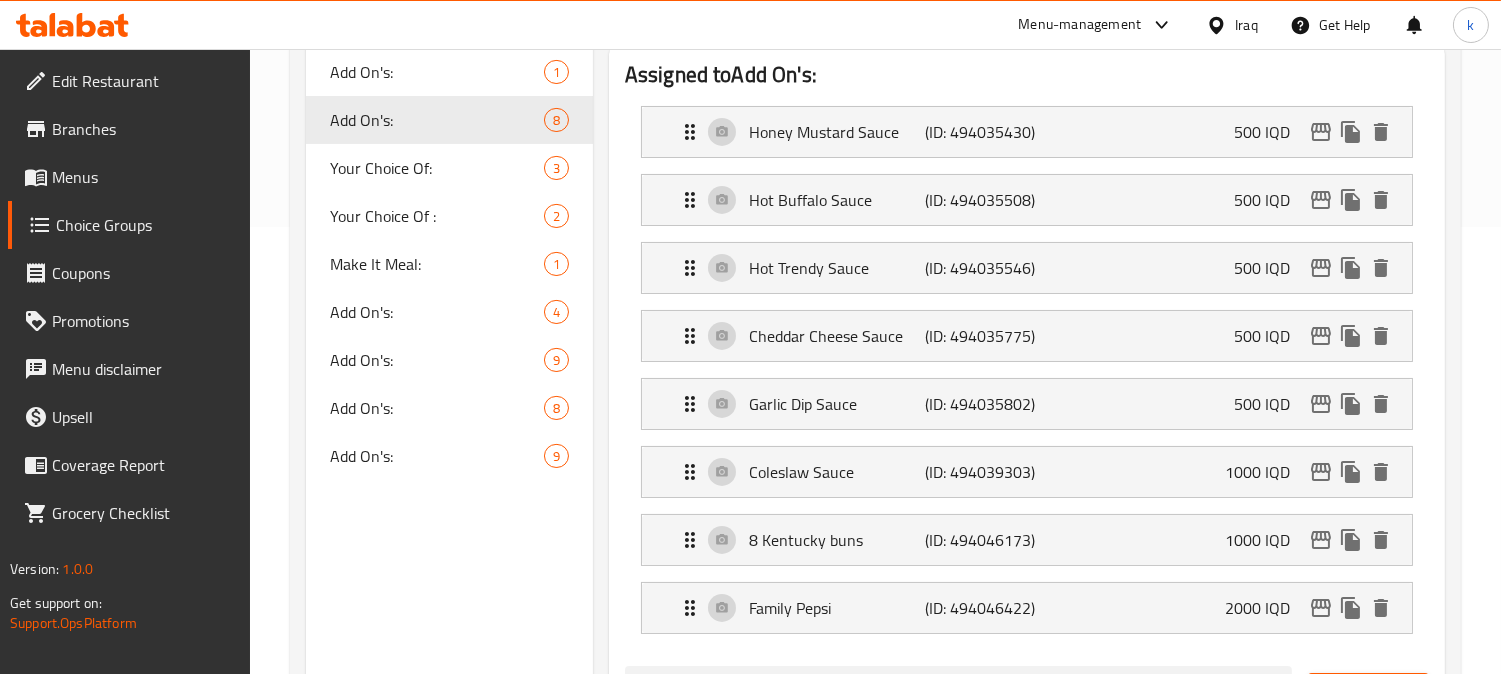 scroll, scrollTop: 370, scrollLeft: 0, axis: vertical 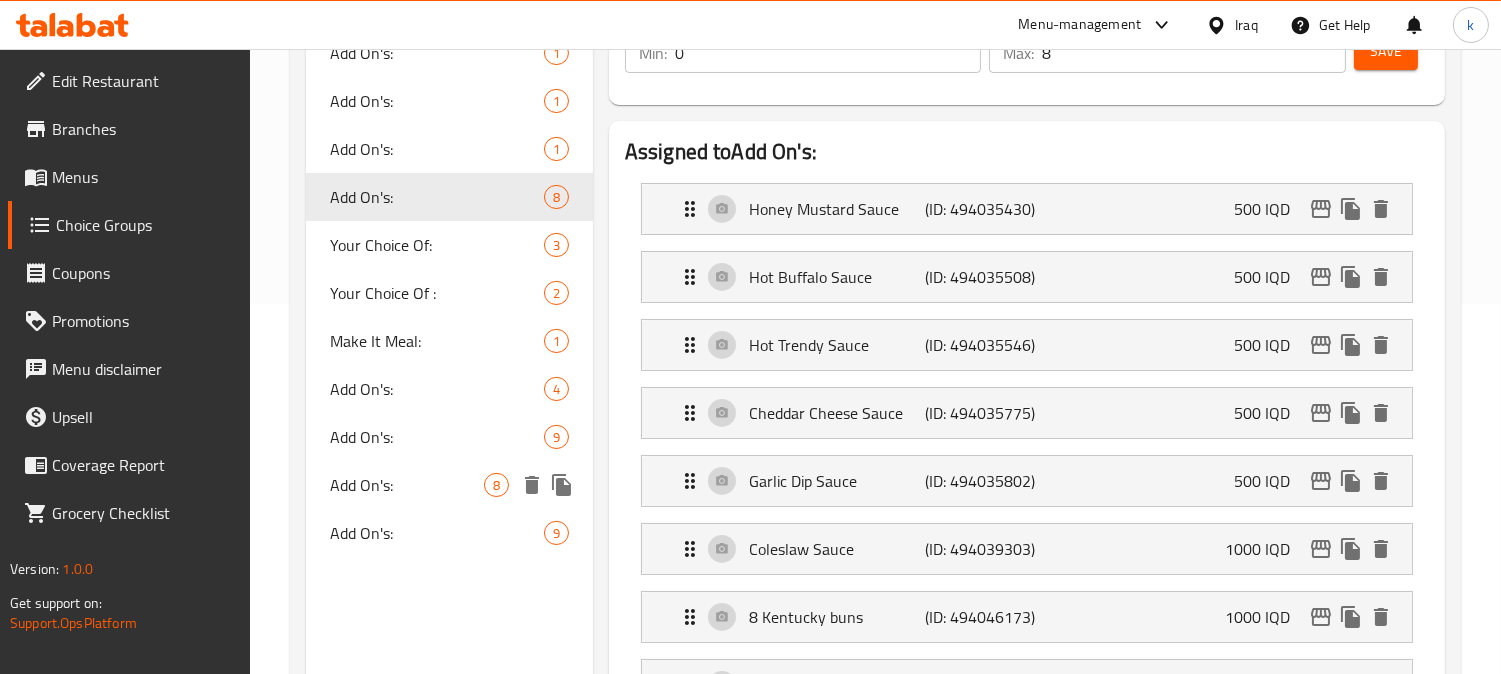 click on "Add On's:        8" at bounding box center [449, 485] 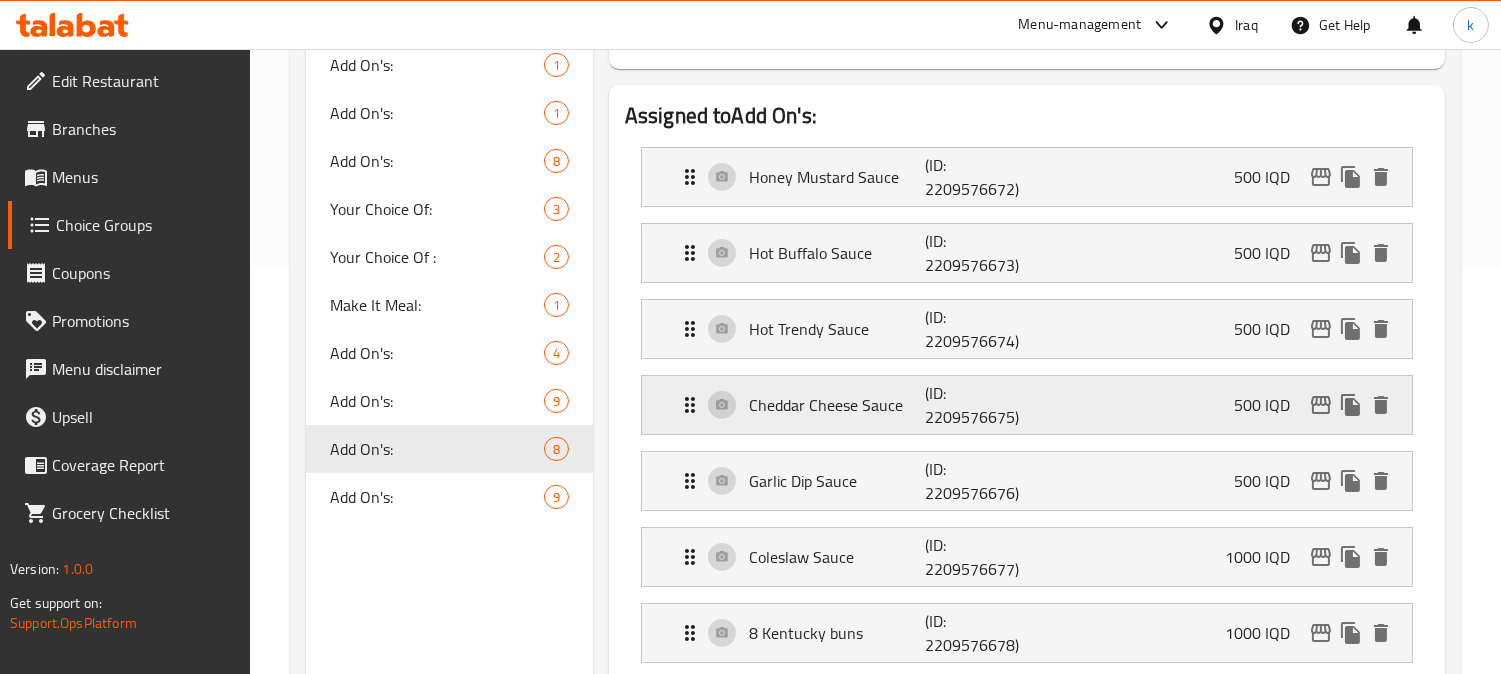 scroll, scrollTop: 370, scrollLeft: 0, axis: vertical 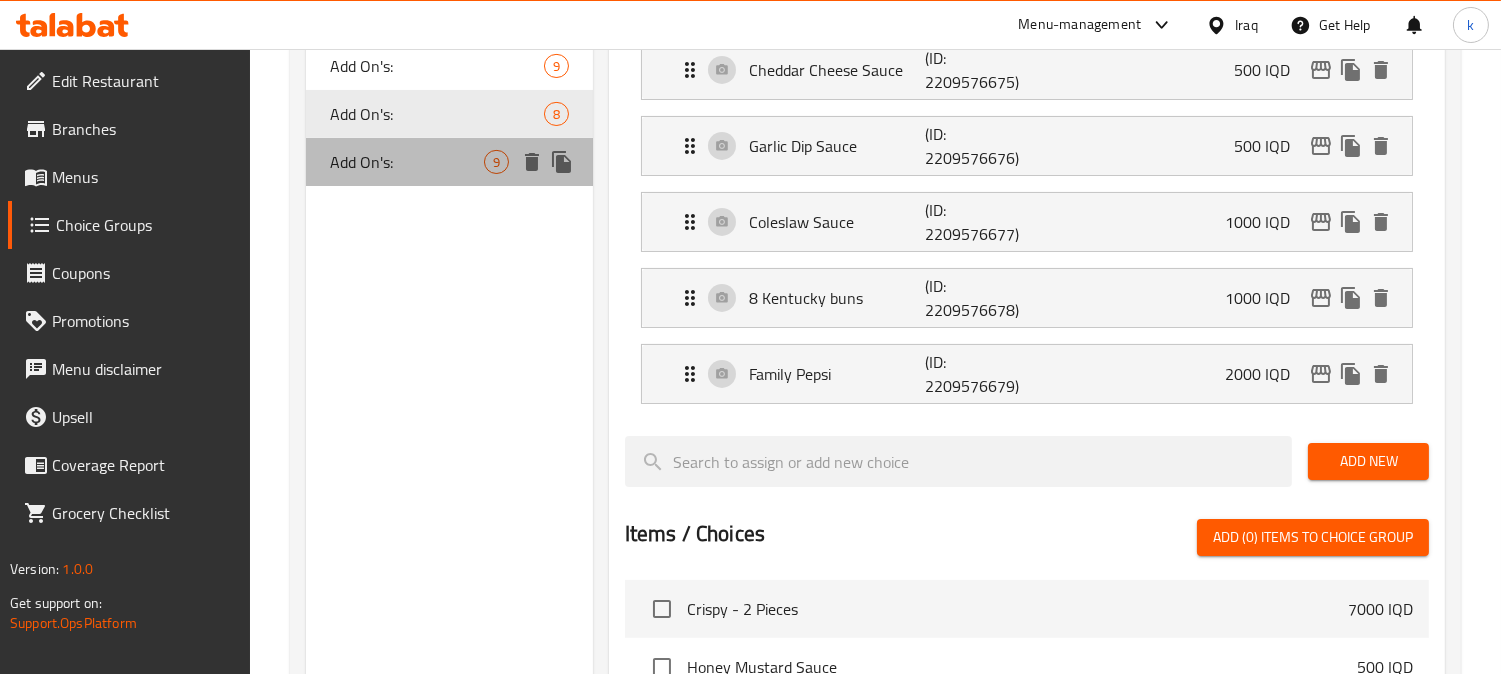 click on "Add On's:" at bounding box center (407, 162) 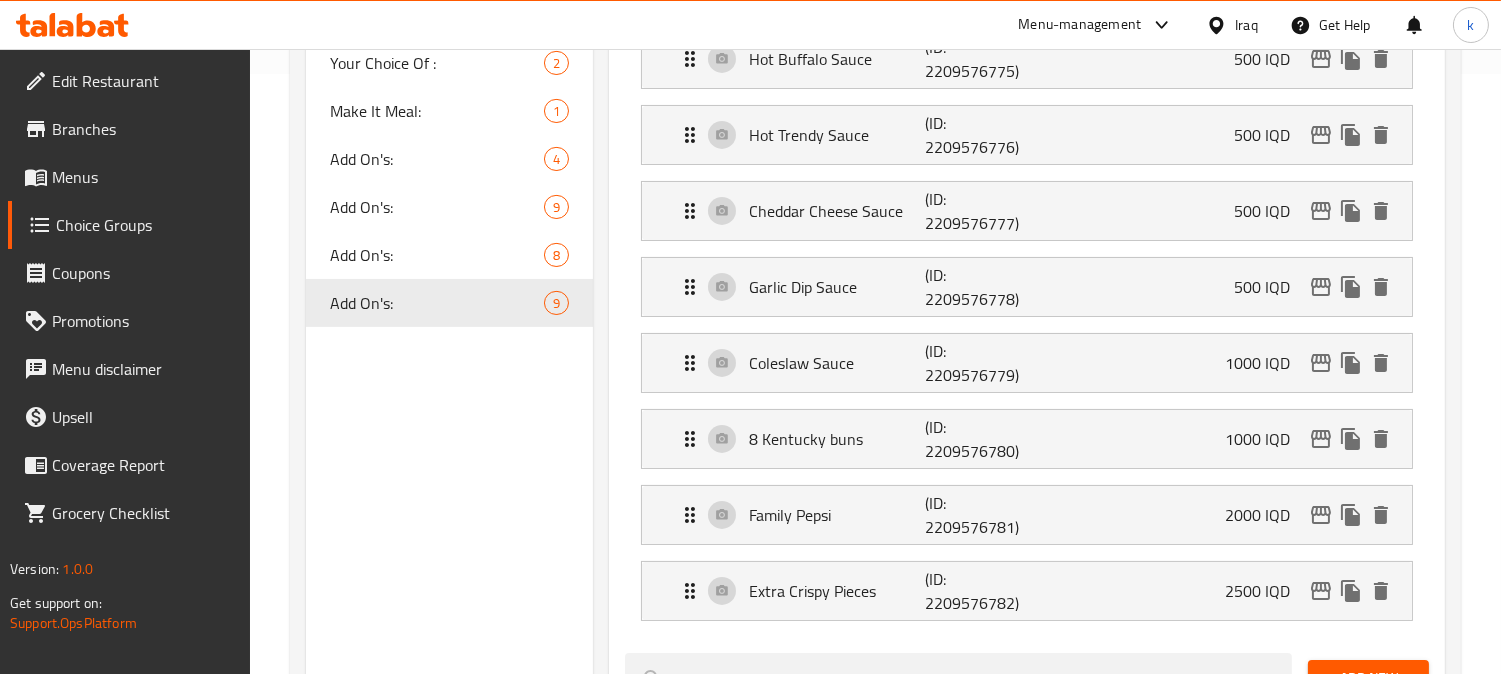 scroll, scrollTop: 555, scrollLeft: 0, axis: vertical 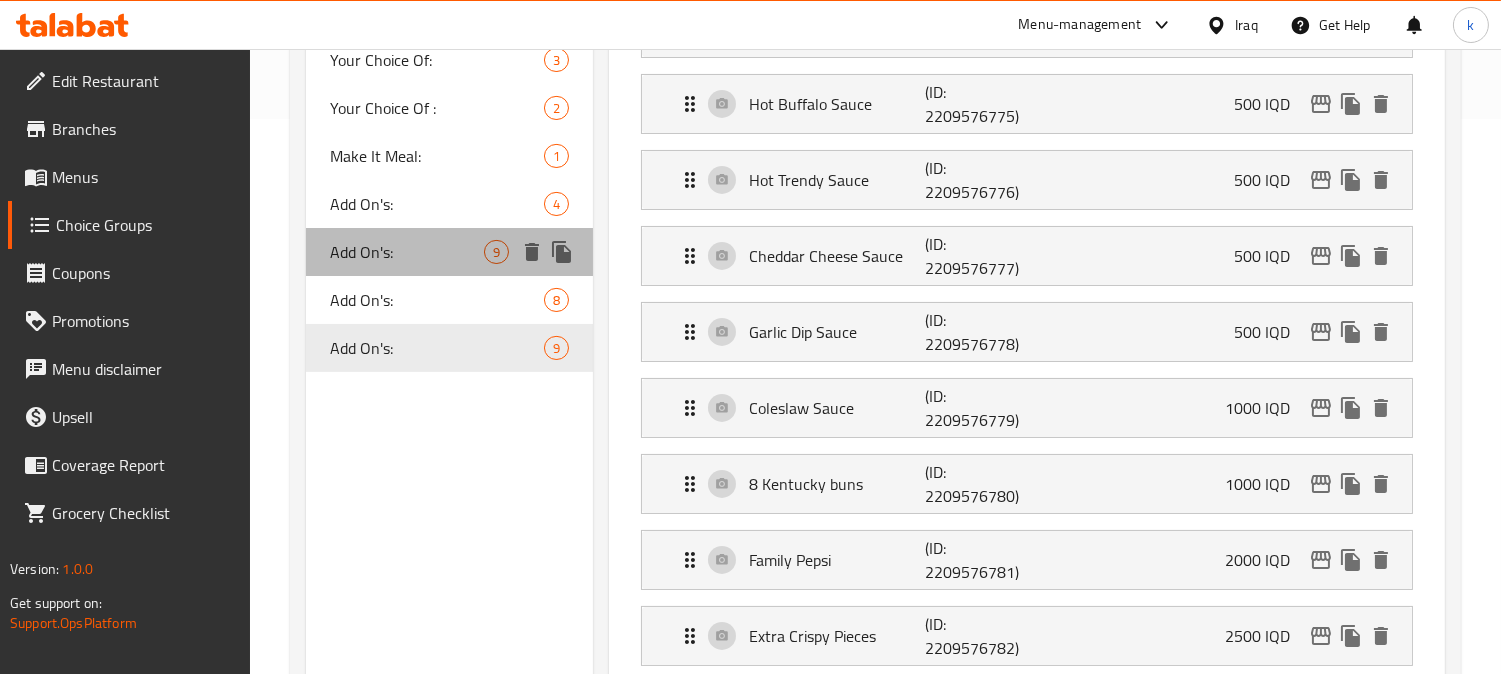 click on "Add On's:" at bounding box center (407, 252) 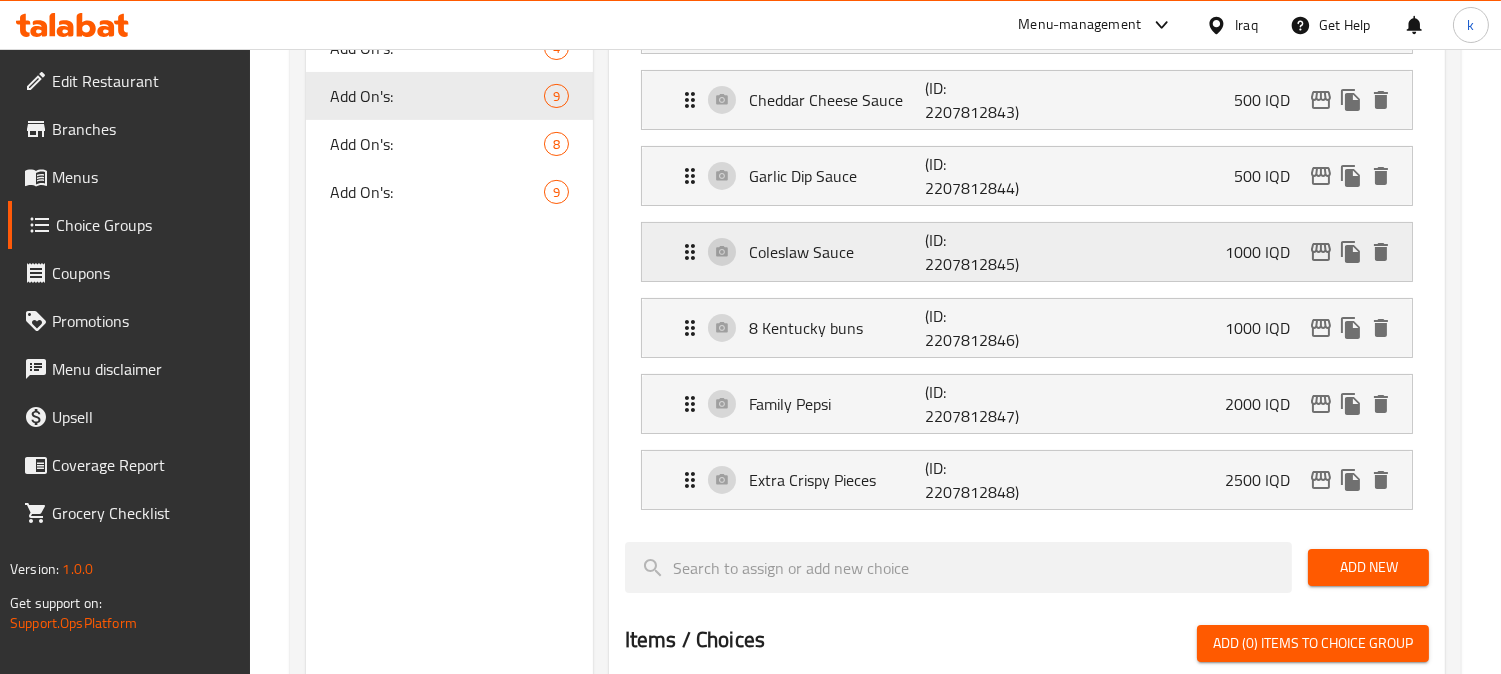 scroll, scrollTop: 741, scrollLeft: 0, axis: vertical 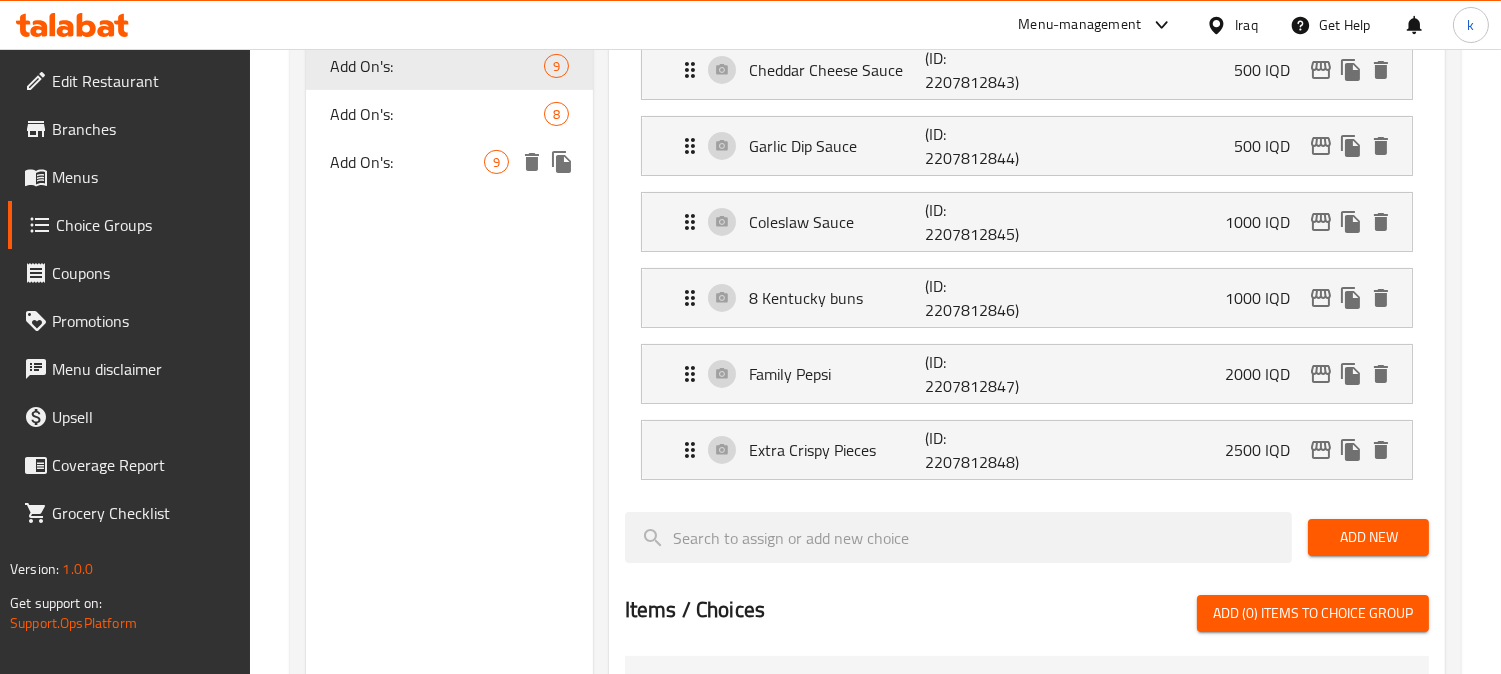 click on "Add On's:" at bounding box center [407, 162] 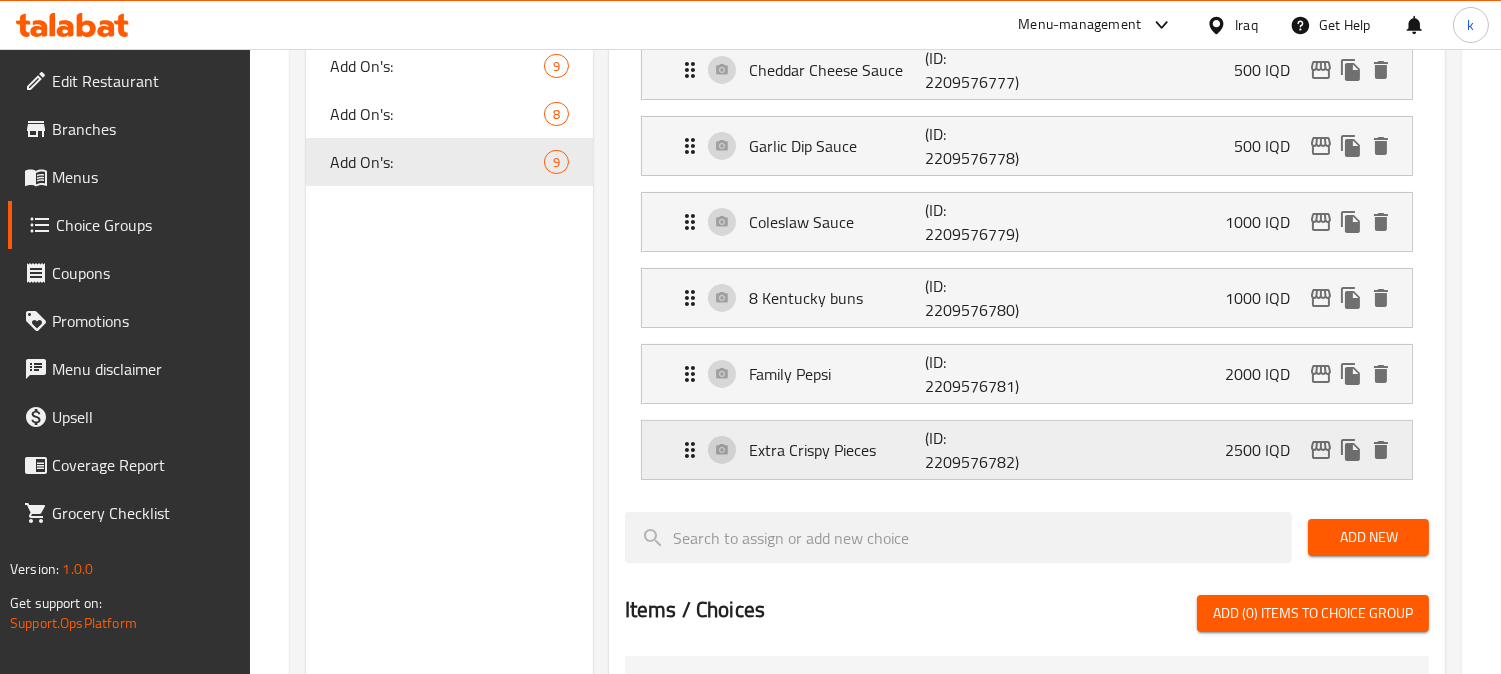 click 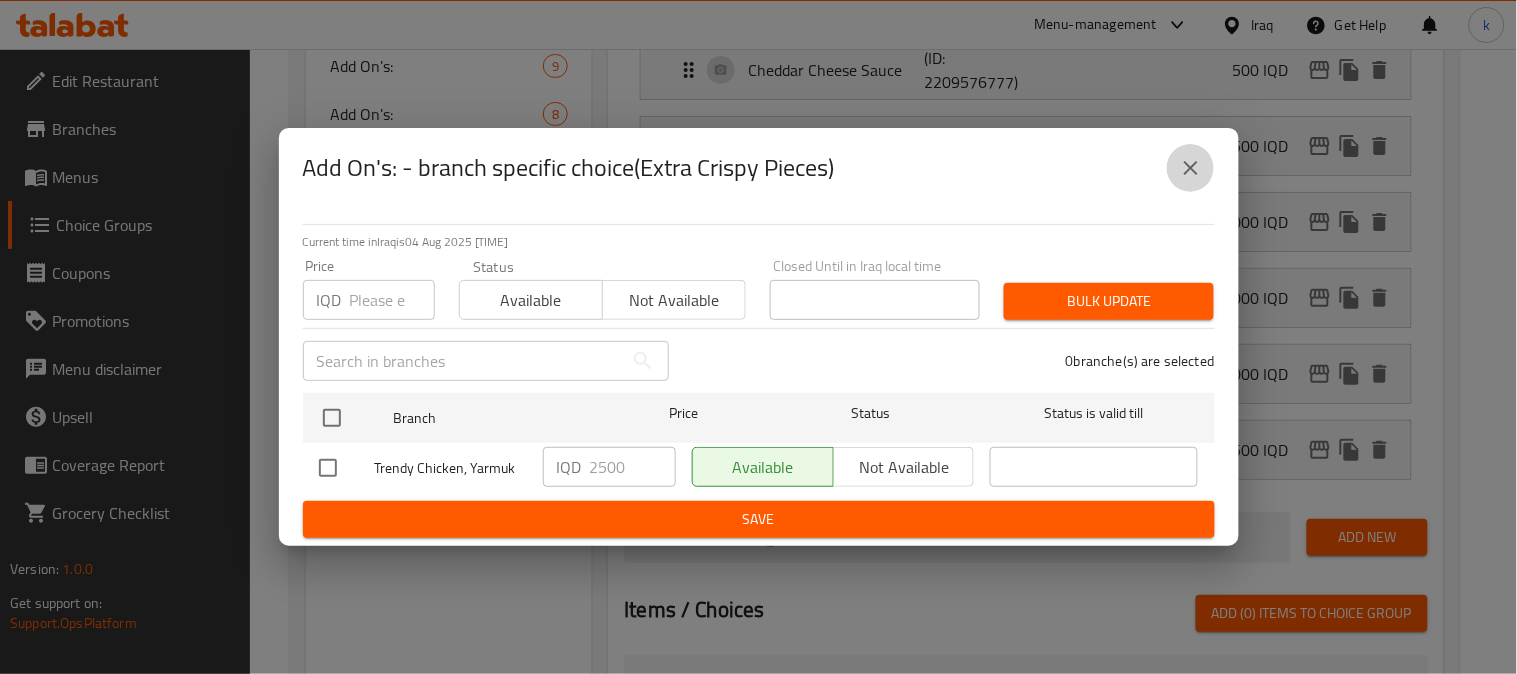 click at bounding box center (1191, 168) 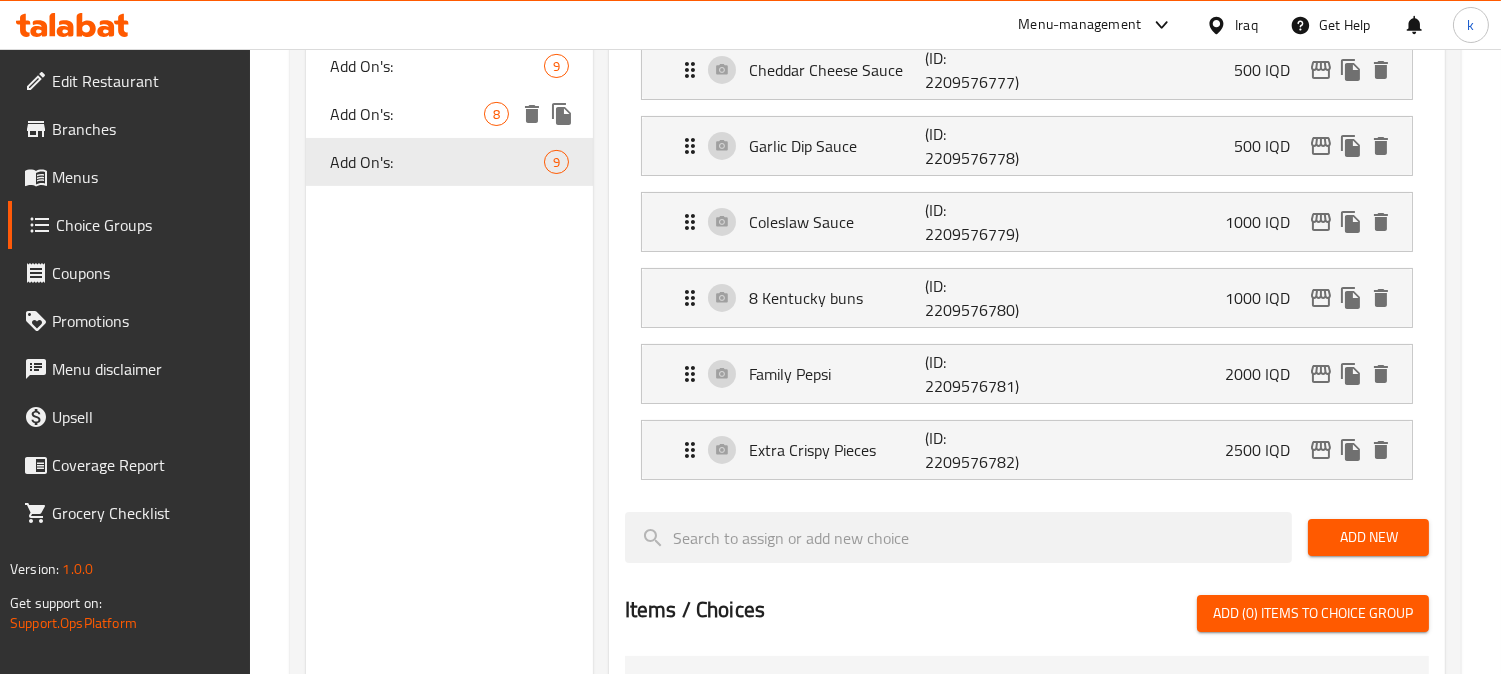click on "Add On's:" at bounding box center [407, 114] 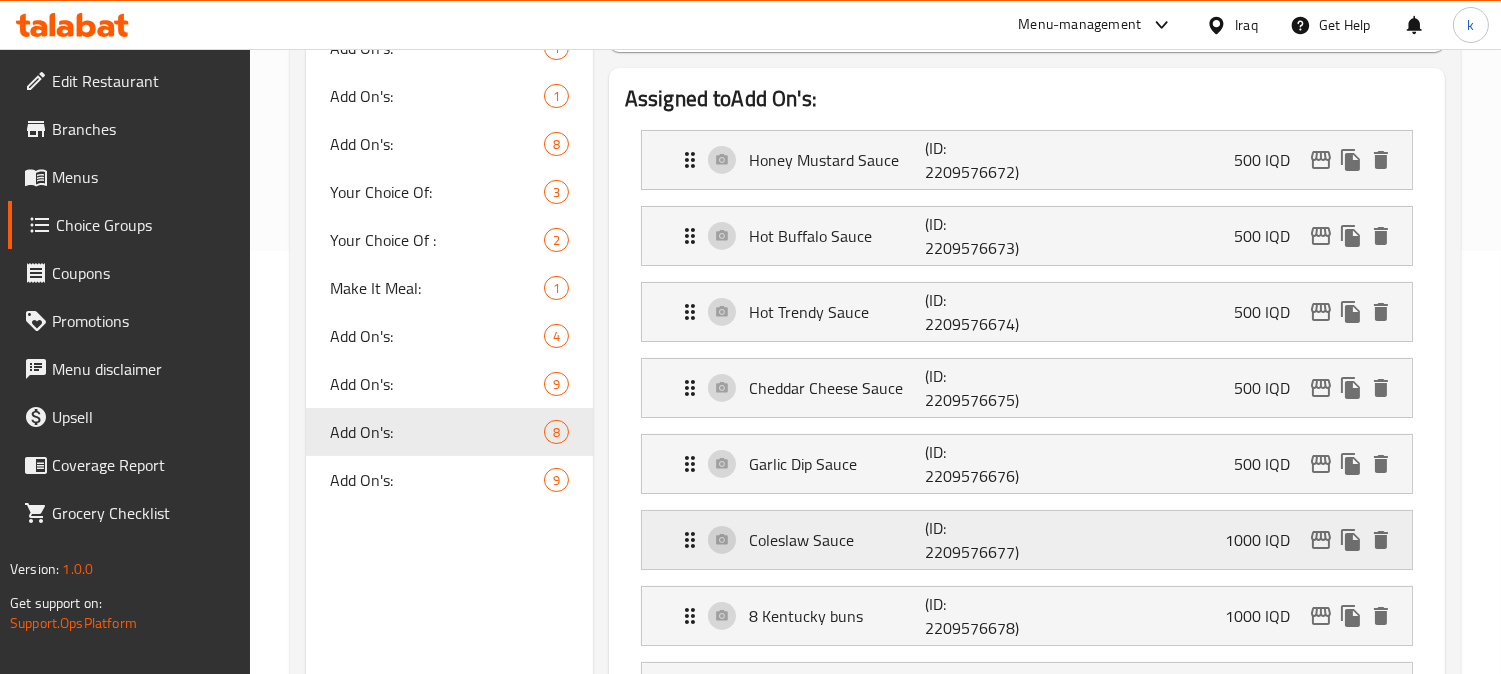 scroll, scrollTop: 370, scrollLeft: 0, axis: vertical 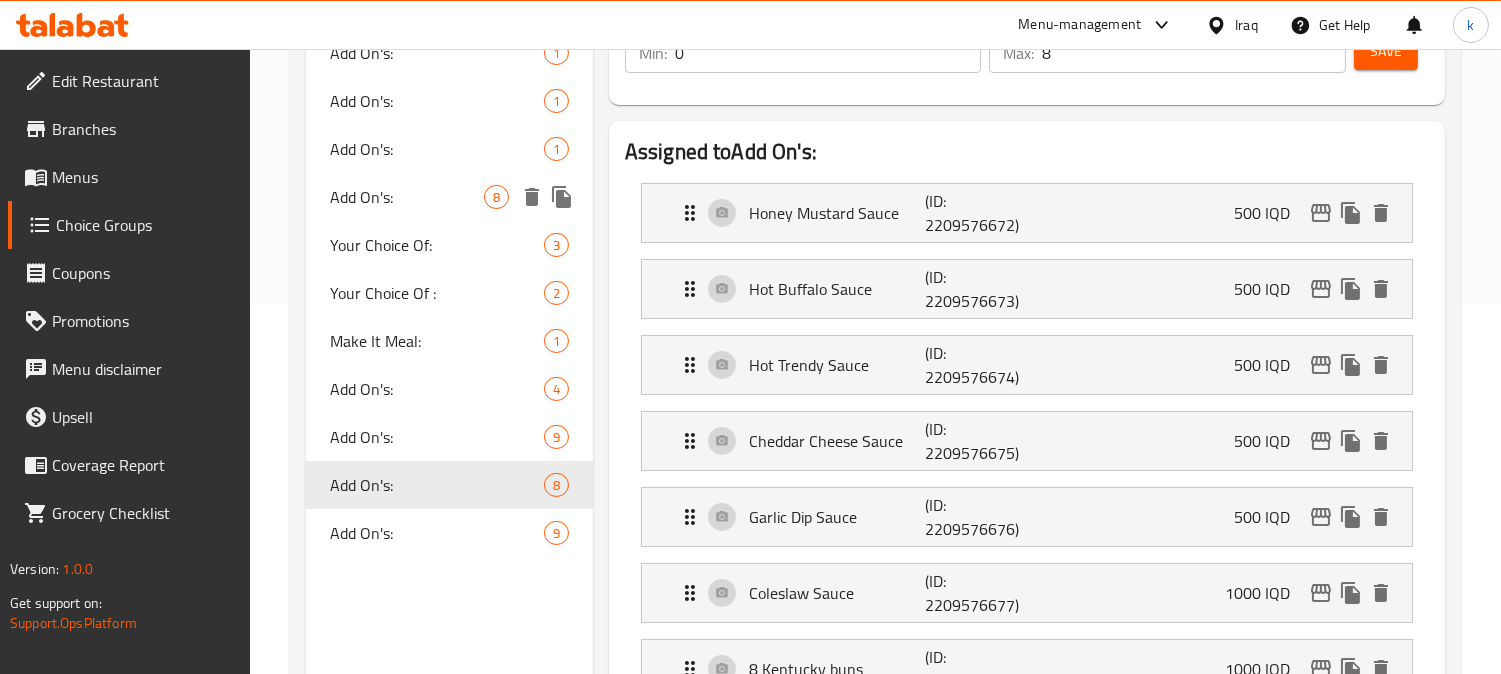 click on "Add On's:" at bounding box center [407, 197] 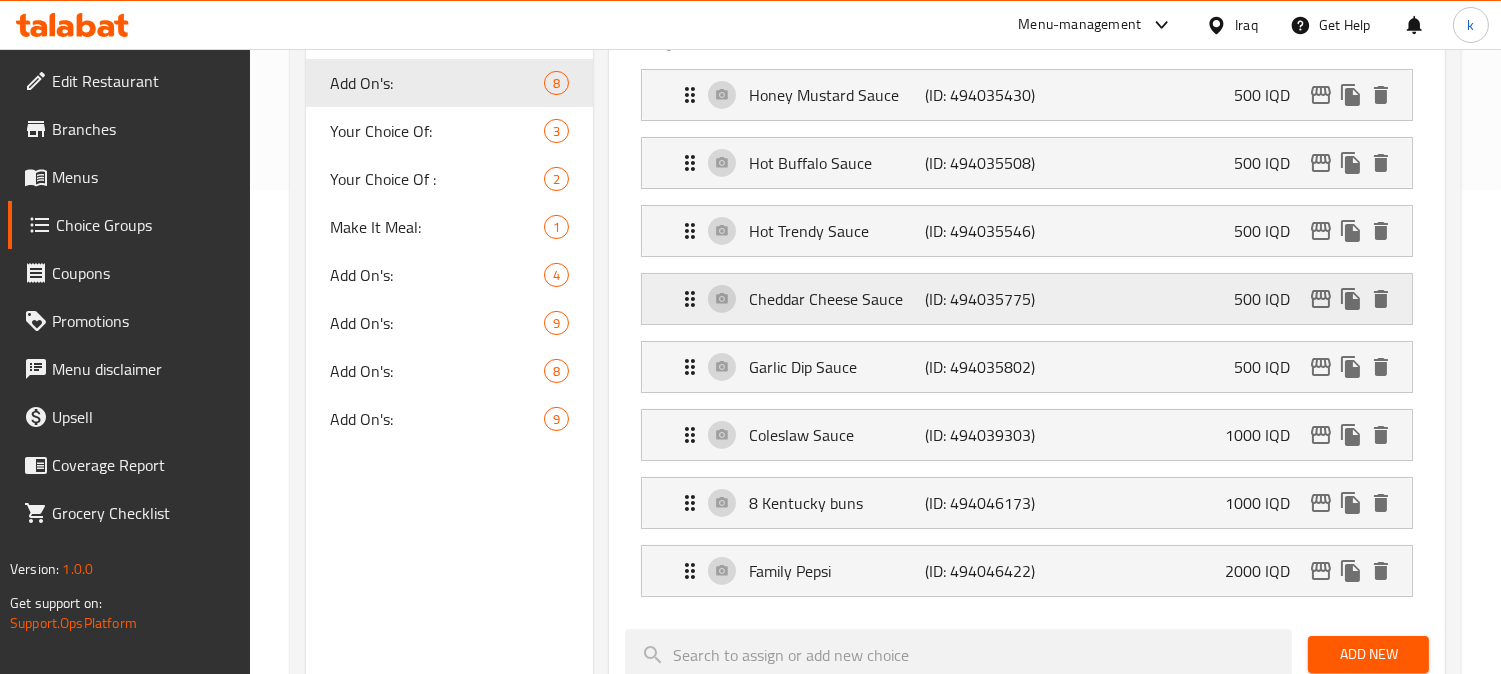 scroll, scrollTop: 370, scrollLeft: 0, axis: vertical 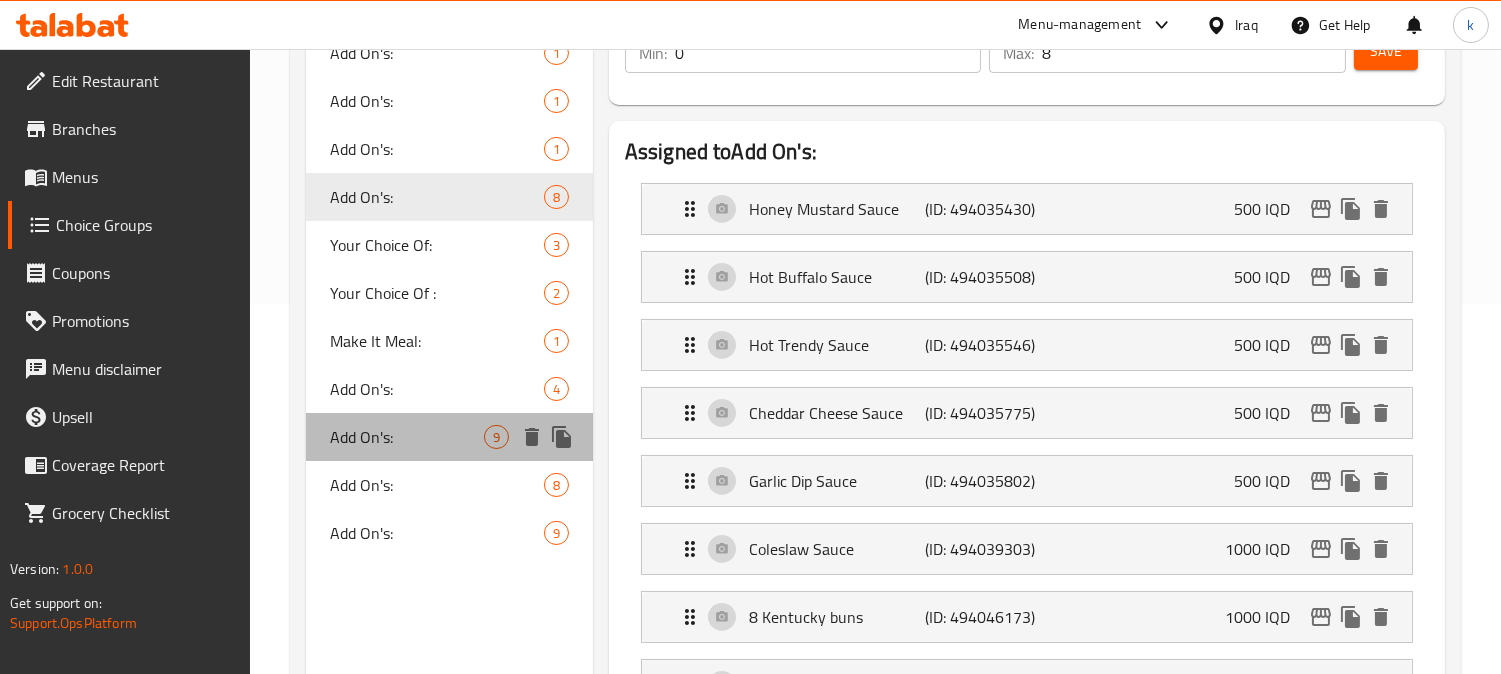click on "Add On's:" at bounding box center [407, 437] 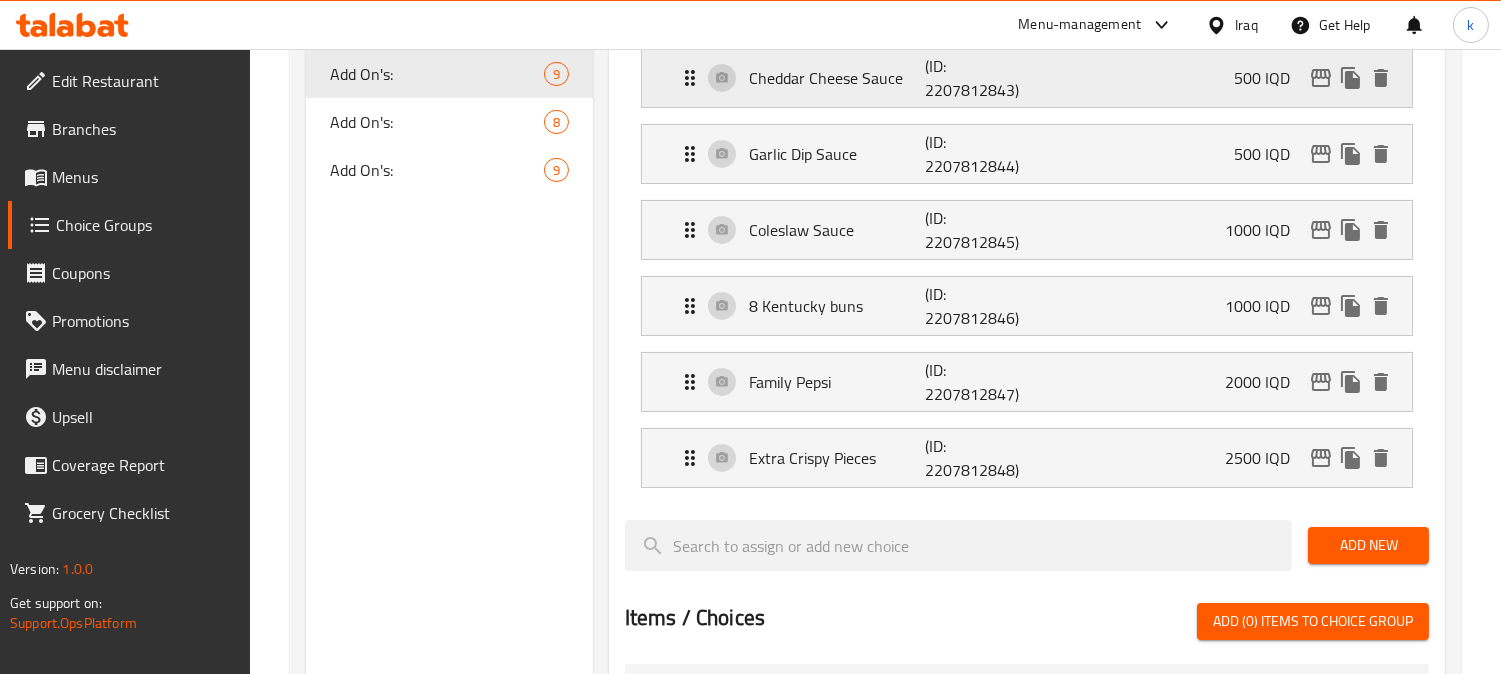 scroll, scrollTop: 741, scrollLeft: 0, axis: vertical 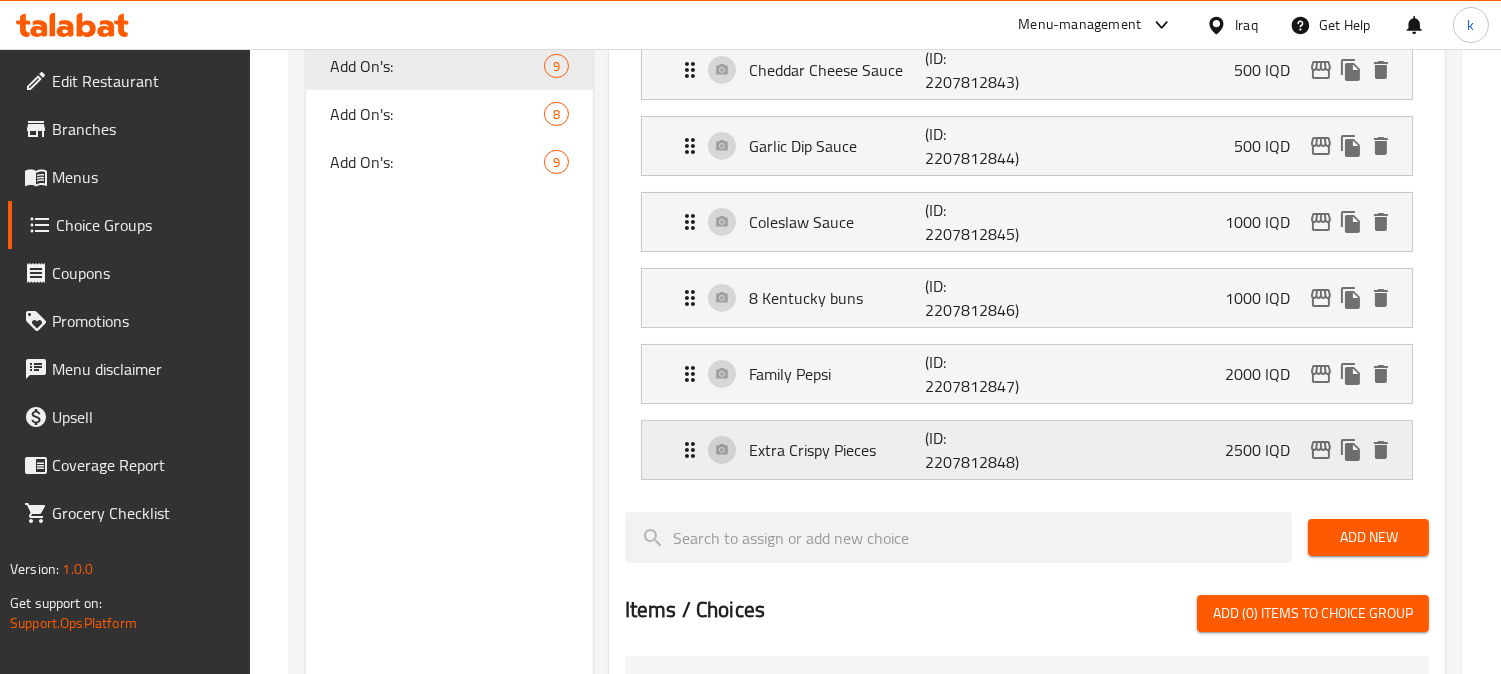 click on "Extra Crispy Pieces" at bounding box center [837, 450] 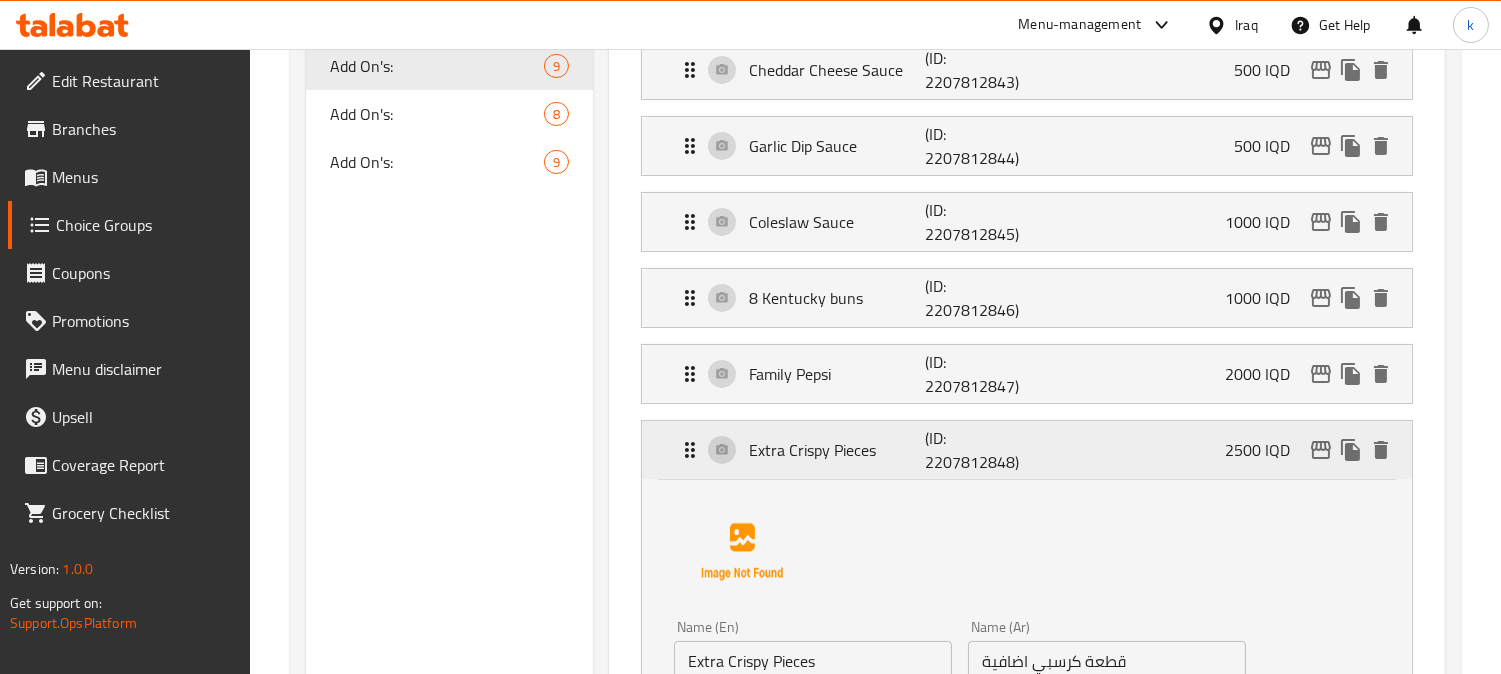 scroll, scrollTop: 925, scrollLeft: 0, axis: vertical 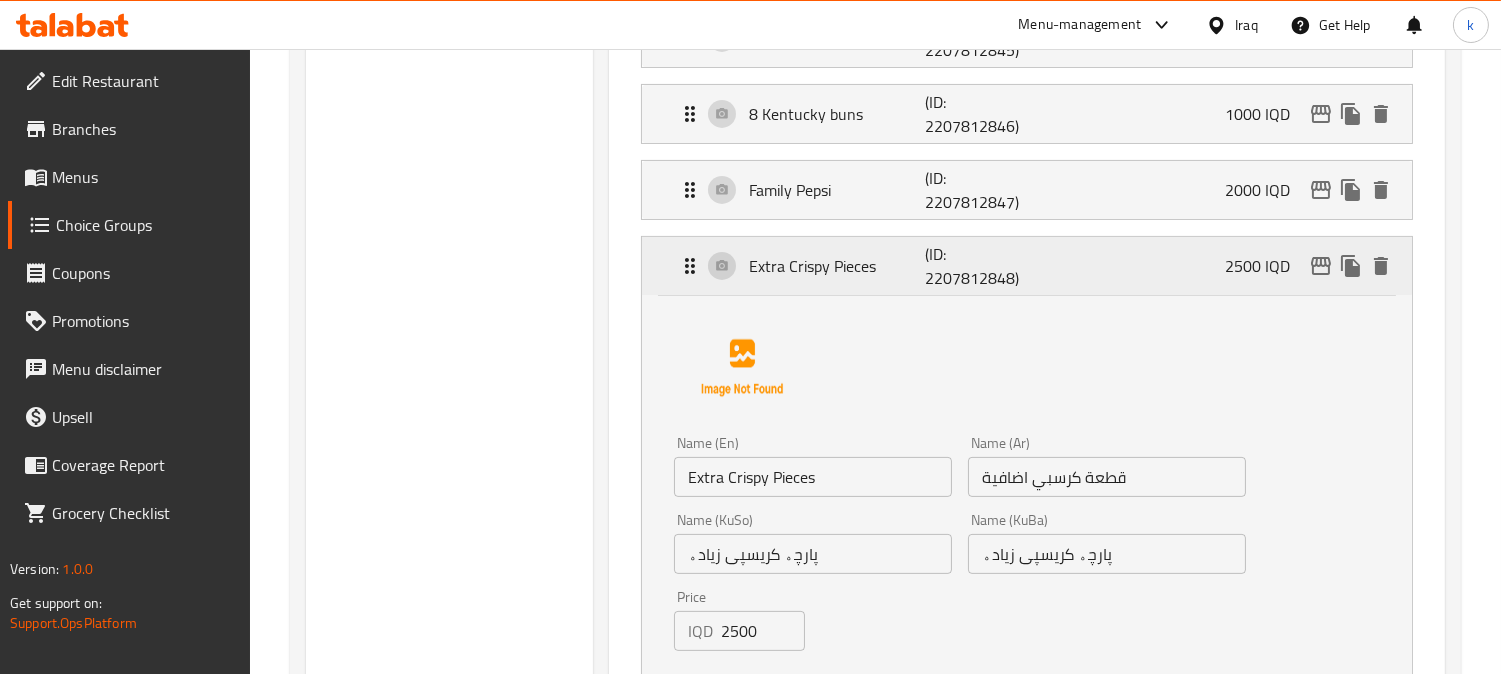 click on "Extra Crispy Pieces" at bounding box center [837, 266] 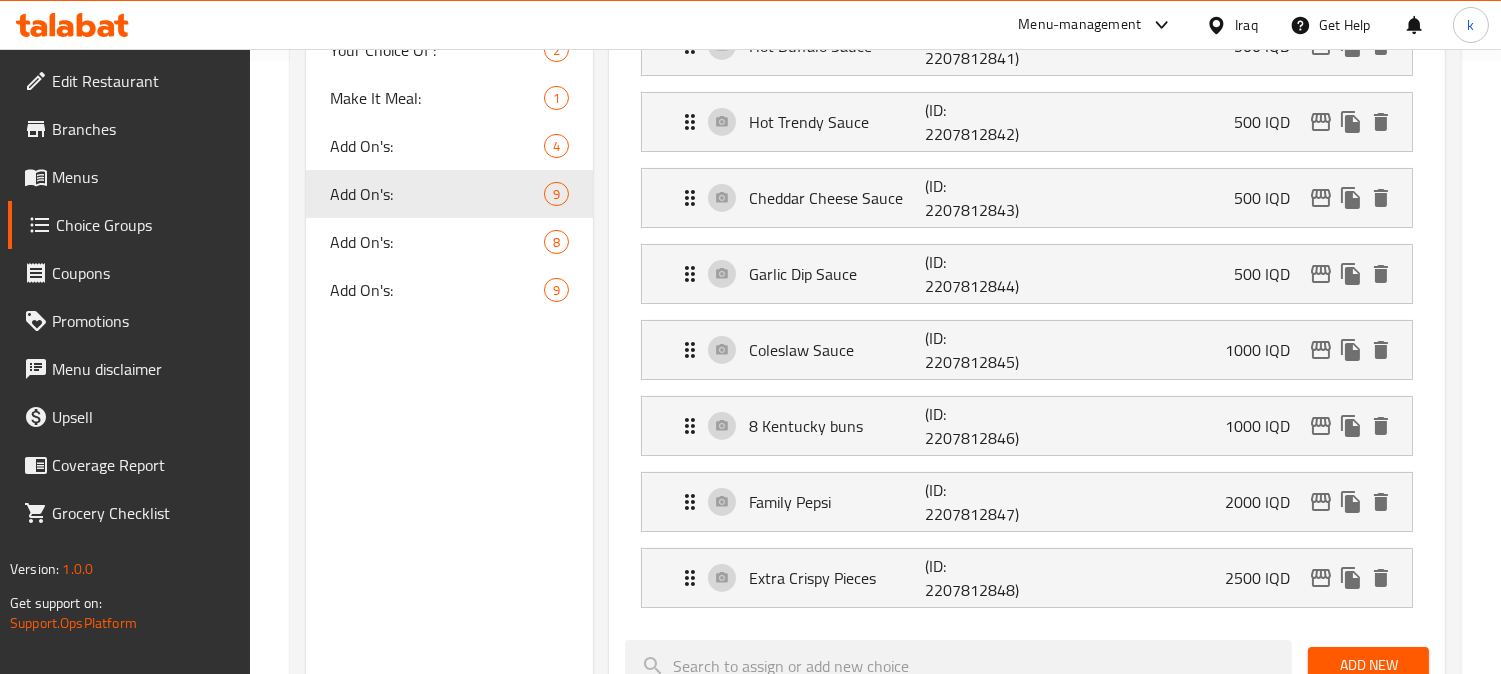 scroll, scrollTop: 370, scrollLeft: 0, axis: vertical 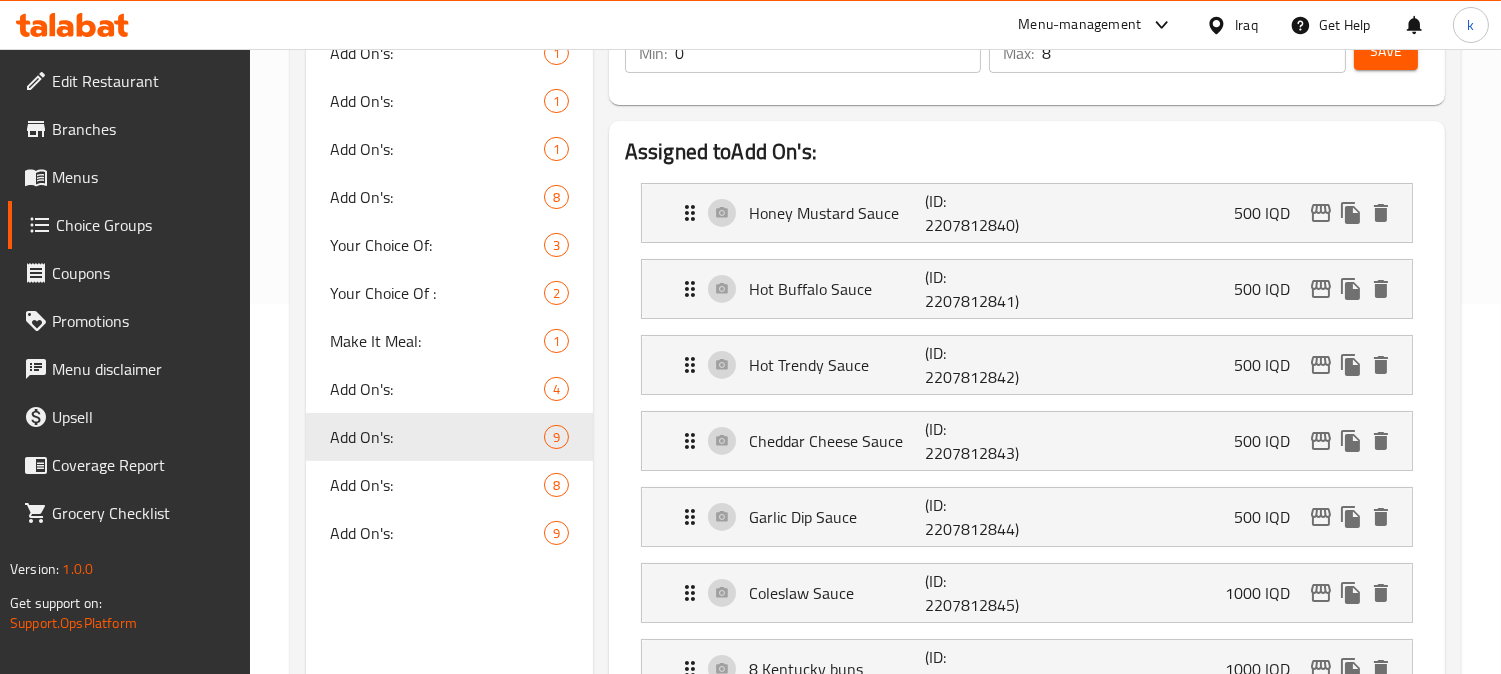 click on "Add On's: 1 Add On's:	 1 Add On's: 1 Add On's: 1 Add On's:     8 Your Choice Of:   3 Your Choice Of :                             2 Make It Meal:                1 Add On's:                       4 Add On's:                   9 Add On's:        8 Add On's:                            9" 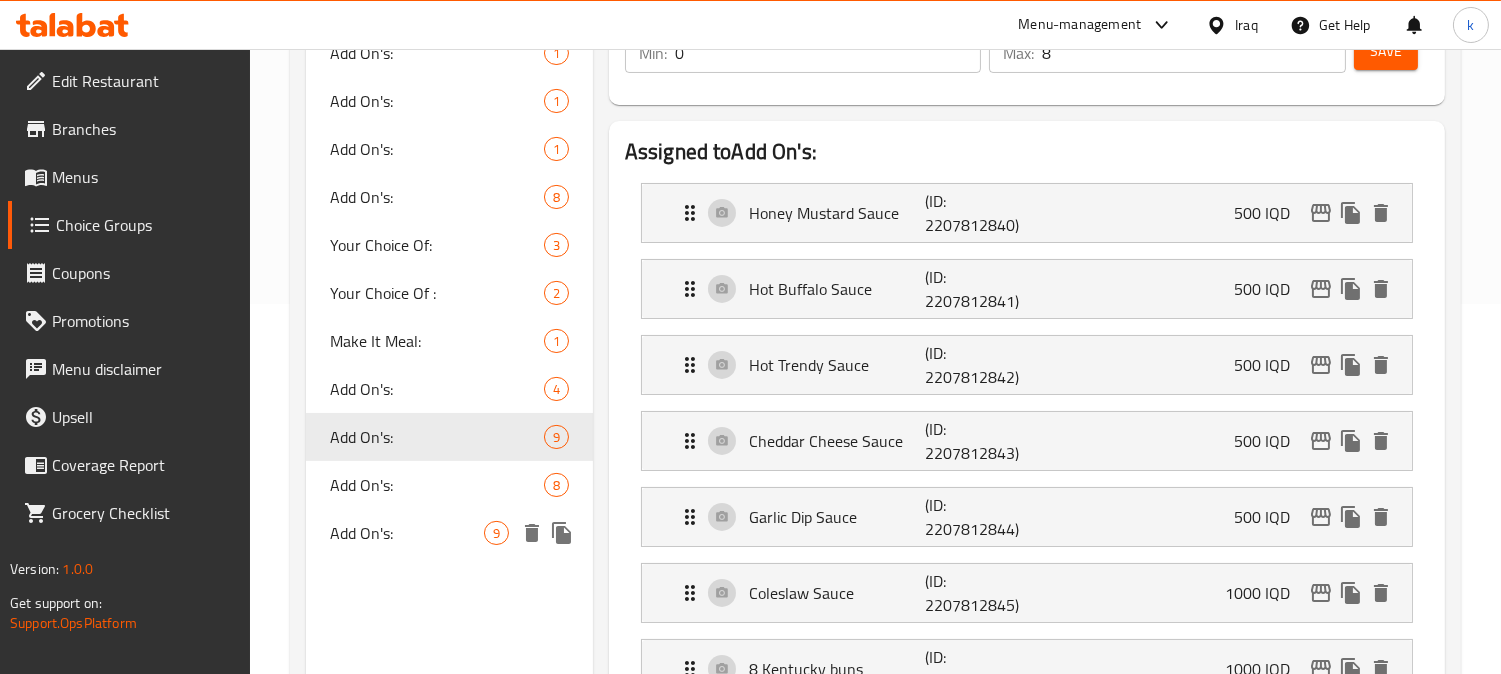 click on "Add On's:" at bounding box center (407, 533) 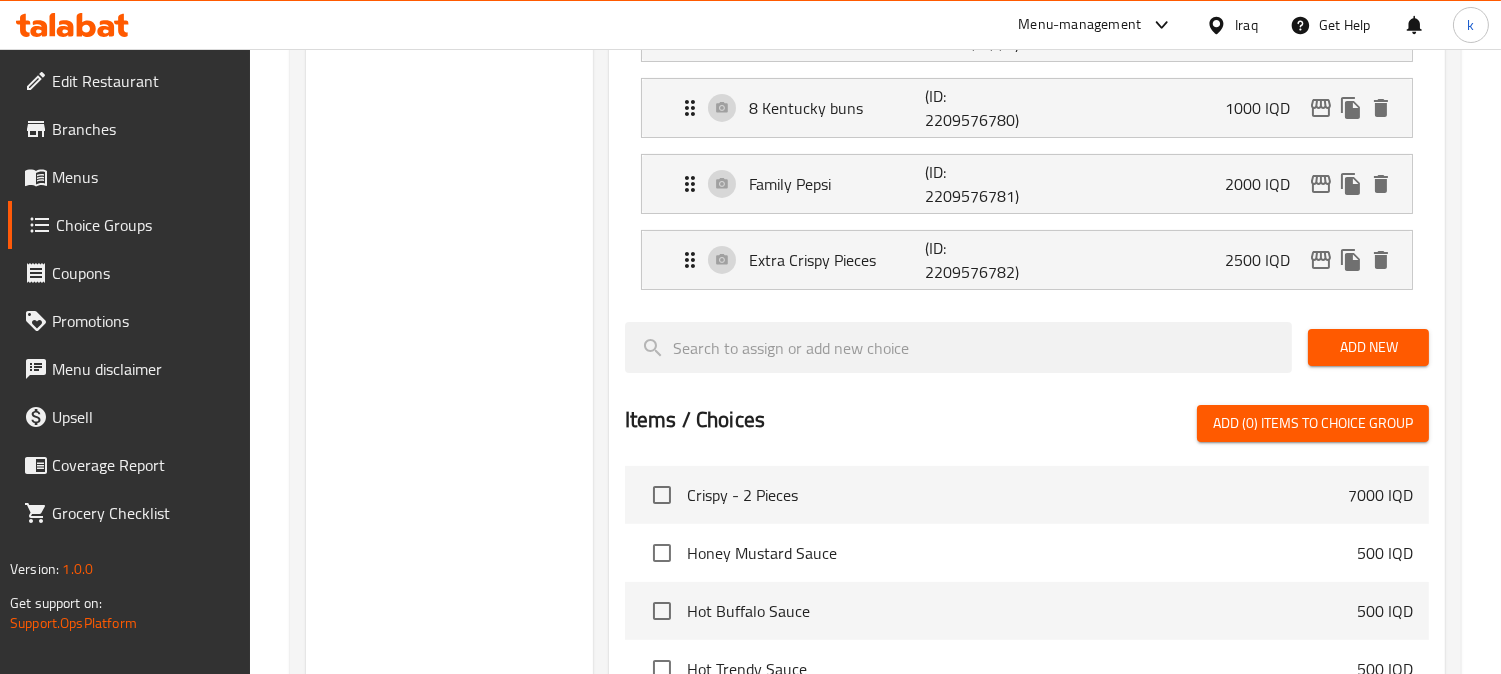 scroll, scrollTop: 925, scrollLeft: 0, axis: vertical 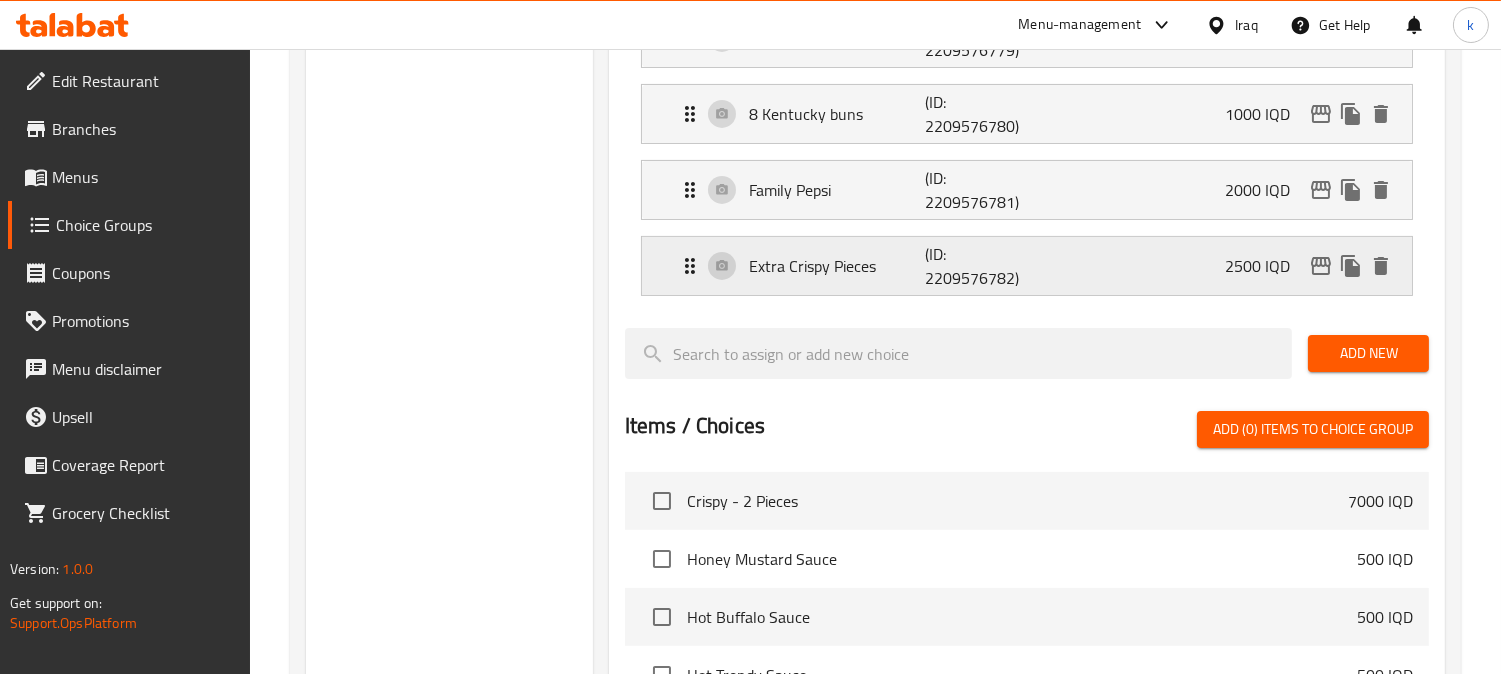 click on "Extra Crispy Pieces" at bounding box center (837, 266) 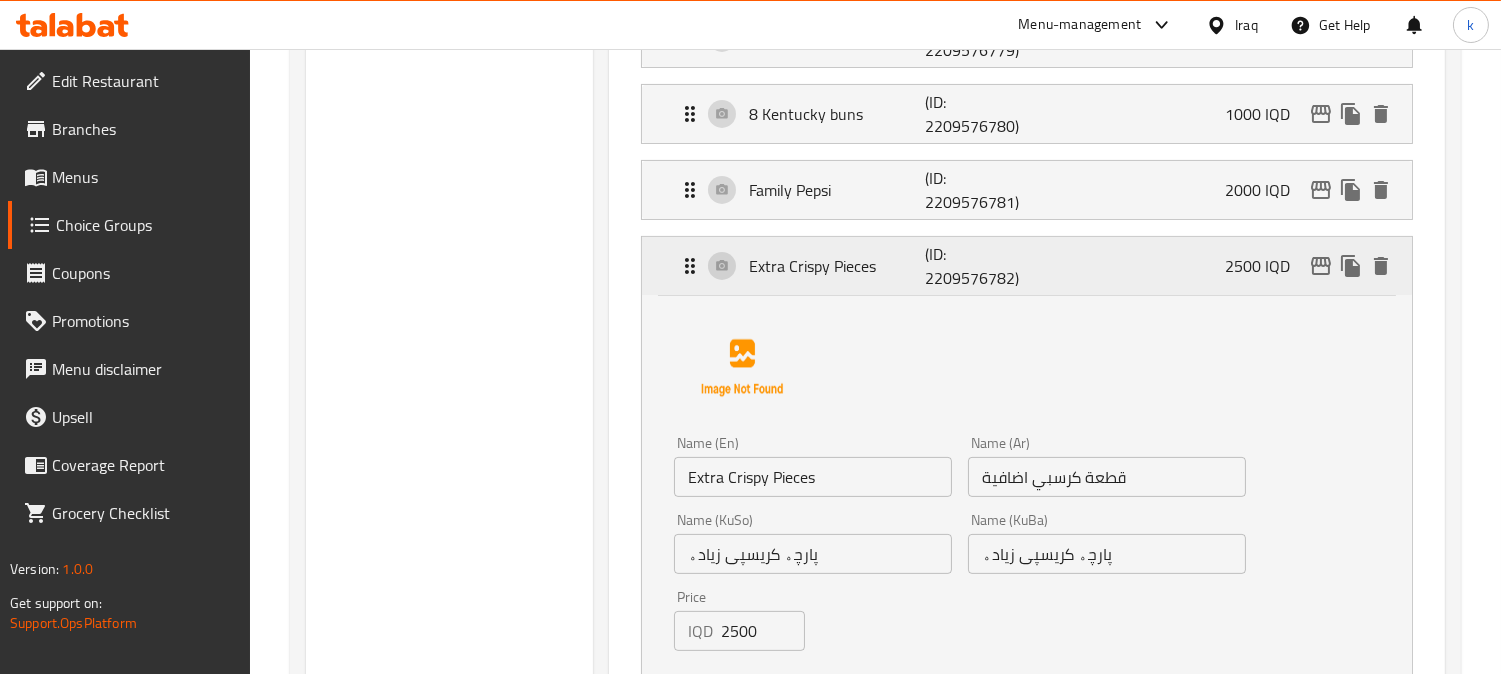 click on "Extra Crispy Pieces" at bounding box center (837, 266) 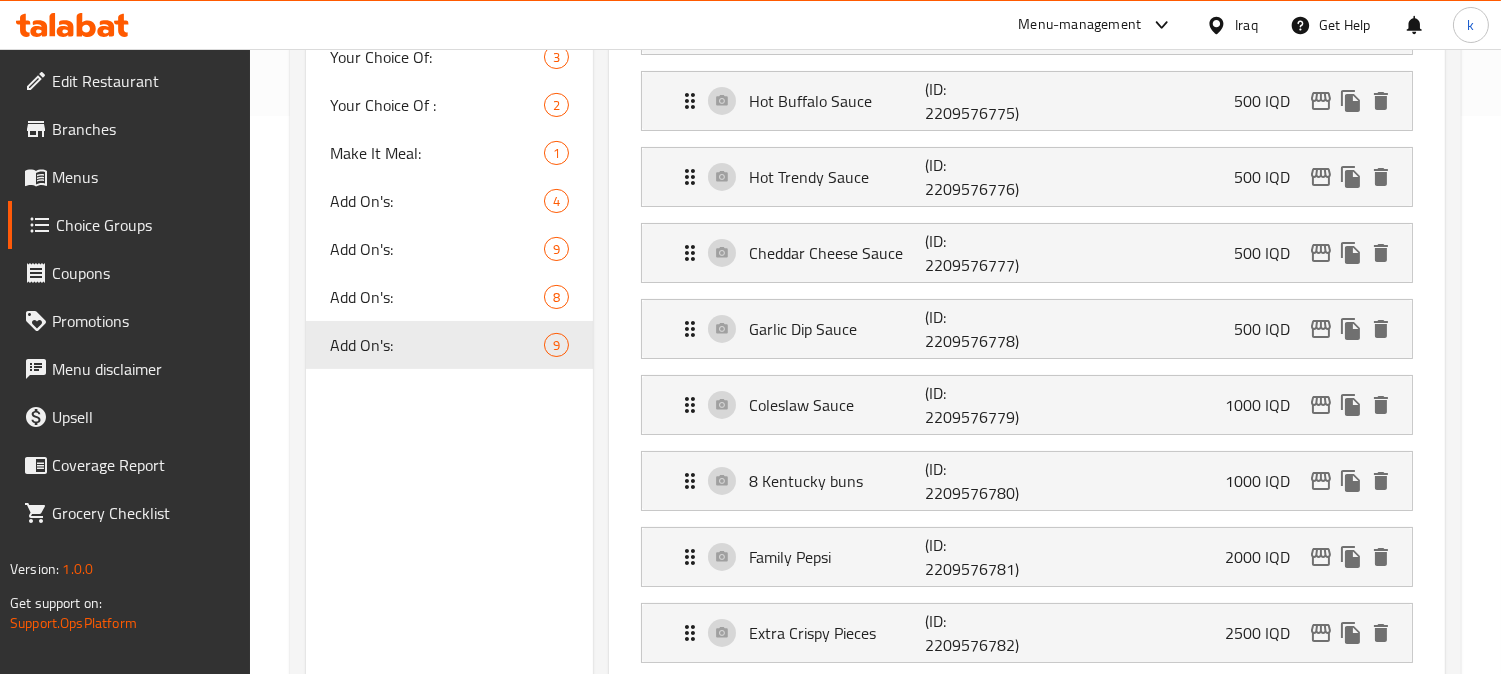 scroll, scrollTop: 555, scrollLeft: 0, axis: vertical 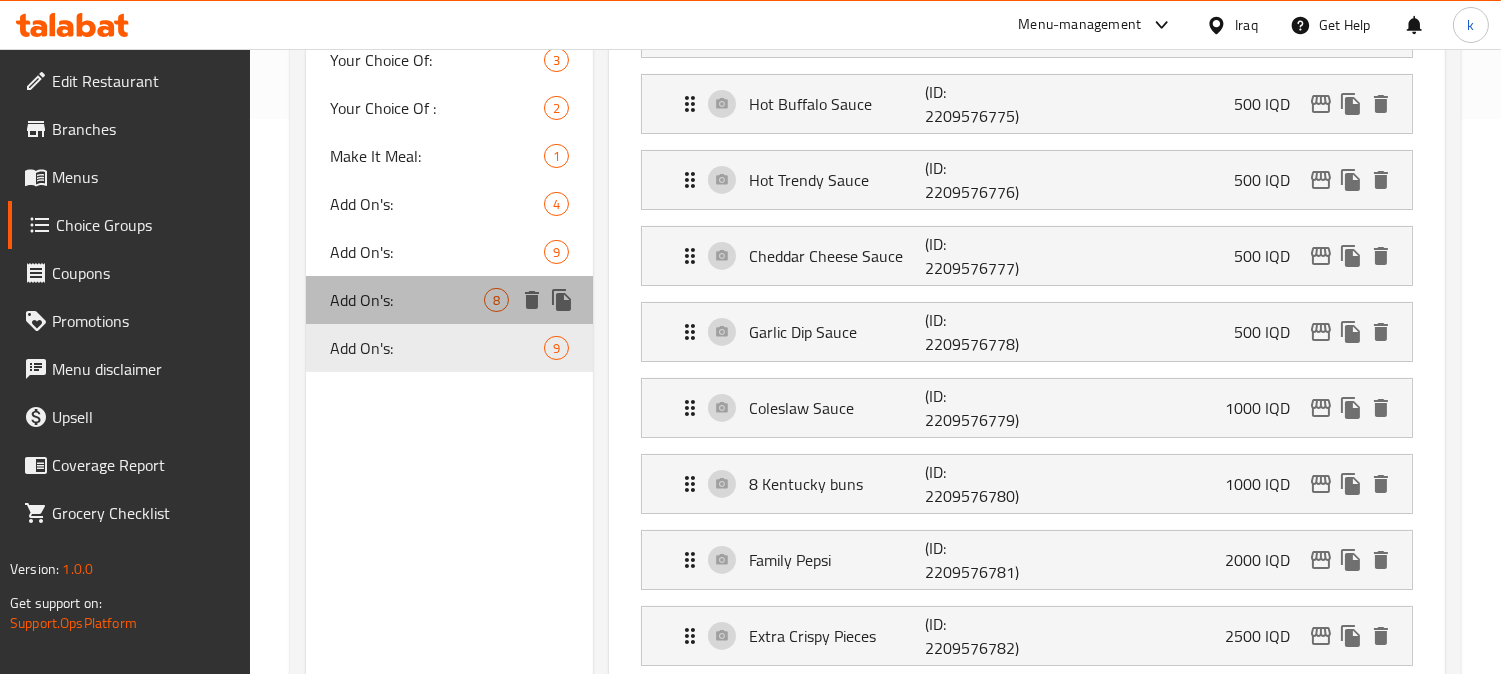 click on "Add On's:" at bounding box center [407, 300] 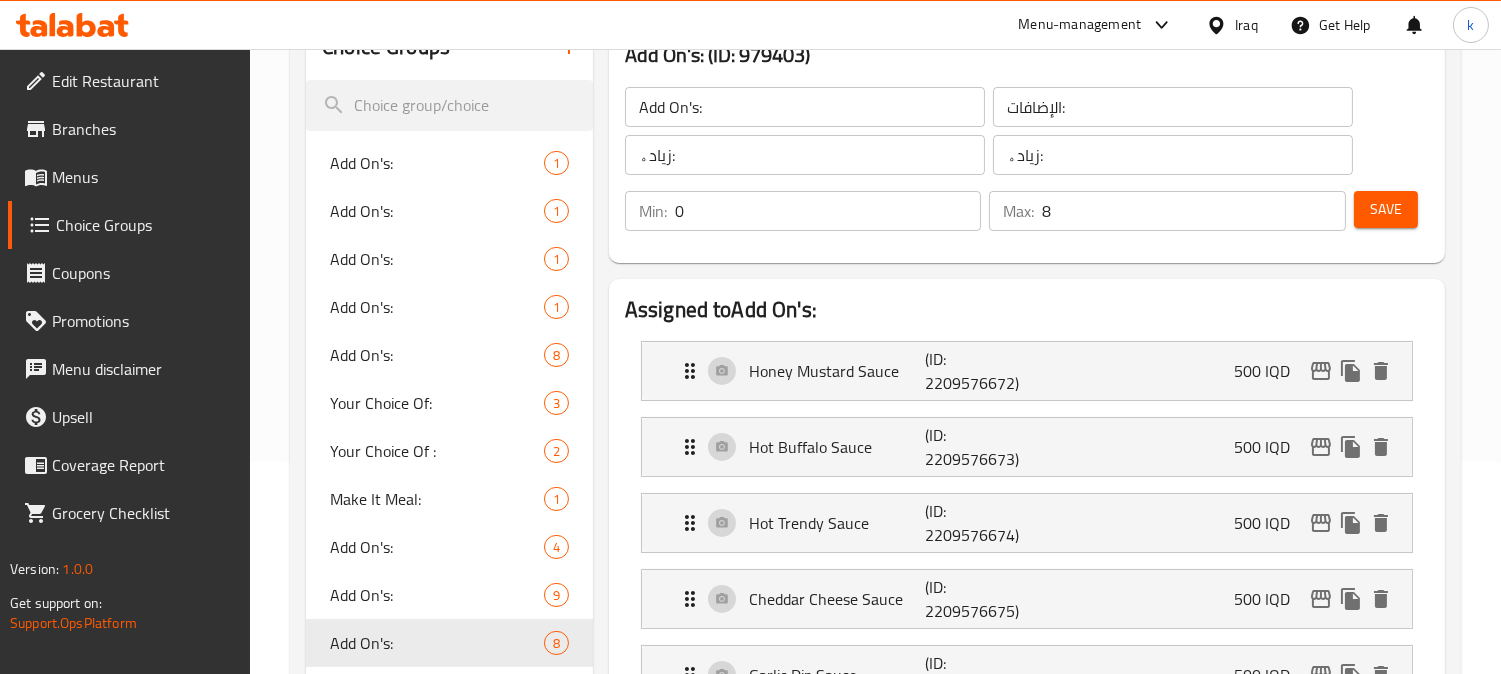 scroll, scrollTop: 185, scrollLeft: 0, axis: vertical 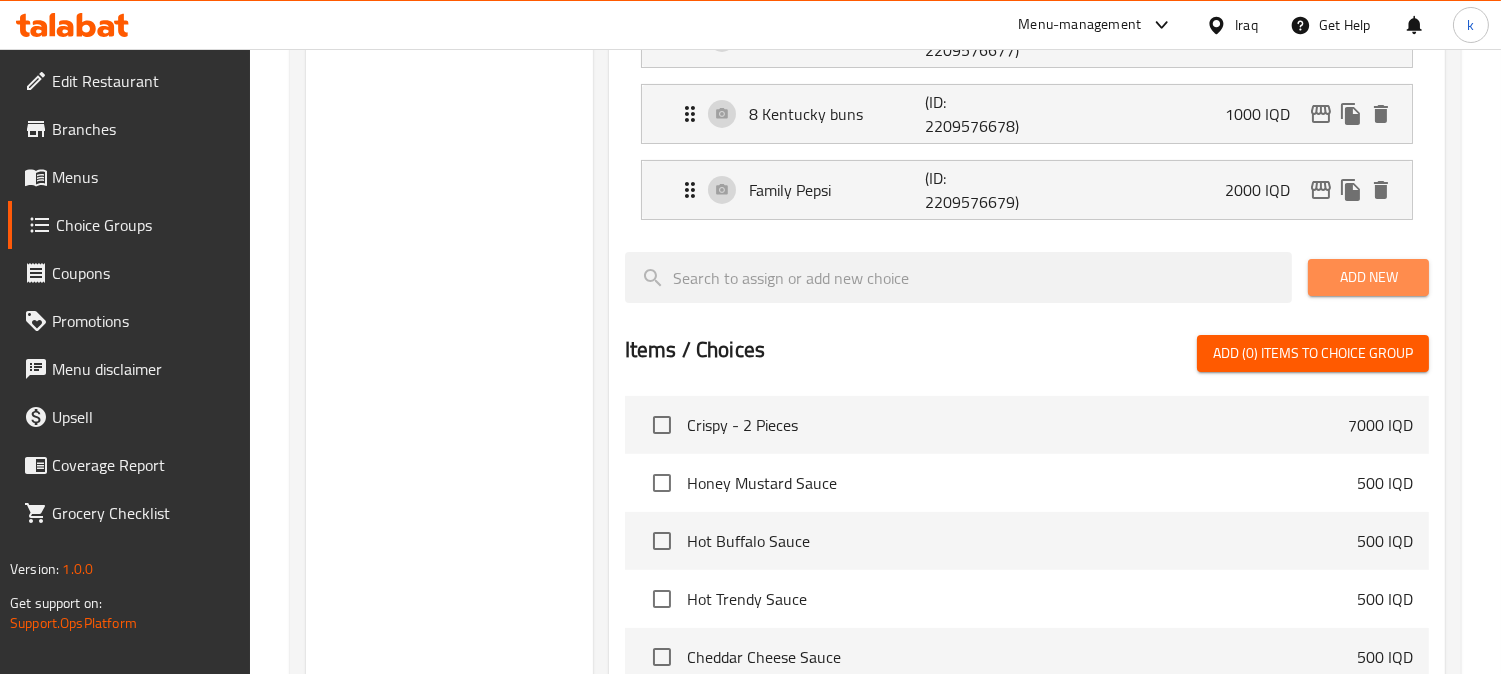 click on "Add New" at bounding box center (1368, 277) 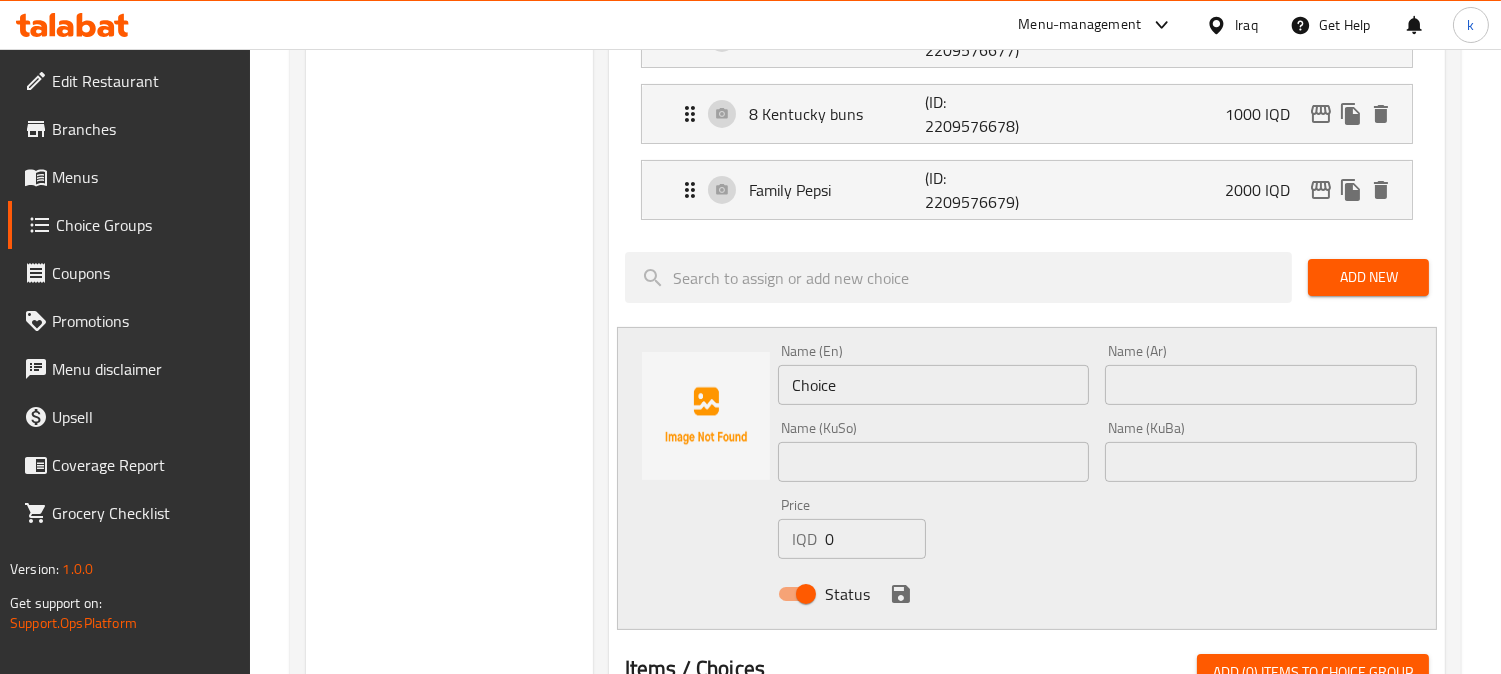 click on "Choice" at bounding box center [934, 385] 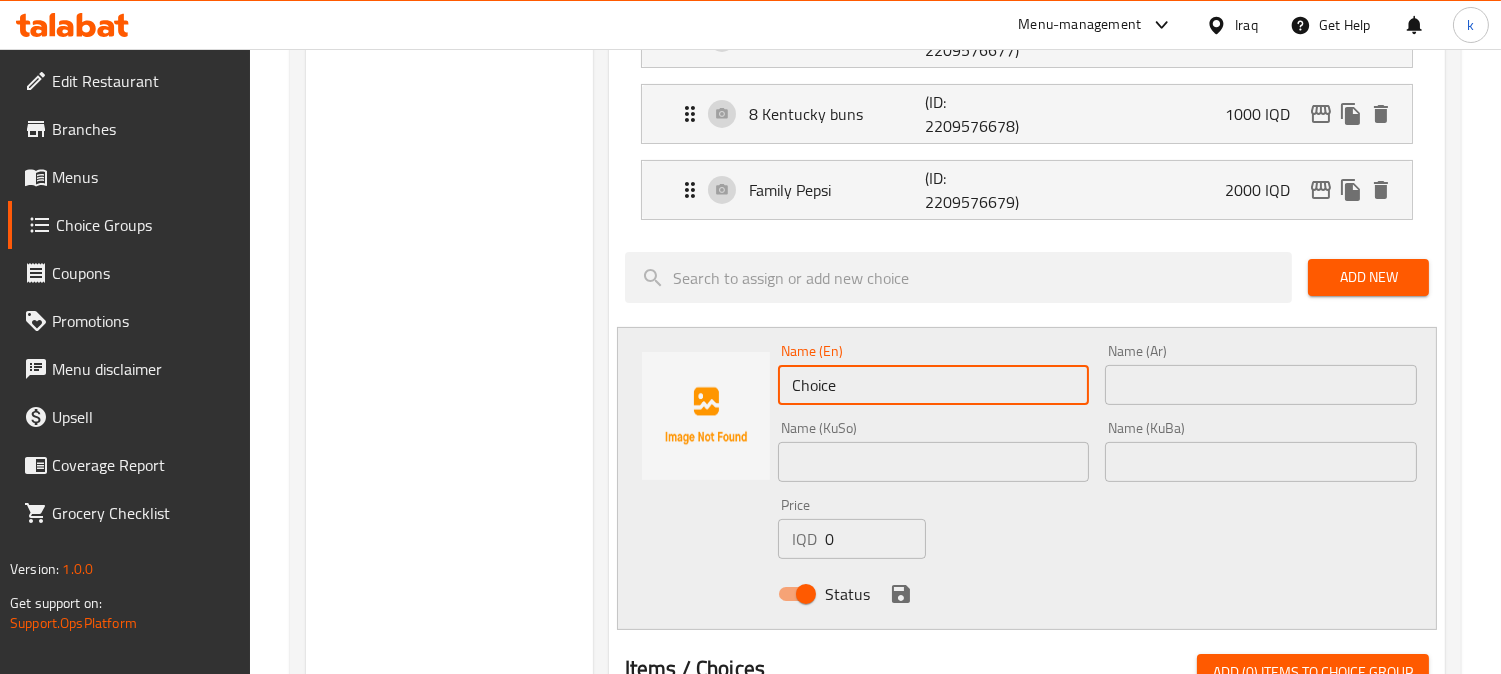 click on "Choice" at bounding box center (934, 385) 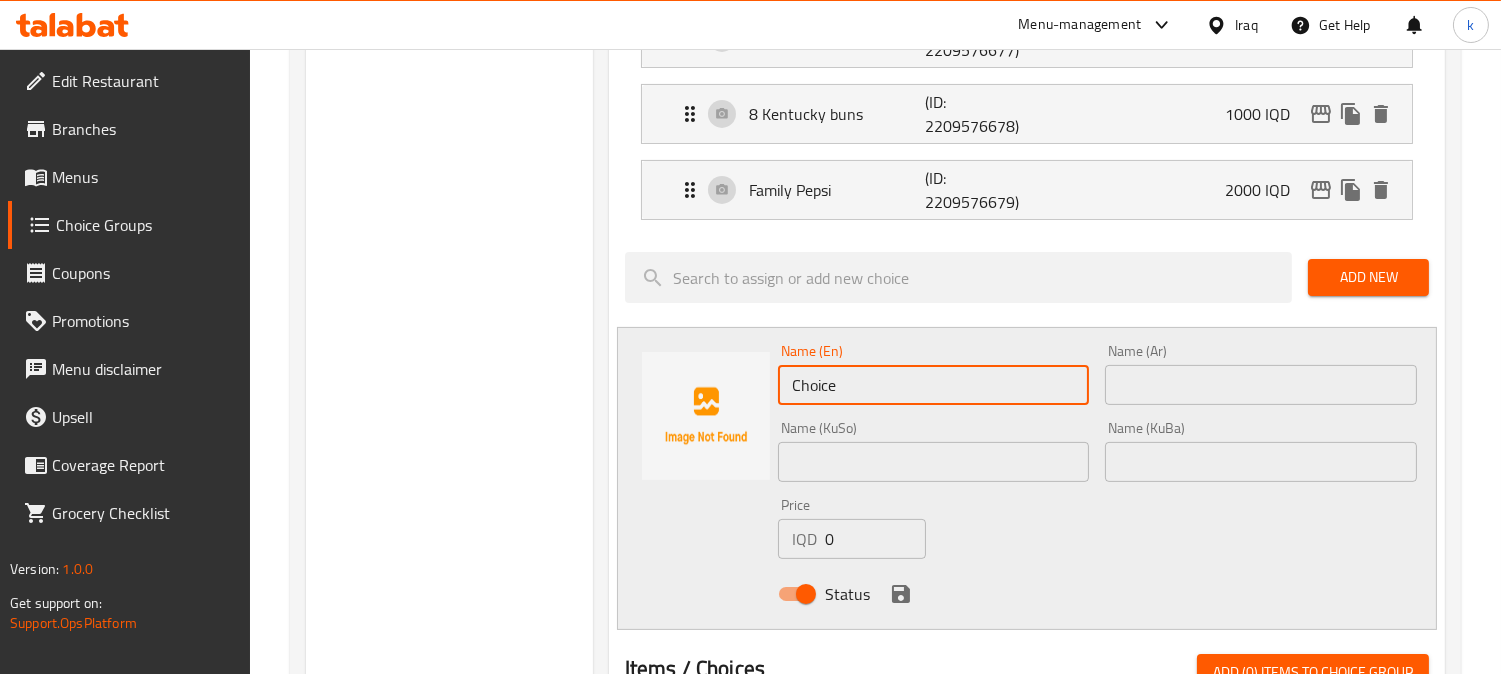 paste on "Trendy Chicken" 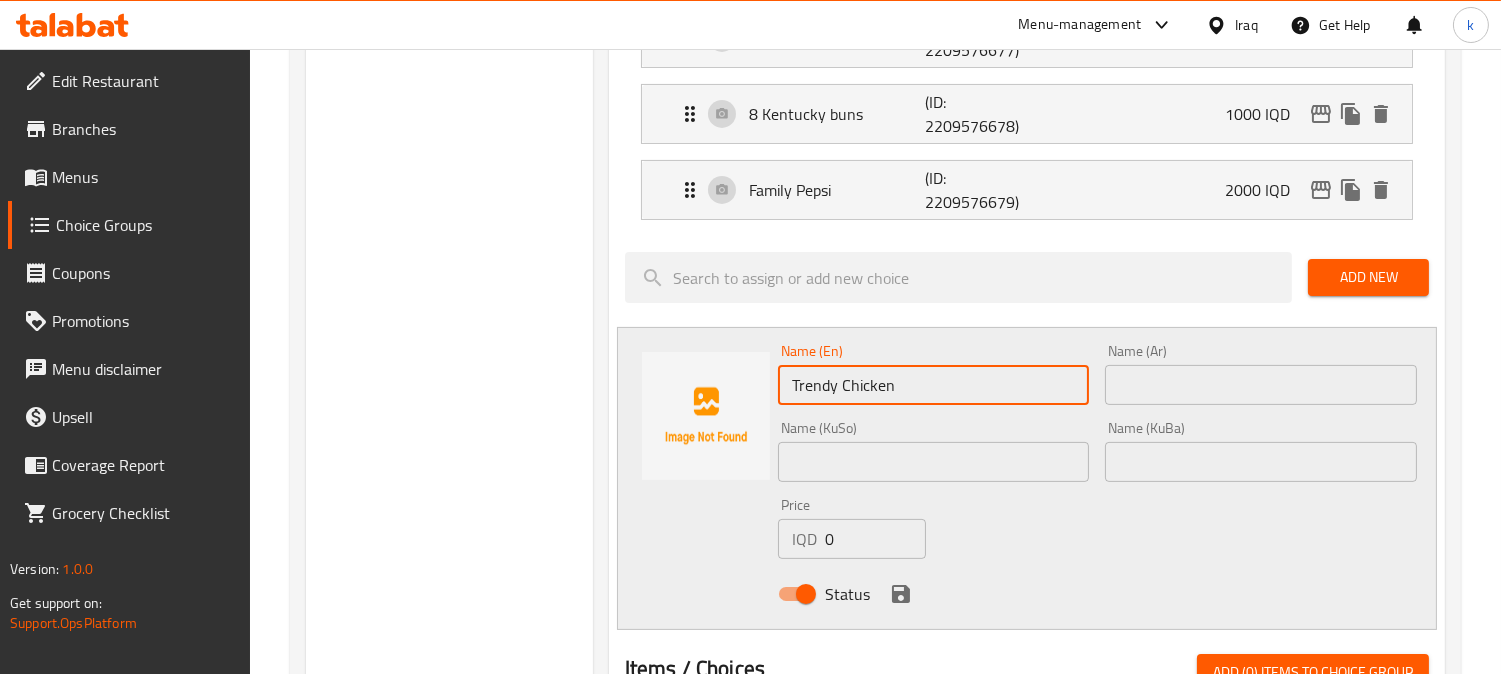 type on "Trendy Chicken" 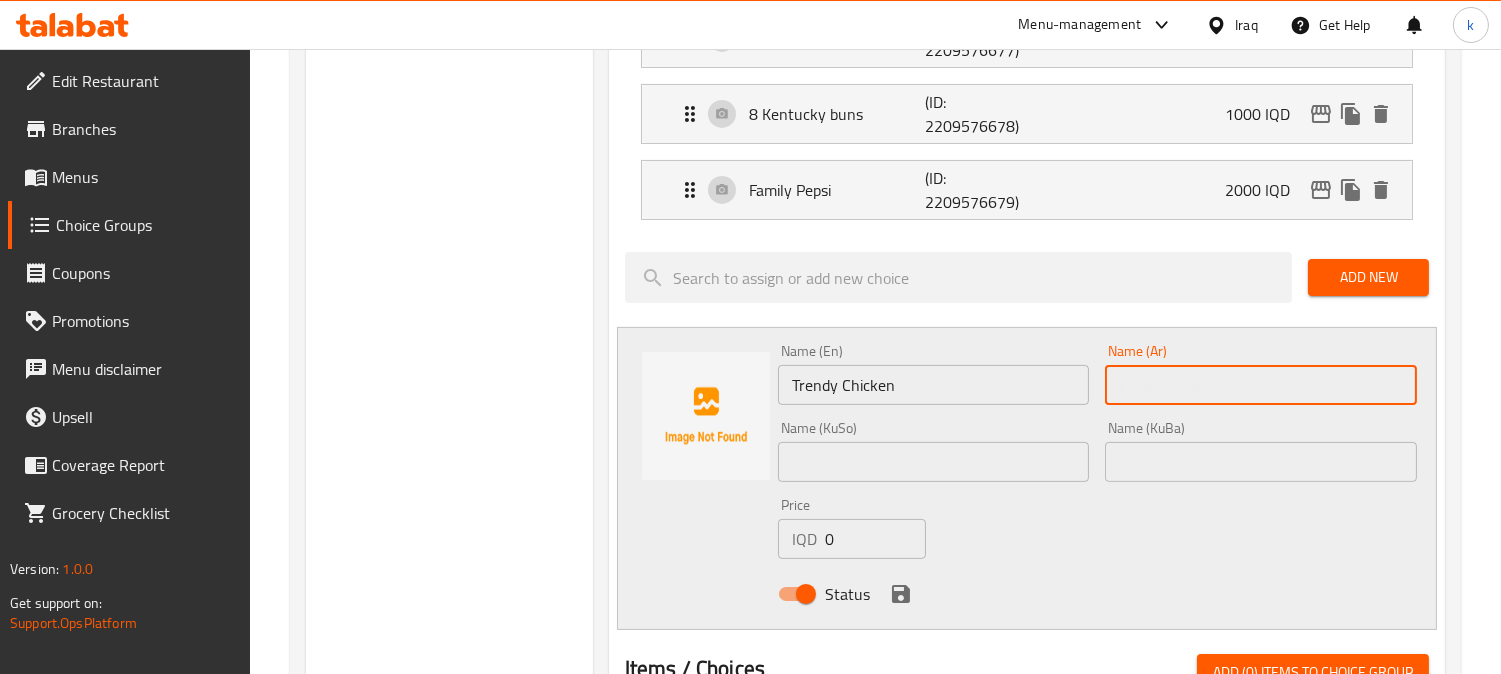 paste on "قطعة ستربس إضافية" 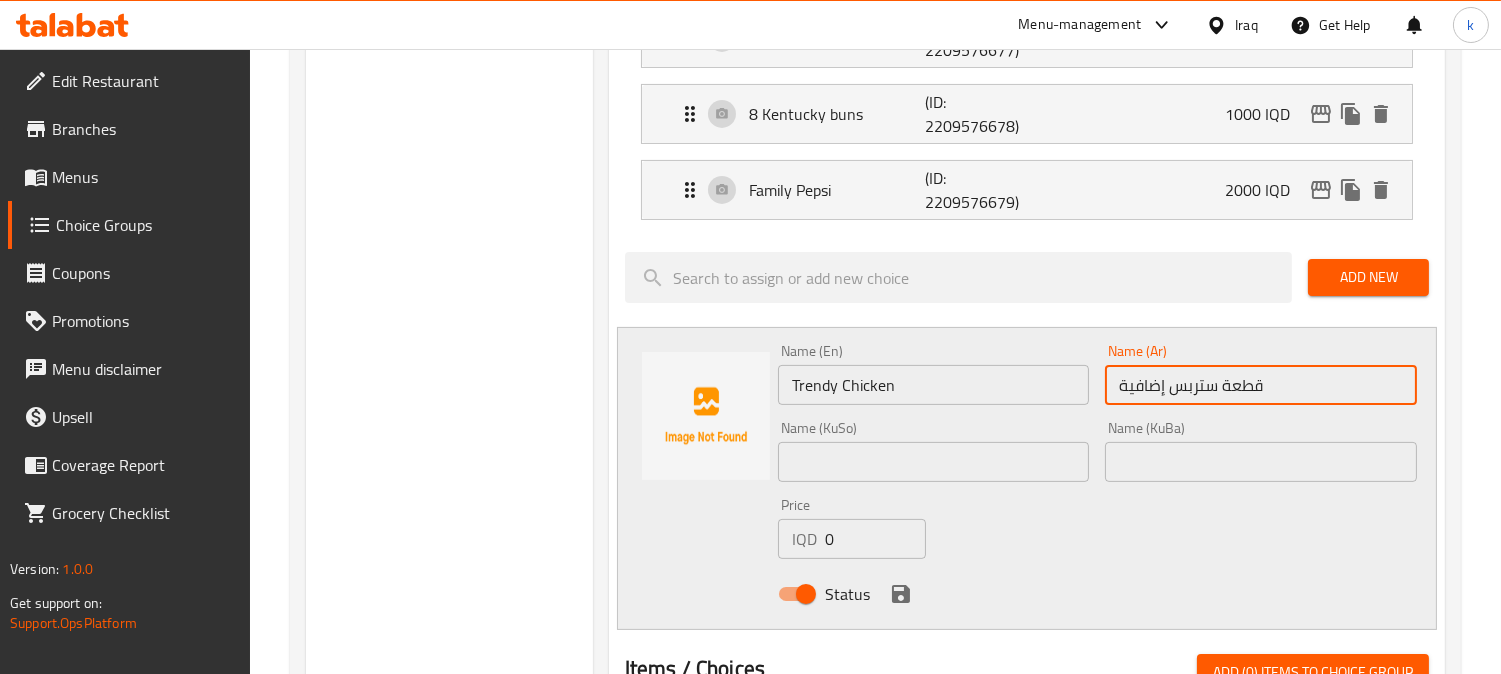 type on "قطعة ستربس إضافية" 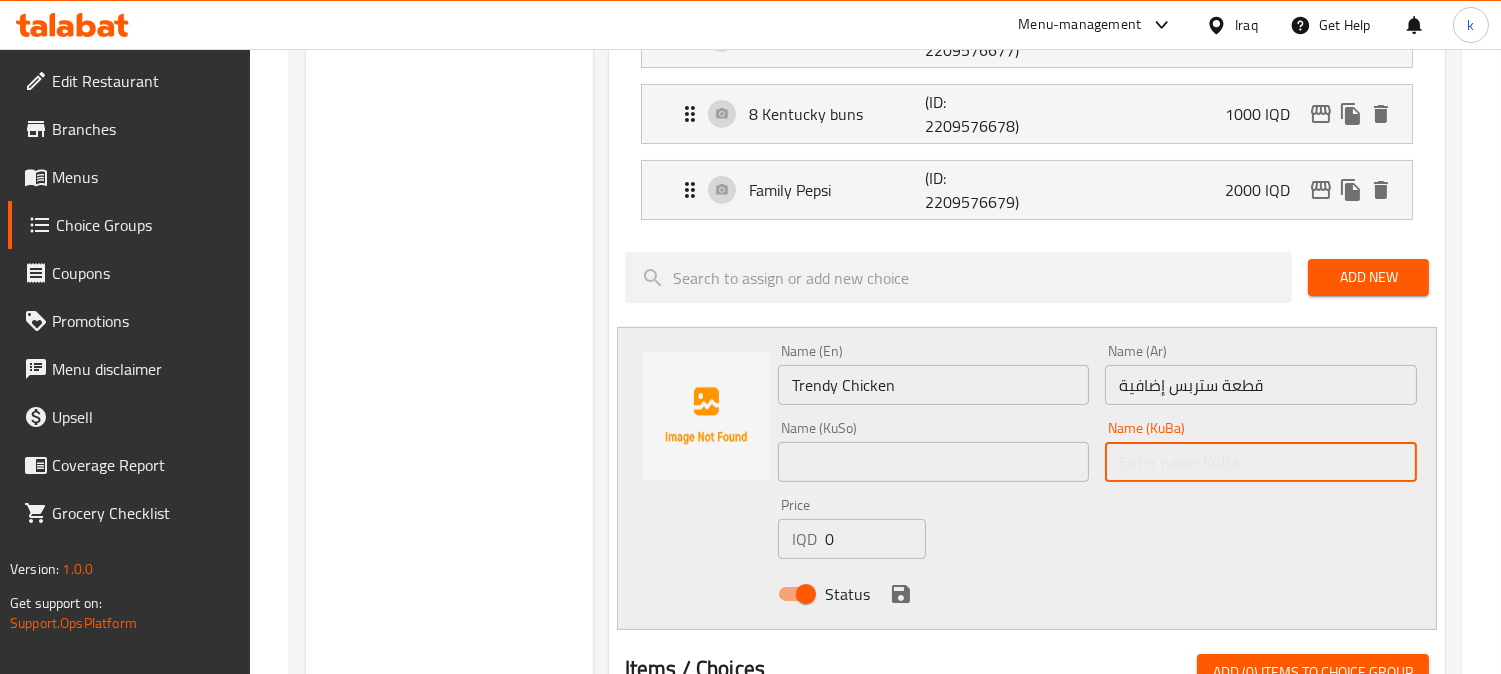 paste on "پارچە ستریپسی زیادە" 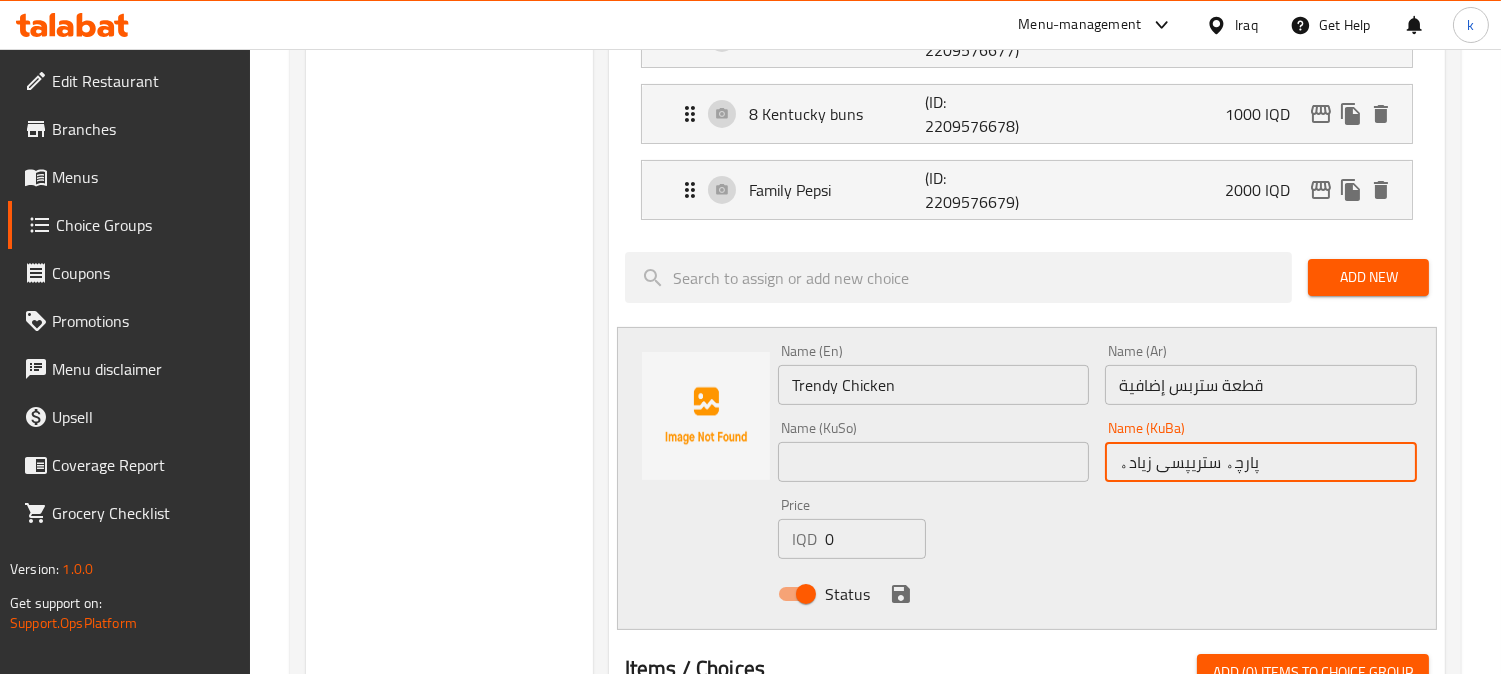 type on "پارچە ستریپسی زیادە" 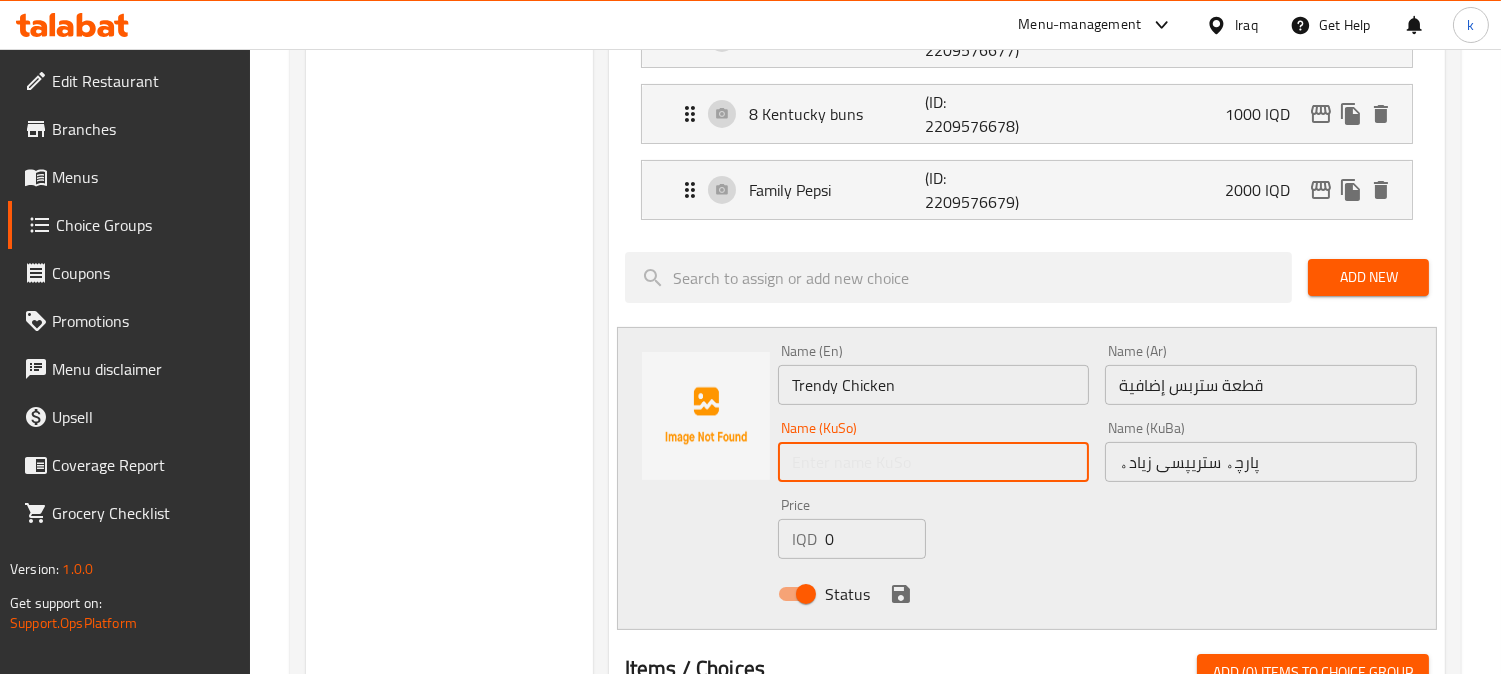 paste on "پارچە ستریپسی زیادە" 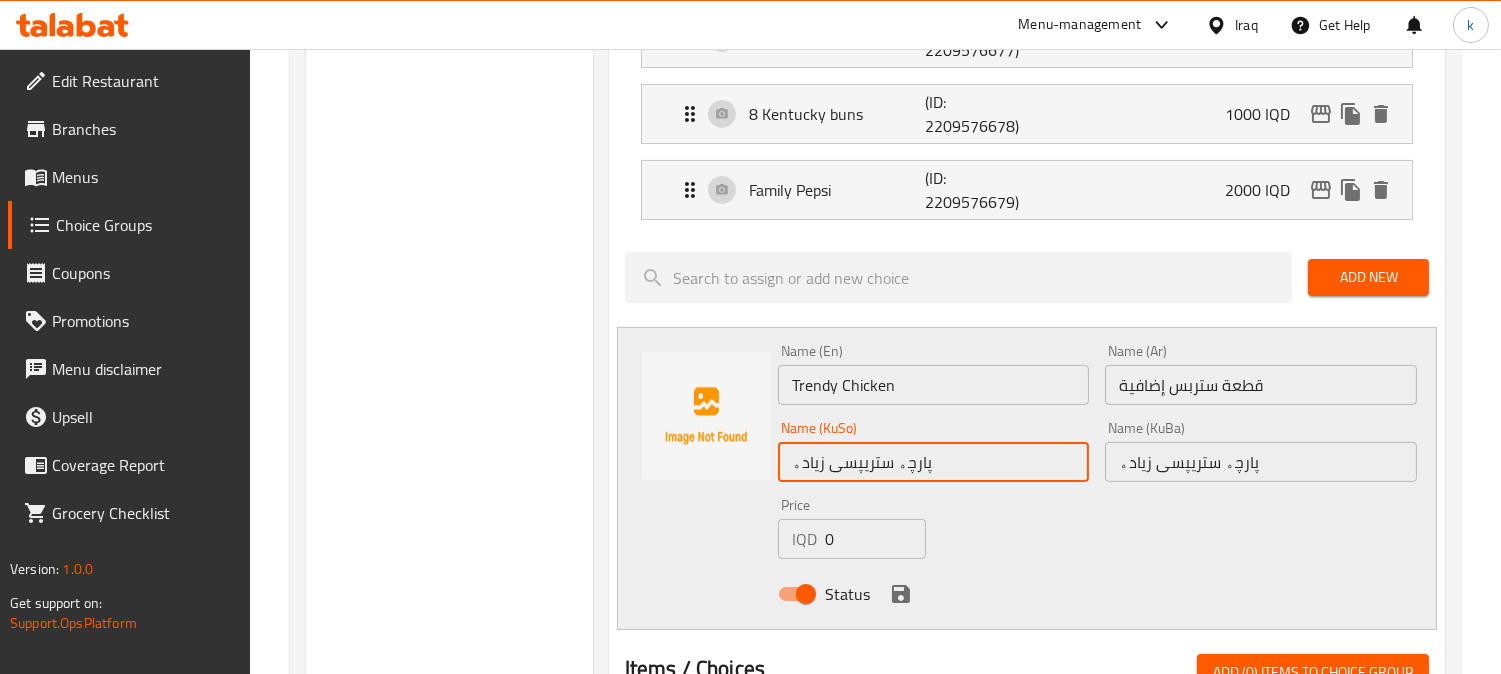 type on "پارچە ستریپسی زیادە" 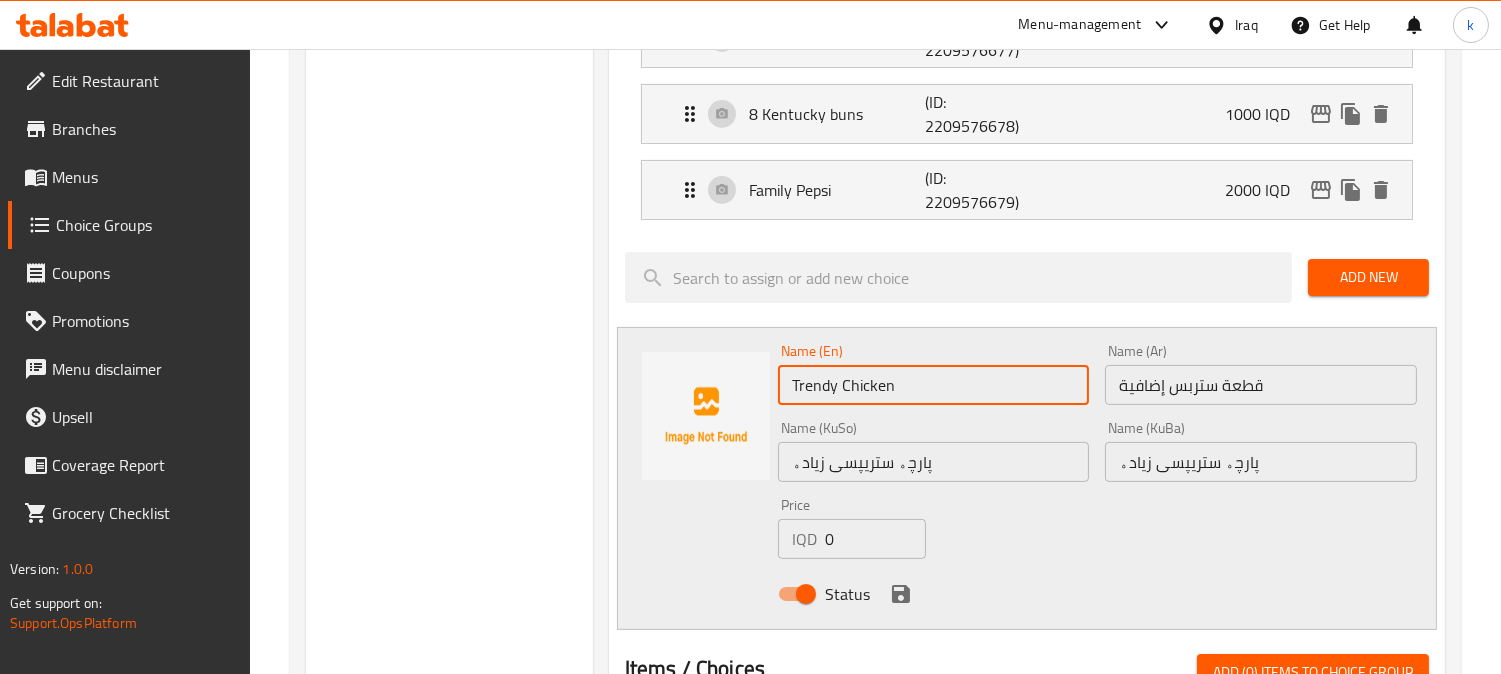 click on "Trendy Chicken" at bounding box center [934, 385] 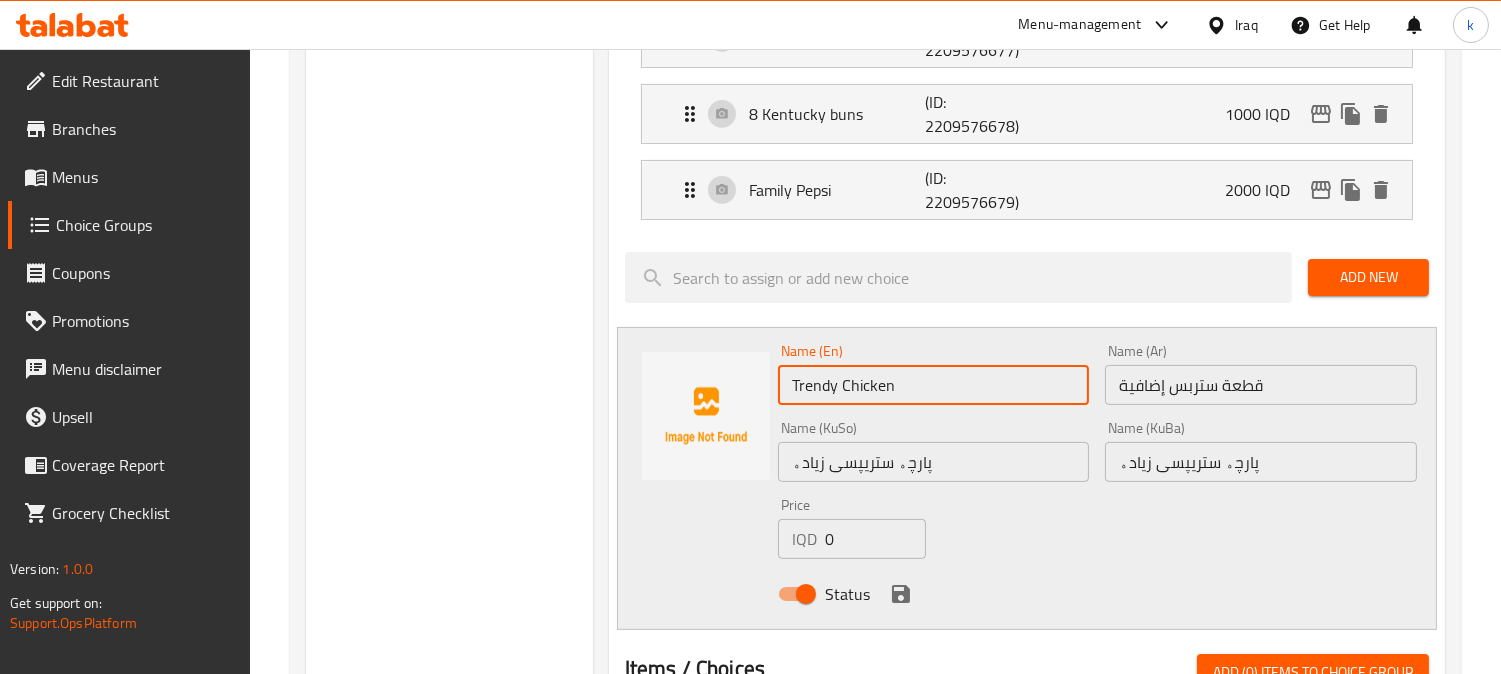 paste on "Extra Strips Piece" 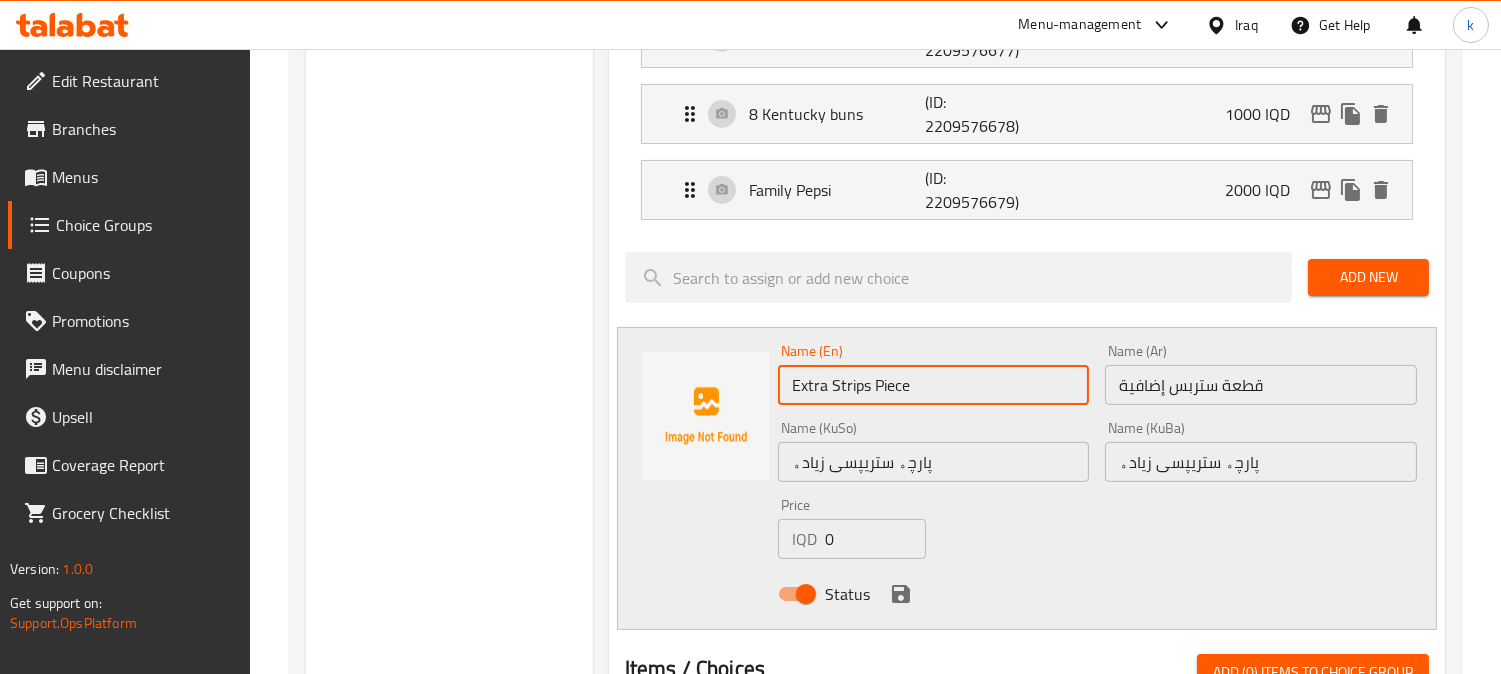 type on "Extra Strips Piece" 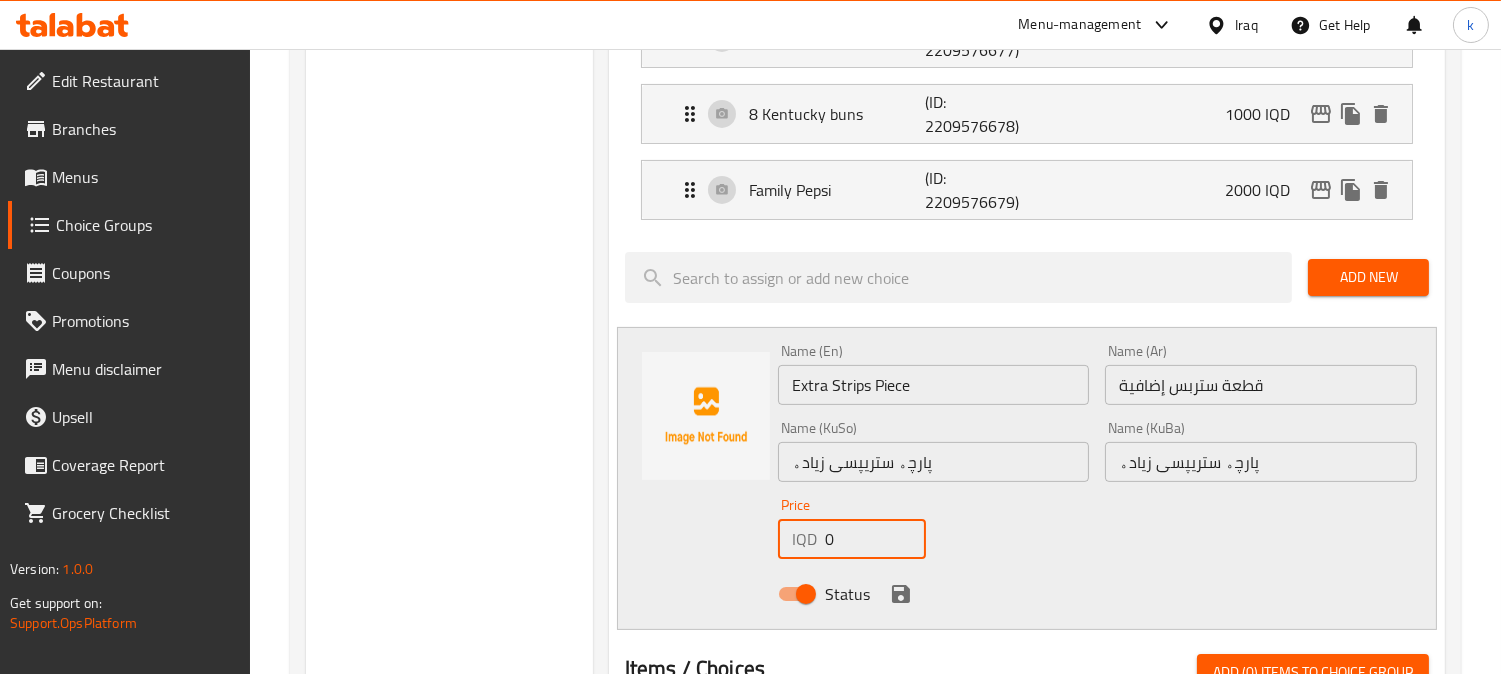 drag, startPoint x: 854, startPoint y: 535, endPoint x: 795, endPoint y: 534, distance: 59.008472 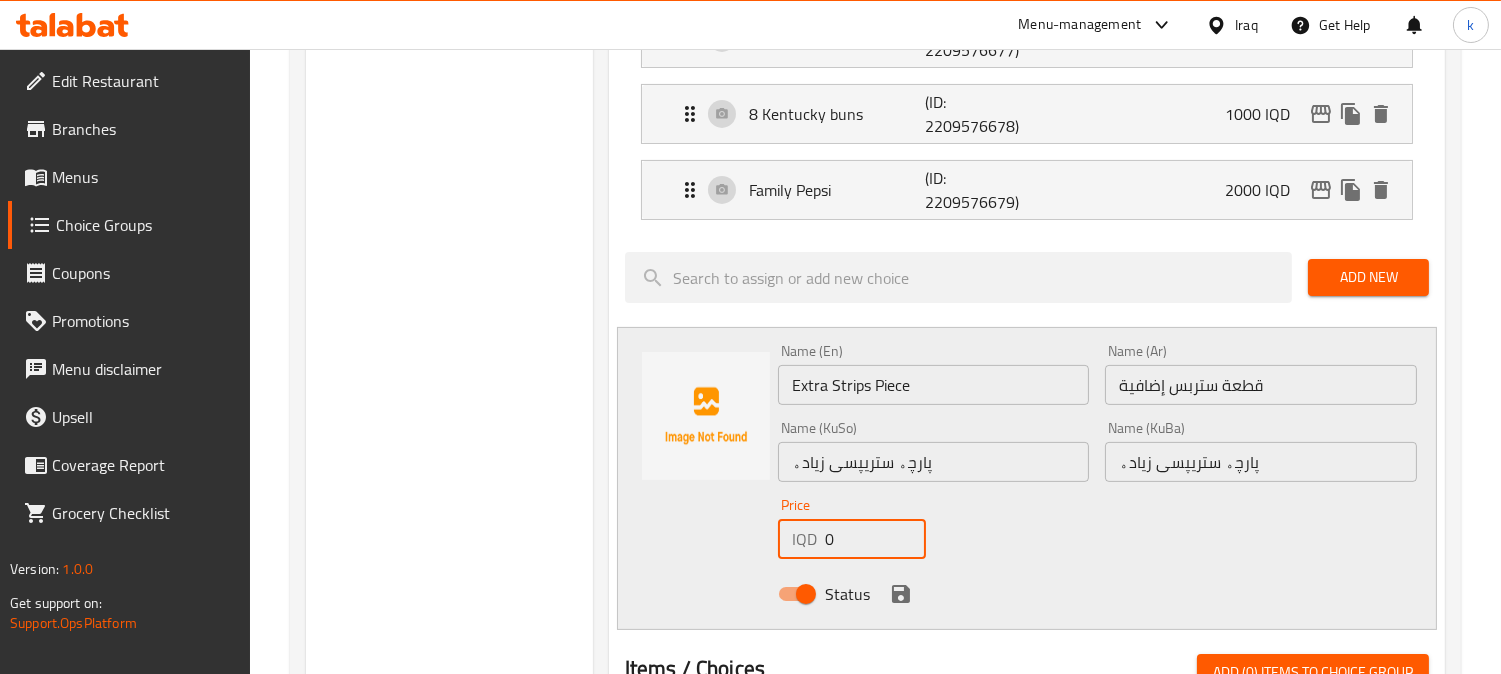 click on "IQD 0 Price" at bounding box center (852, 539) 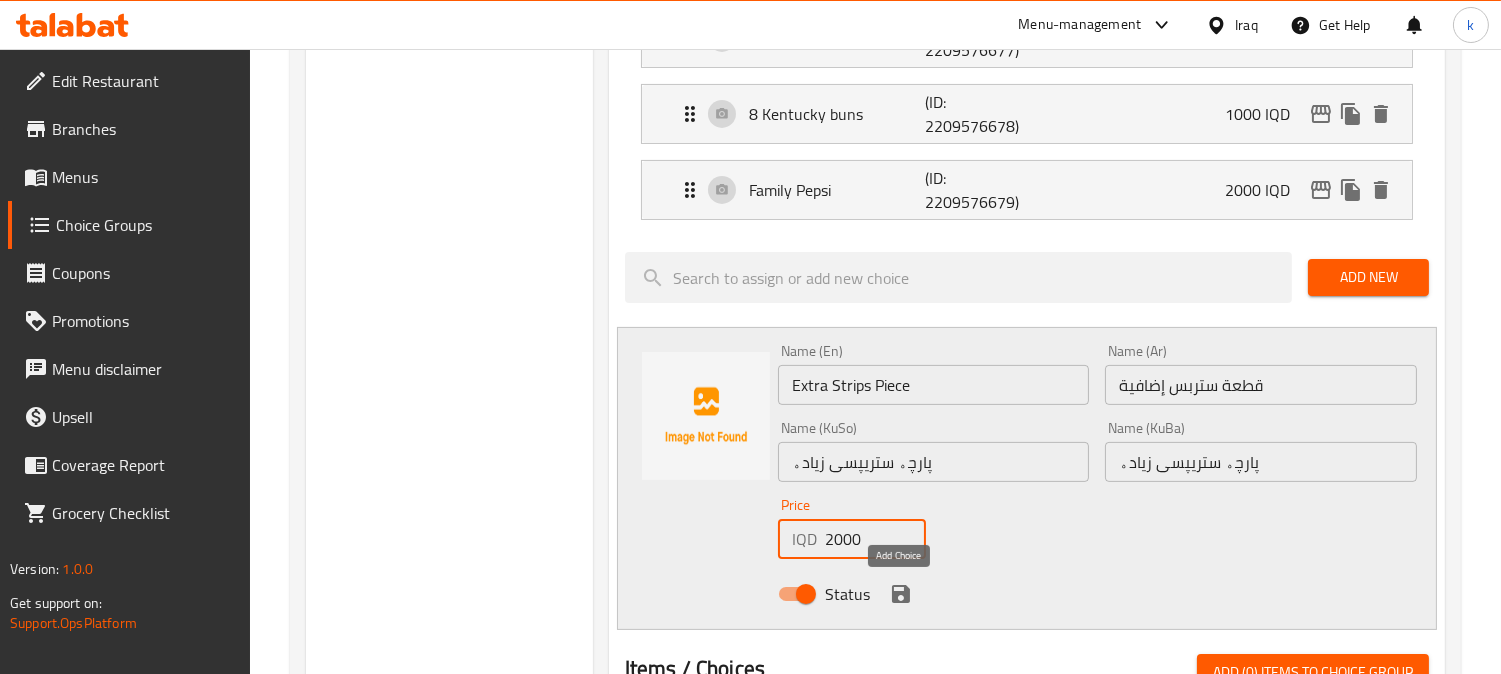 type on "2000" 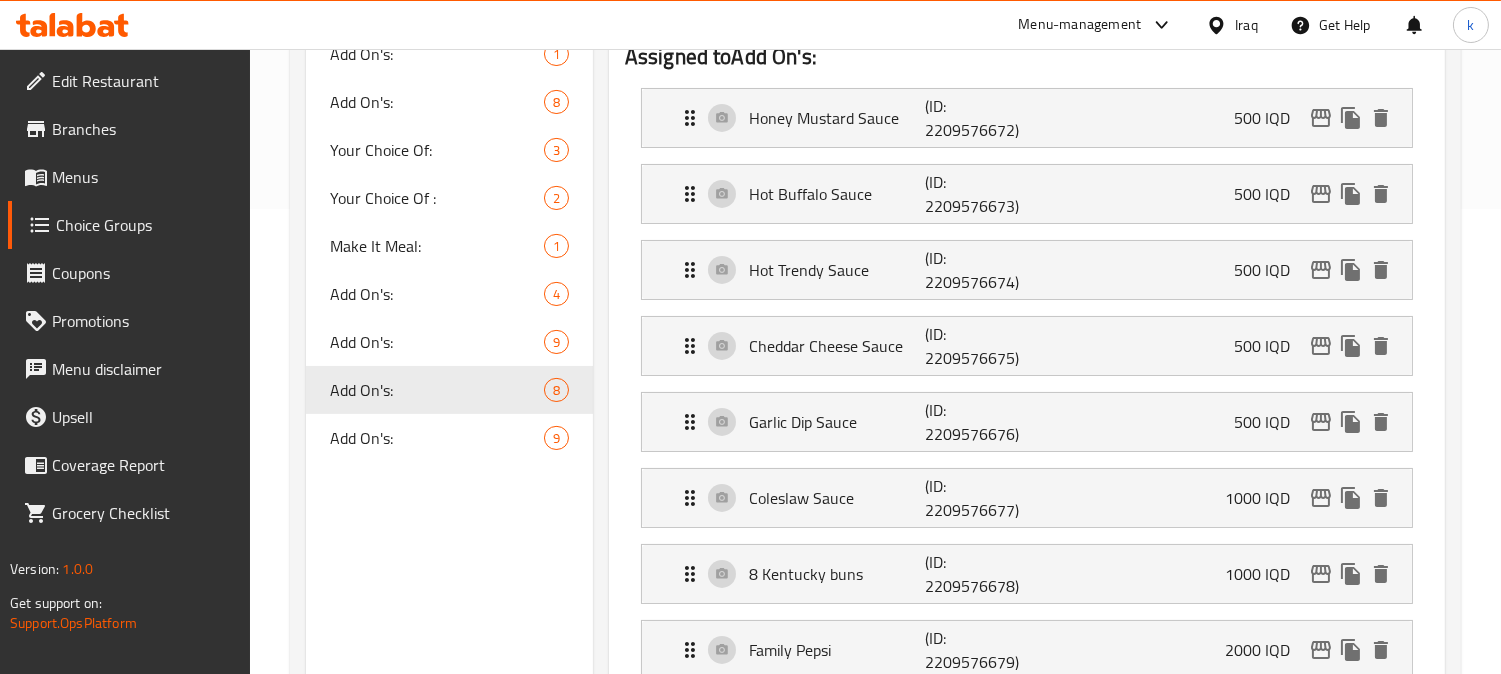 scroll, scrollTop: 185, scrollLeft: 0, axis: vertical 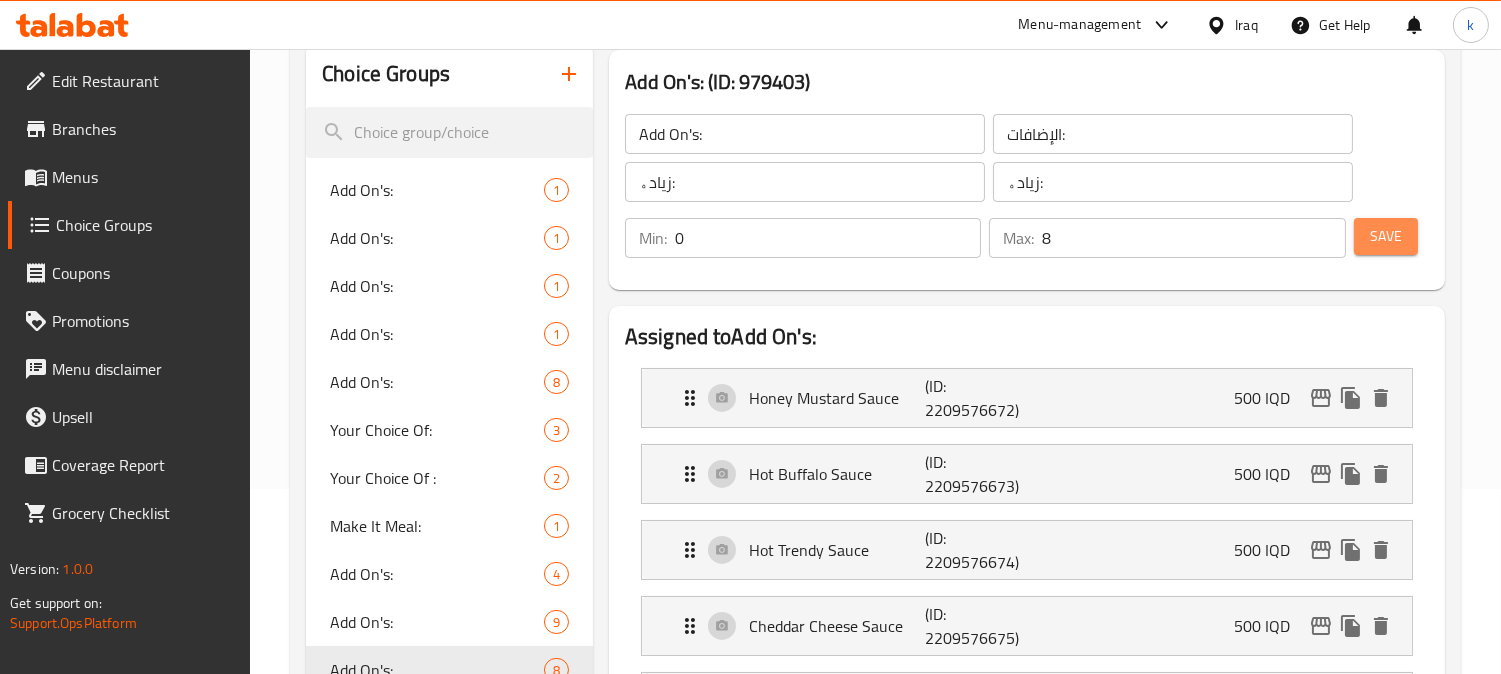 click on "Save" at bounding box center (1386, 236) 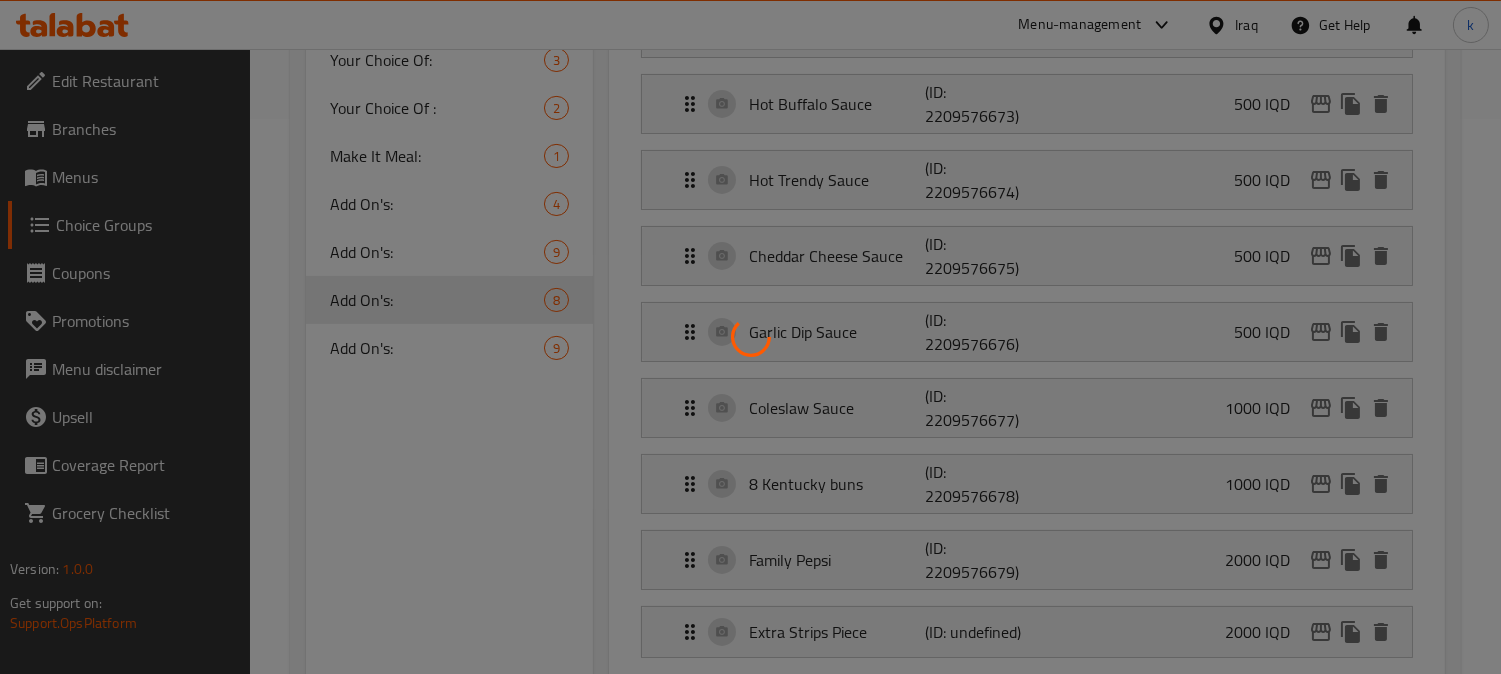 scroll, scrollTop: 925, scrollLeft: 0, axis: vertical 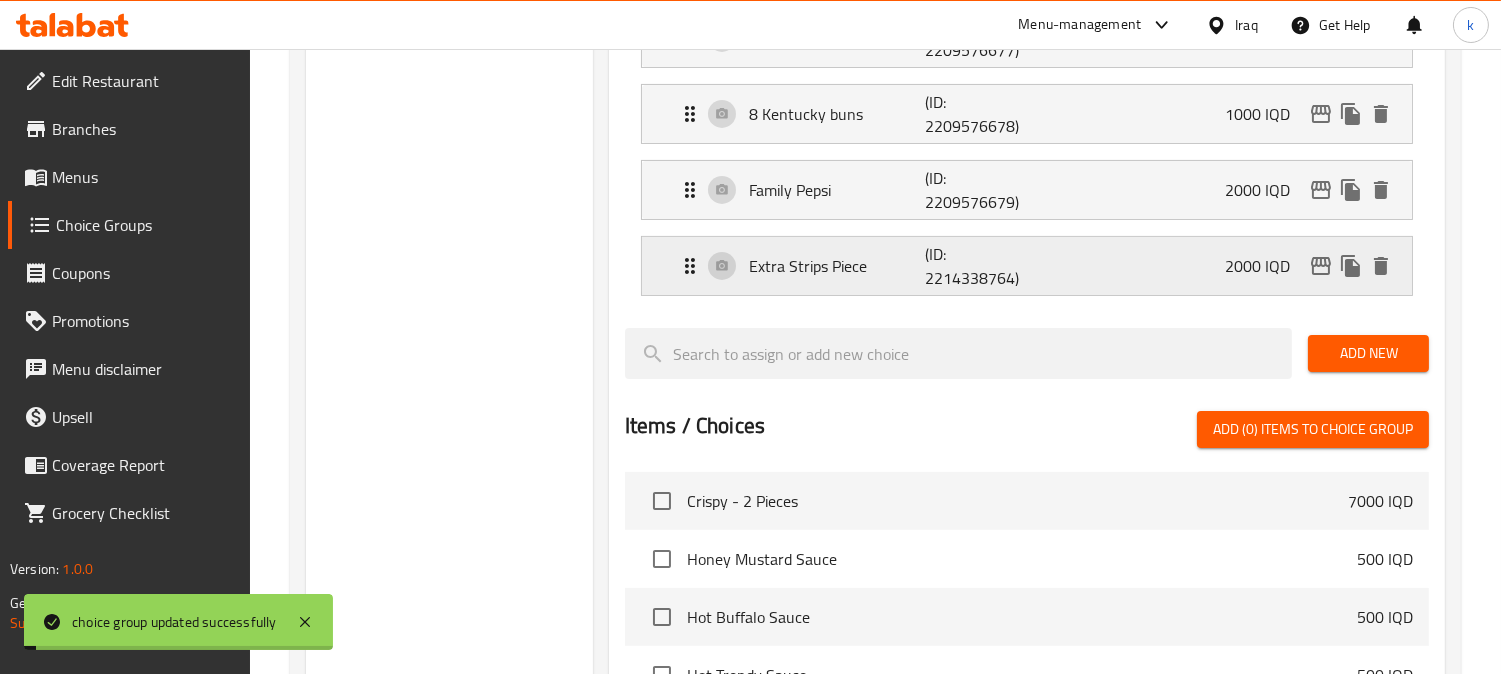 click on "(ID: 2214338764)" at bounding box center (984, 266) 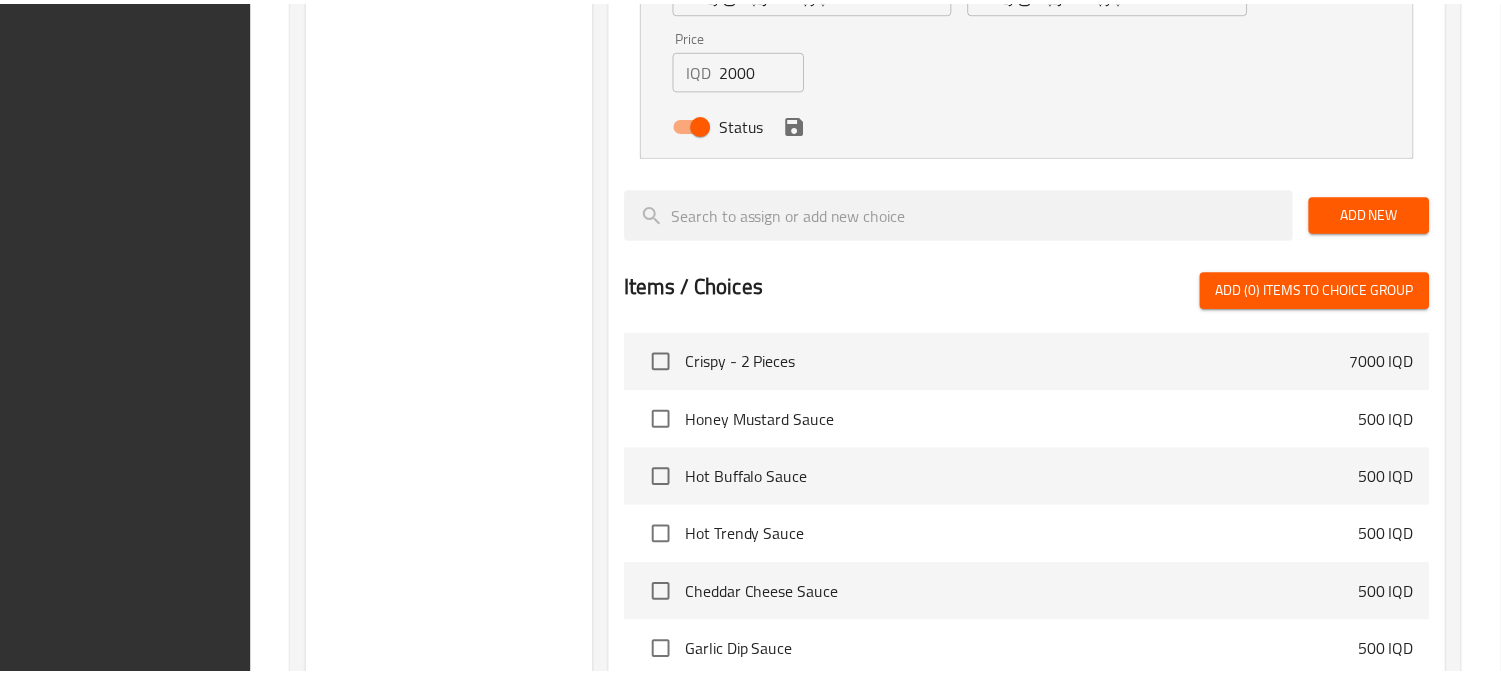 scroll, scrollTop: 1762, scrollLeft: 0, axis: vertical 